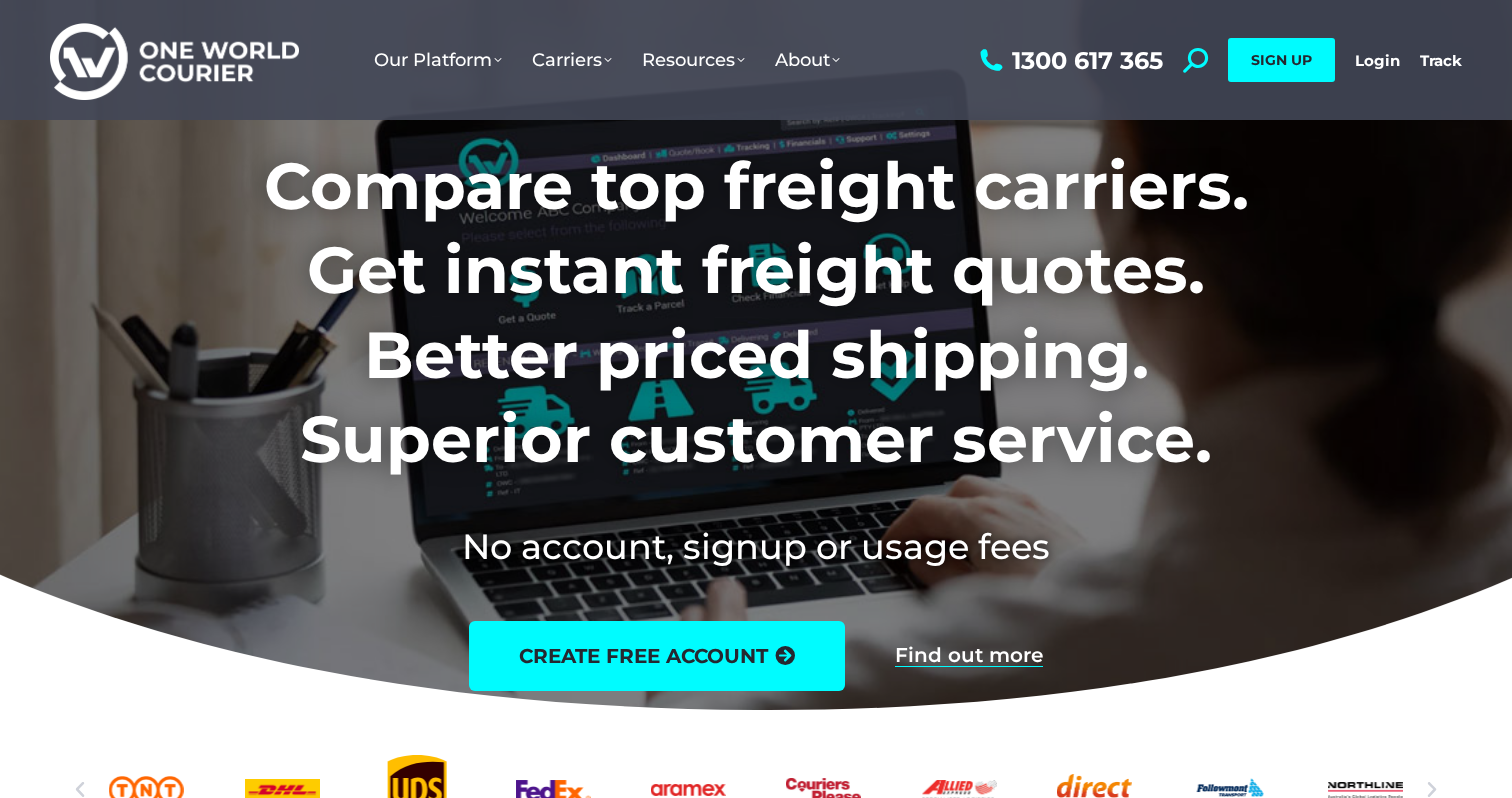 scroll, scrollTop: 0, scrollLeft: 0, axis: both 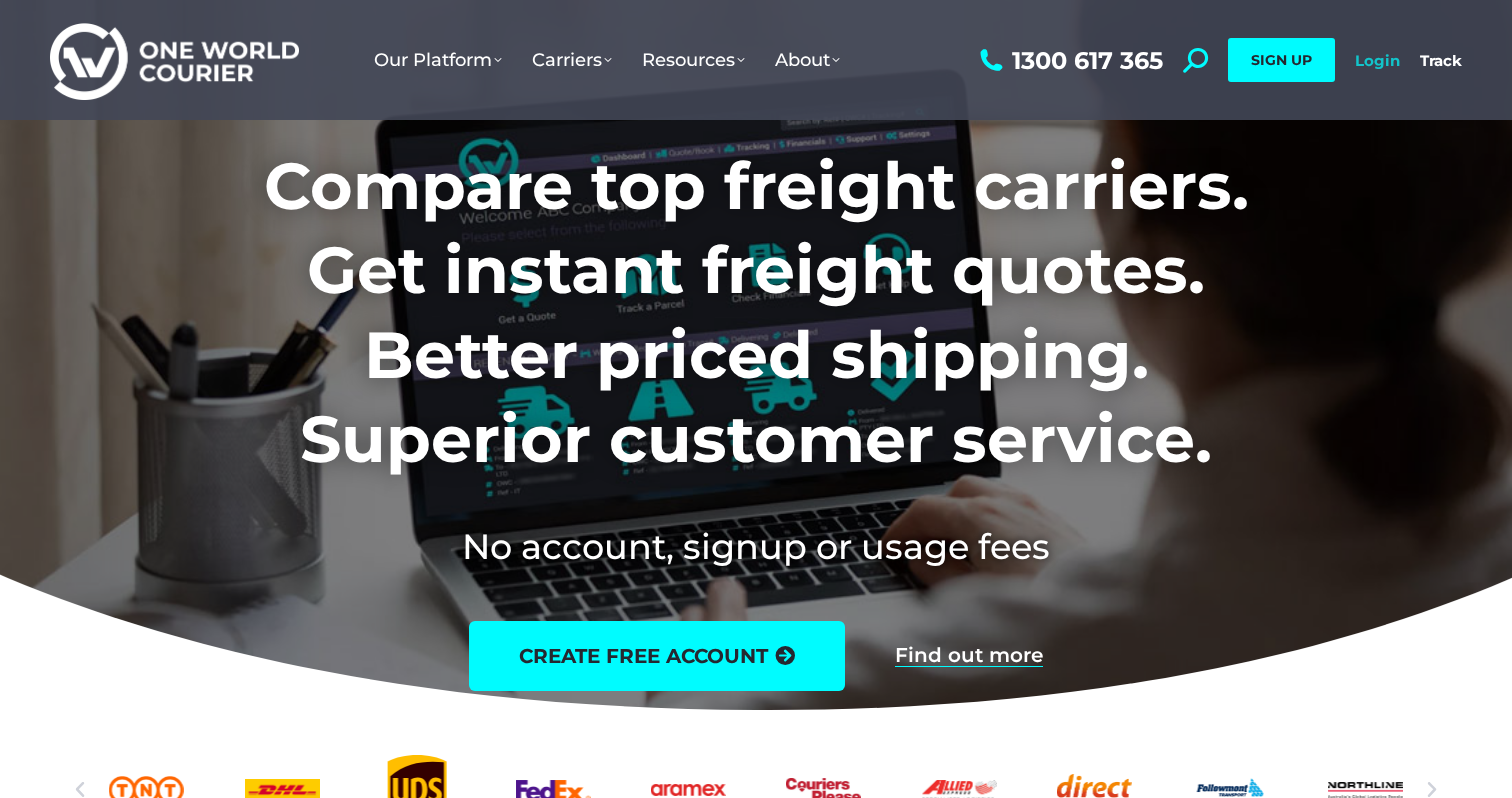 click on "Login" at bounding box center [1377, 60] 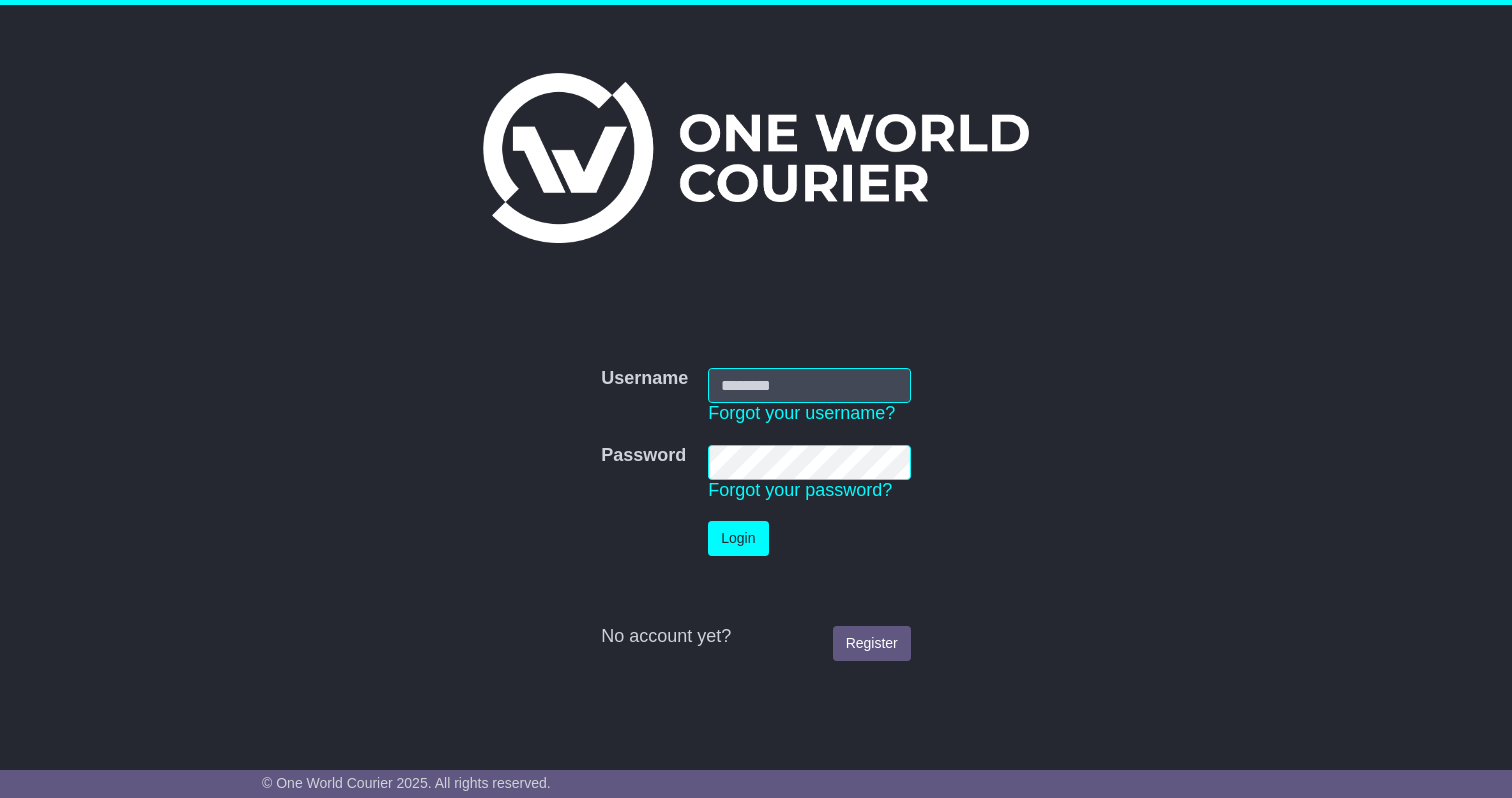 scroll, scrollTop: 0, scrollLeft: 0, axis: both 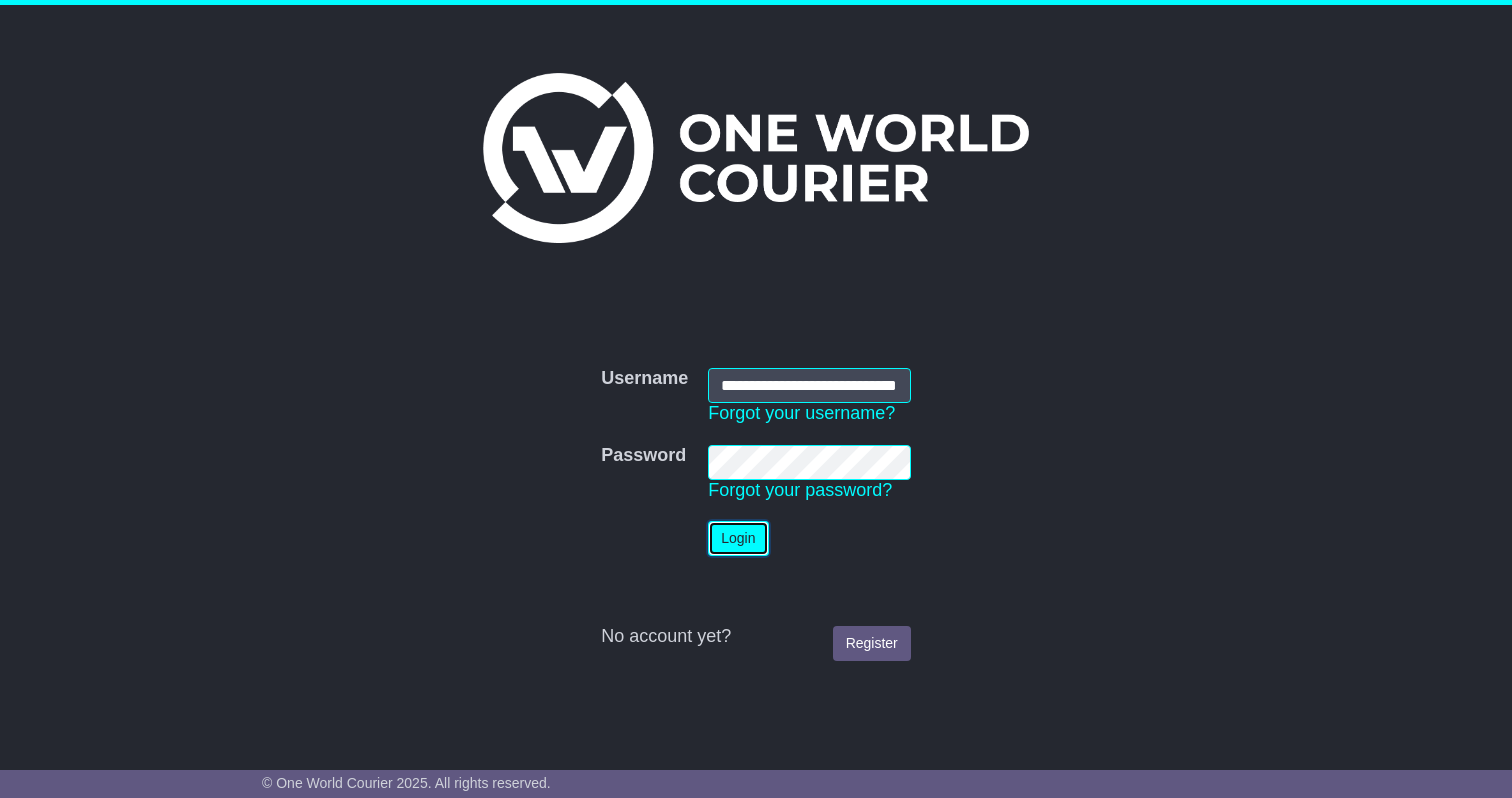 click on "Login" at bounding box center (738, 538) 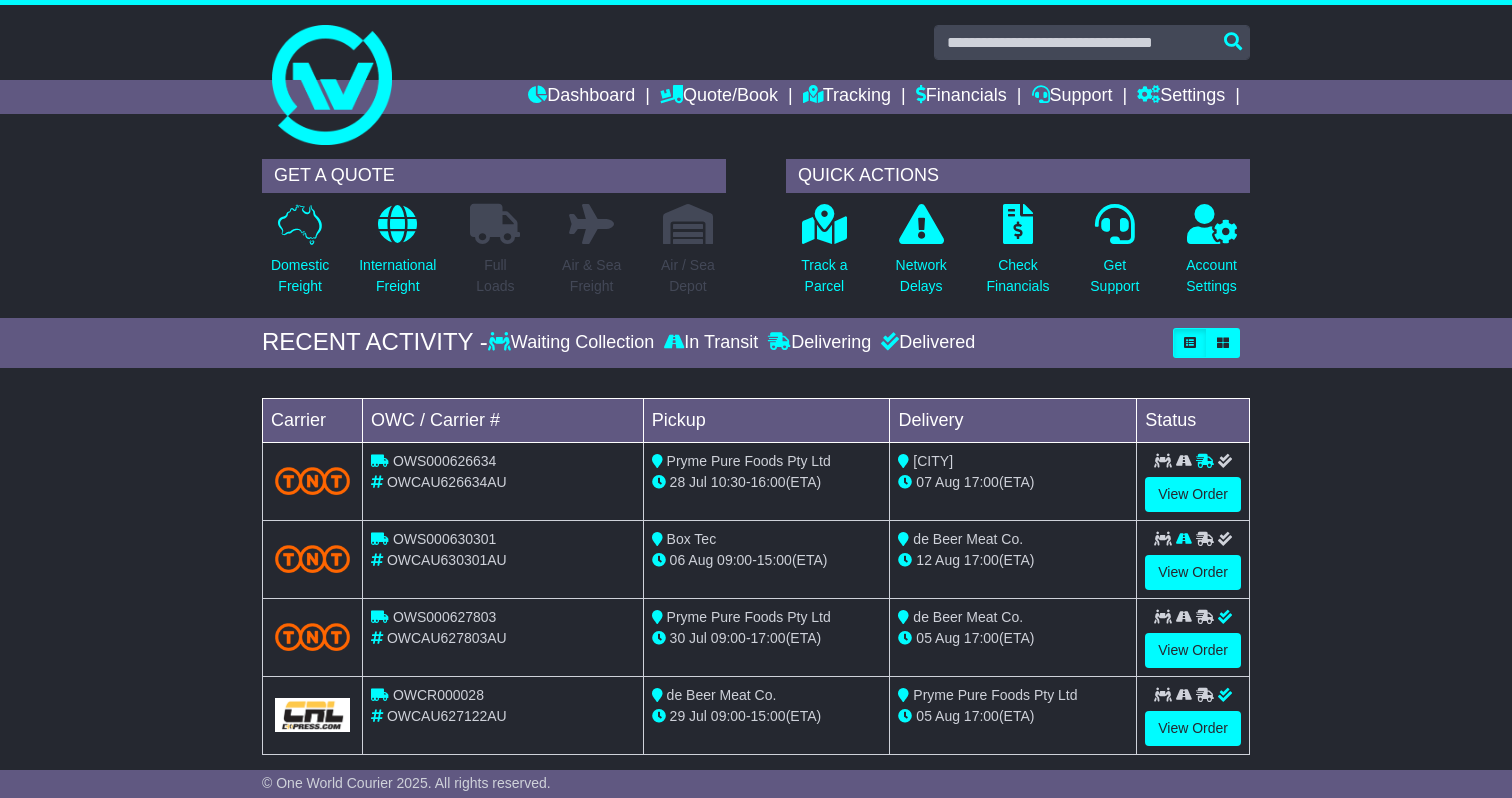 scroll, scrollTop: 0, scrollLeft: 0, axis: both 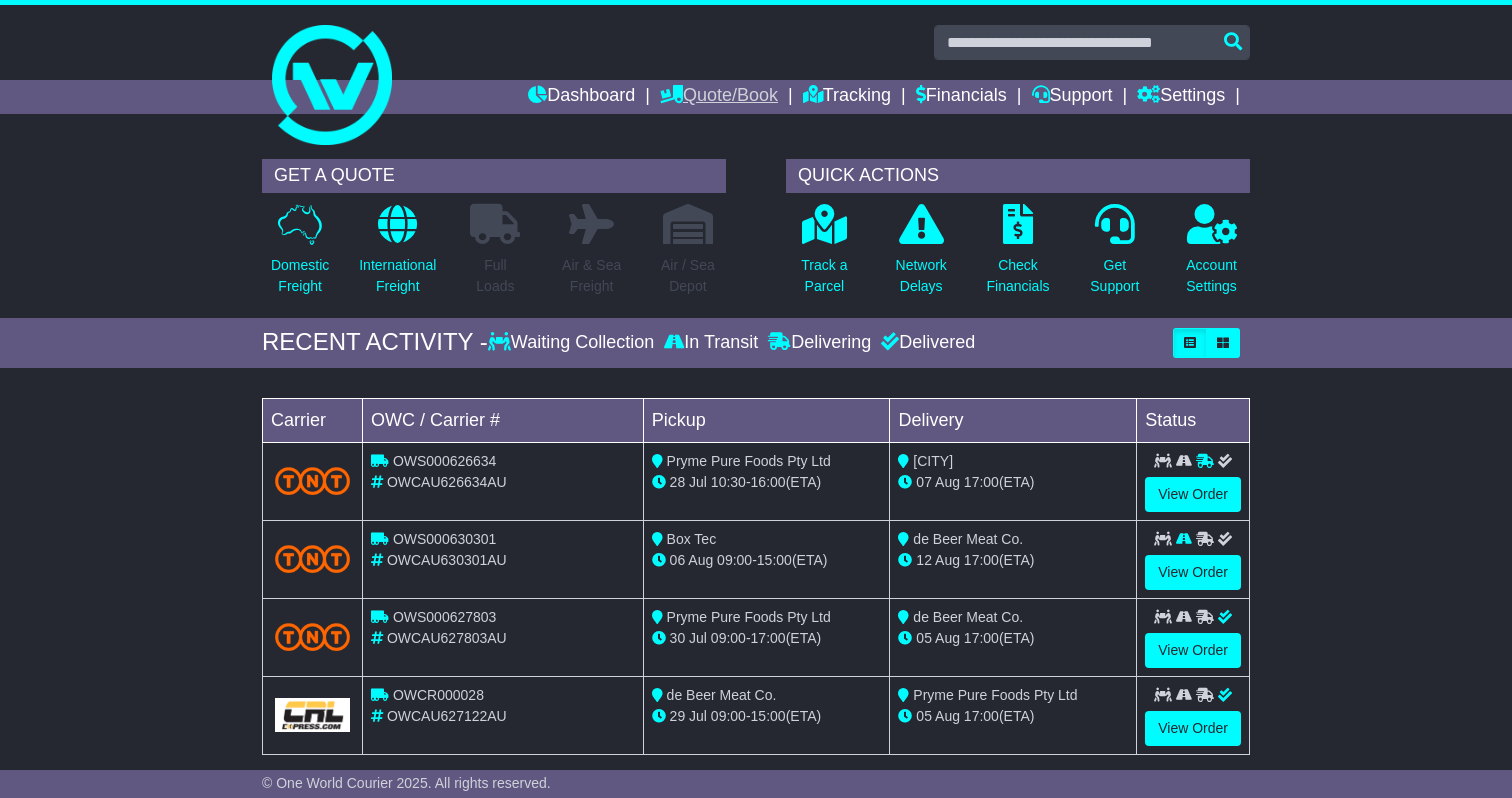 click on "Quote/Book" at bounding box center (719, 97) 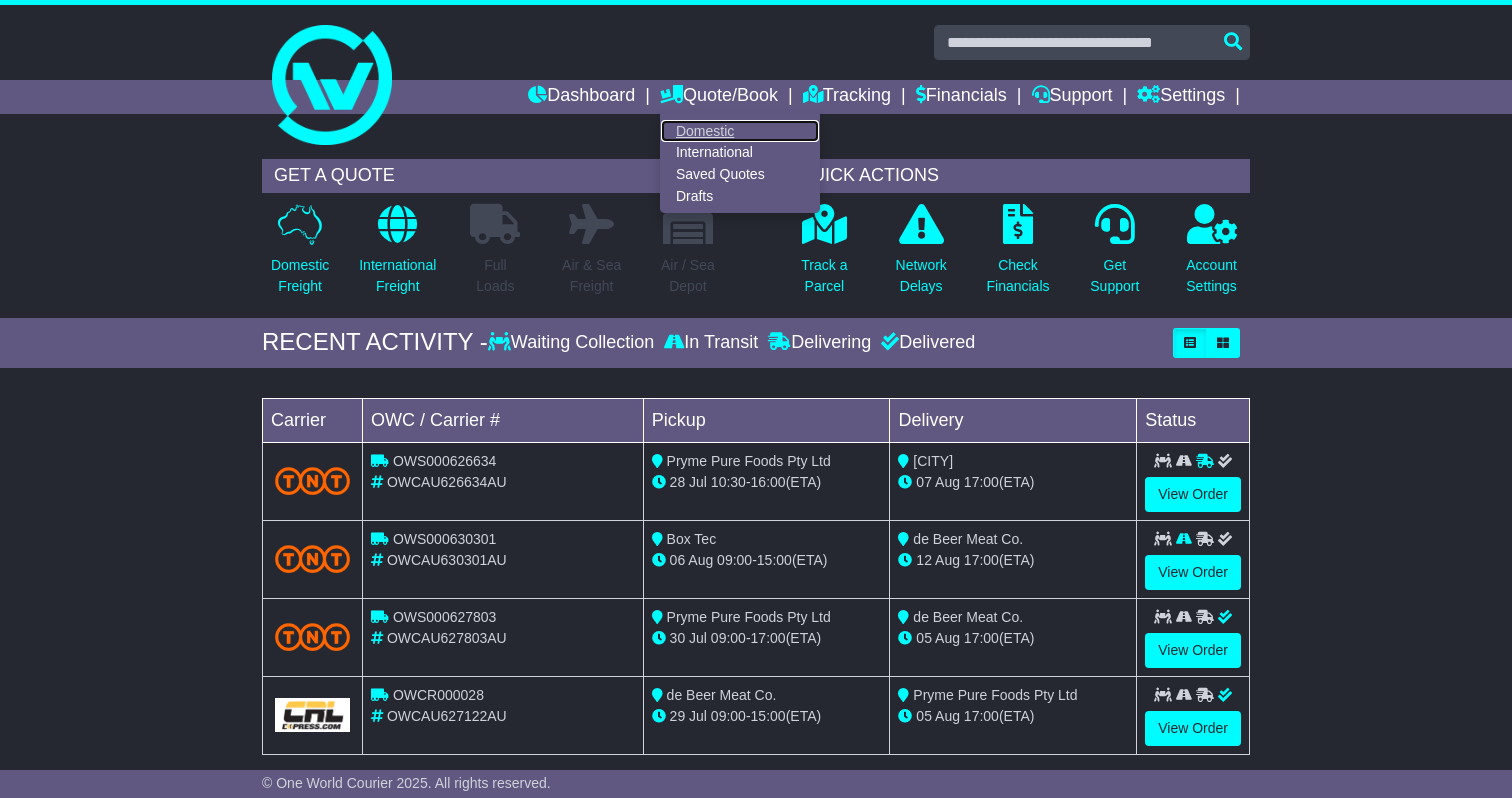 click on "Domestic" at bounding box center (740, 131) 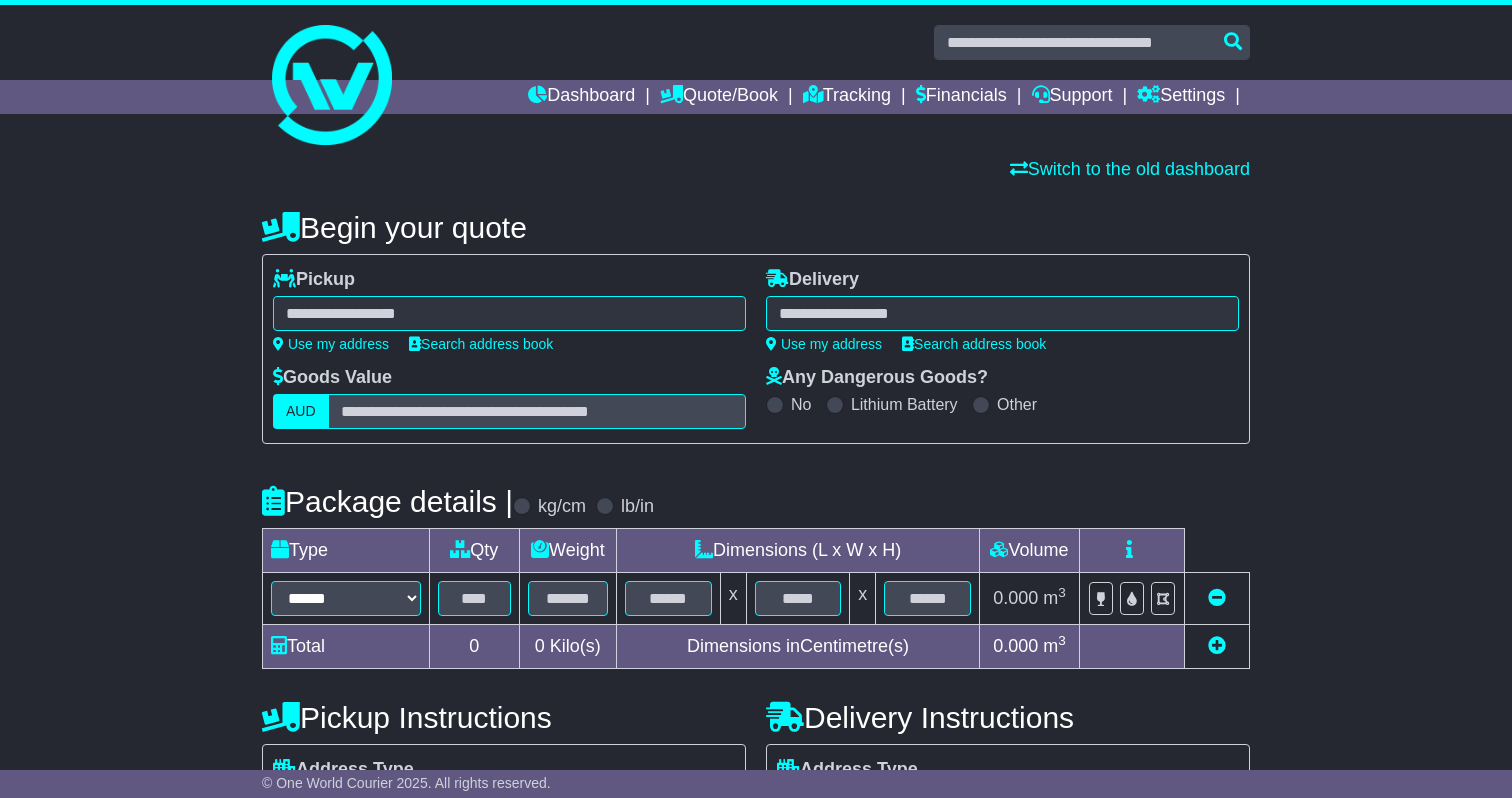 scroll, scrollTop: 0, scrollLeft: 0, axis: both 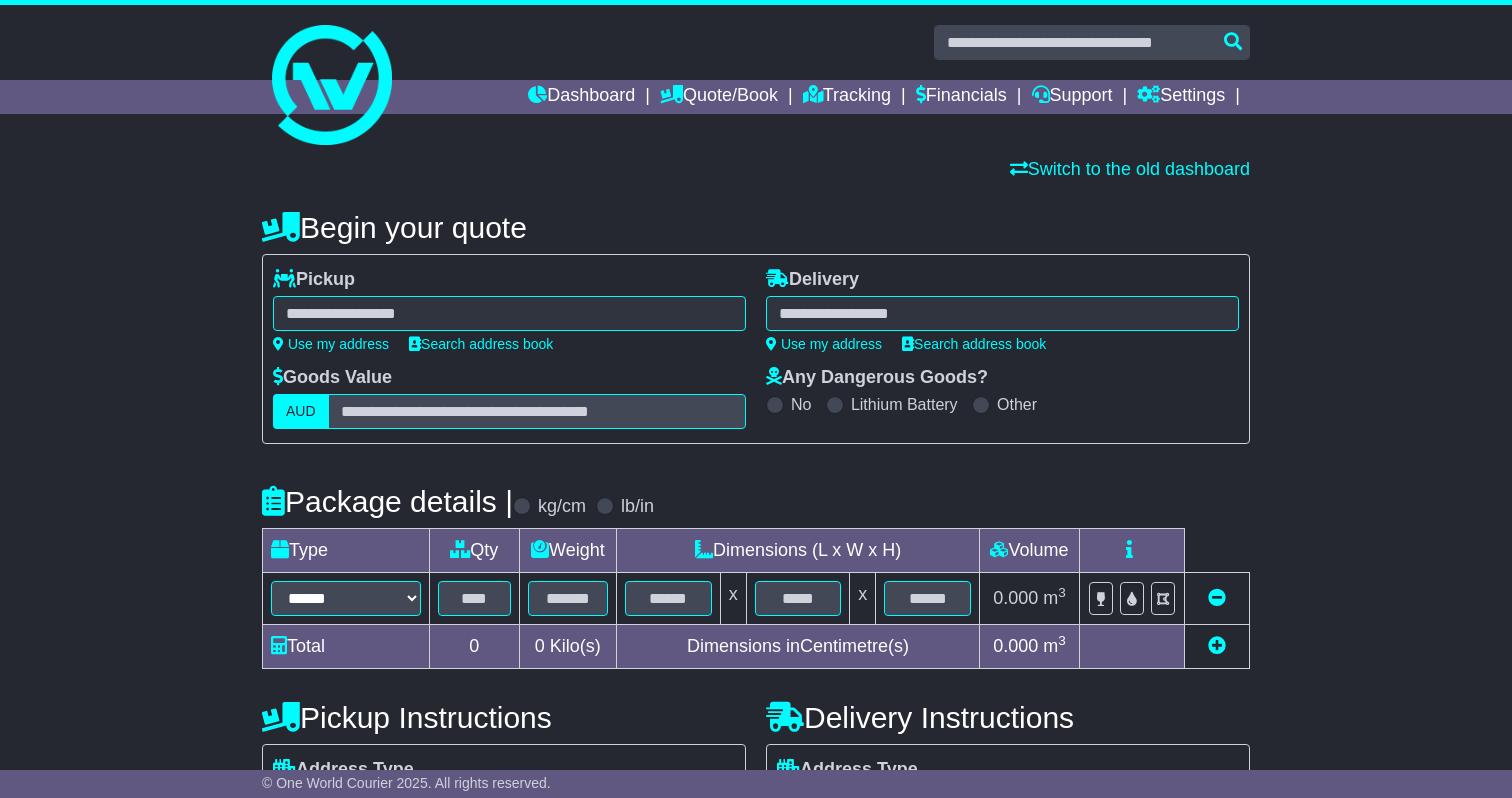 click on "**********" at bounding box center (509, 318) 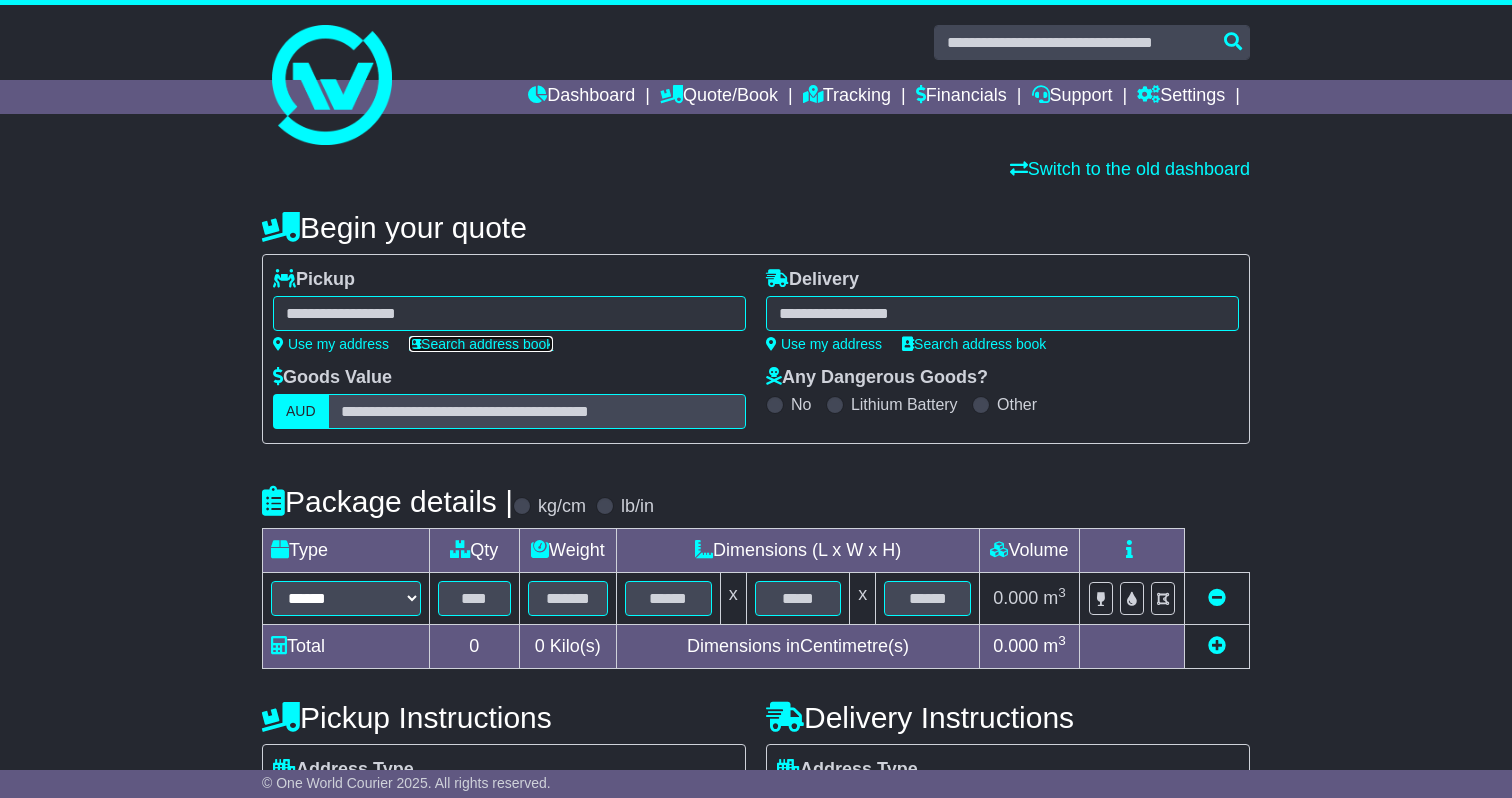 click on "Search address book" at bounding box center [481, 344] 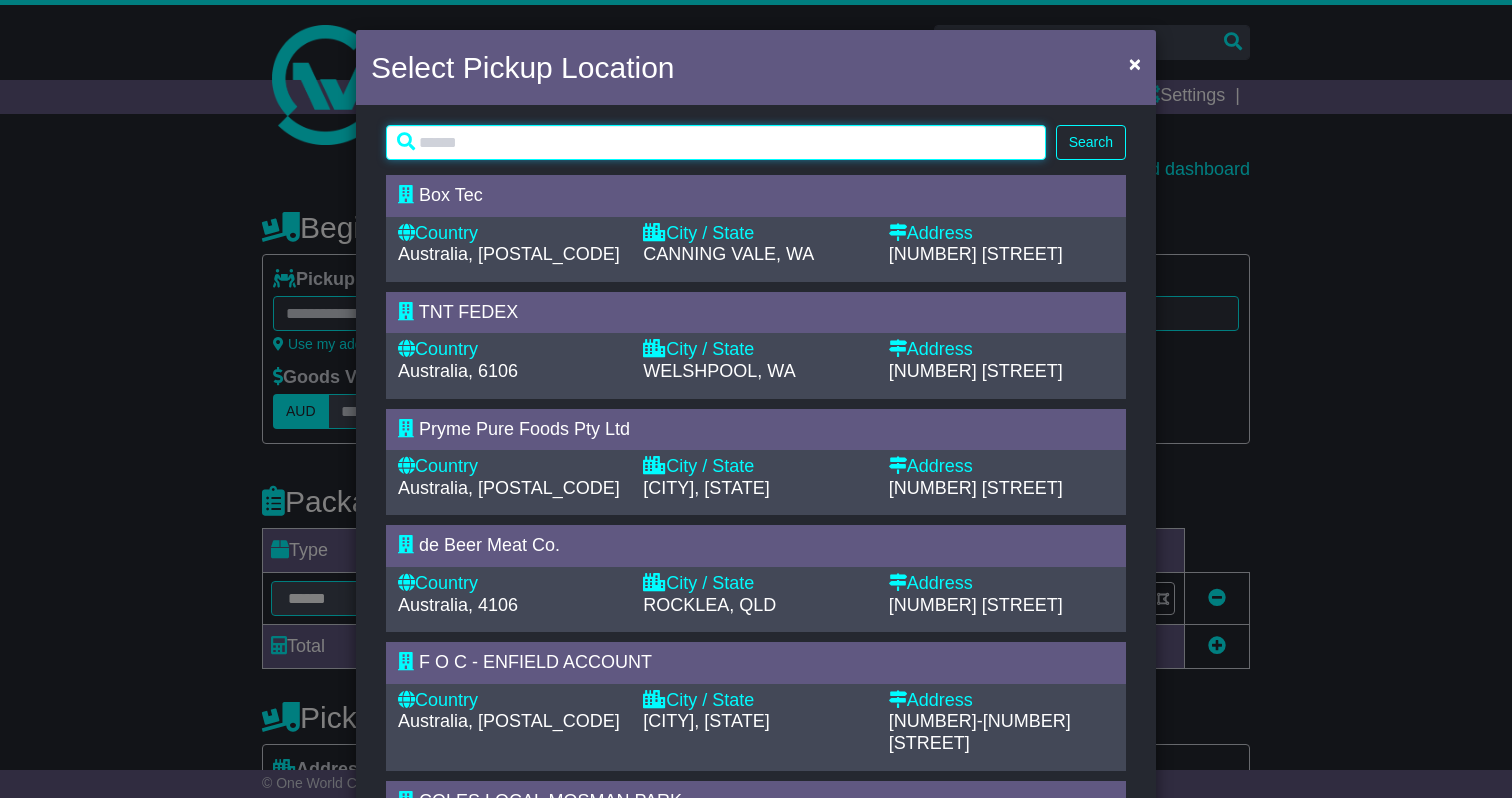 click at bounding box center (716, 142) 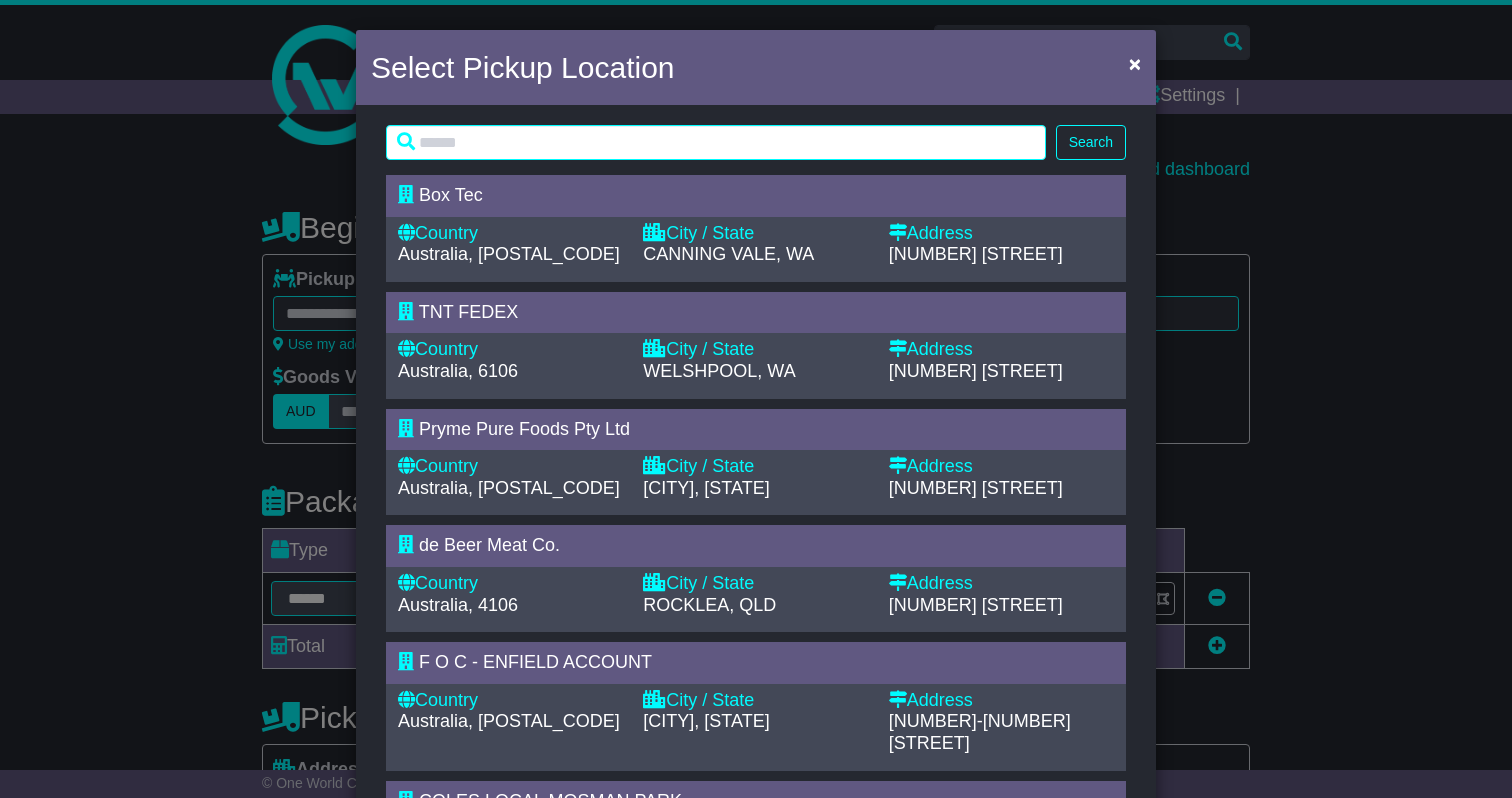 click on "Country
Australia, 4106
City / State
ROCKLEA, QLD
Address
7 SHOEBURY ST" at bounding box center [756, 599] 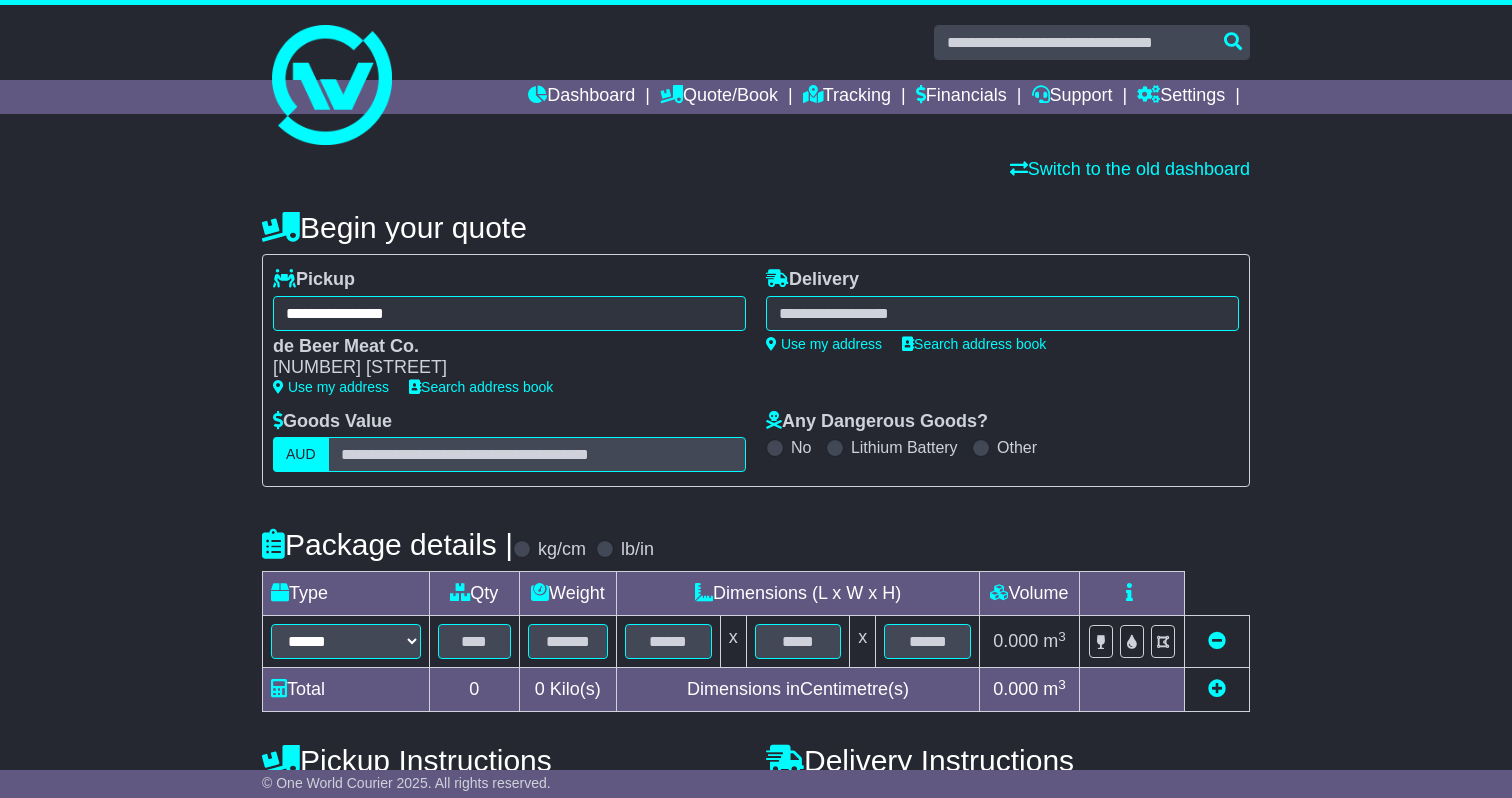click on "**********" at bounding box center (1002, 340) 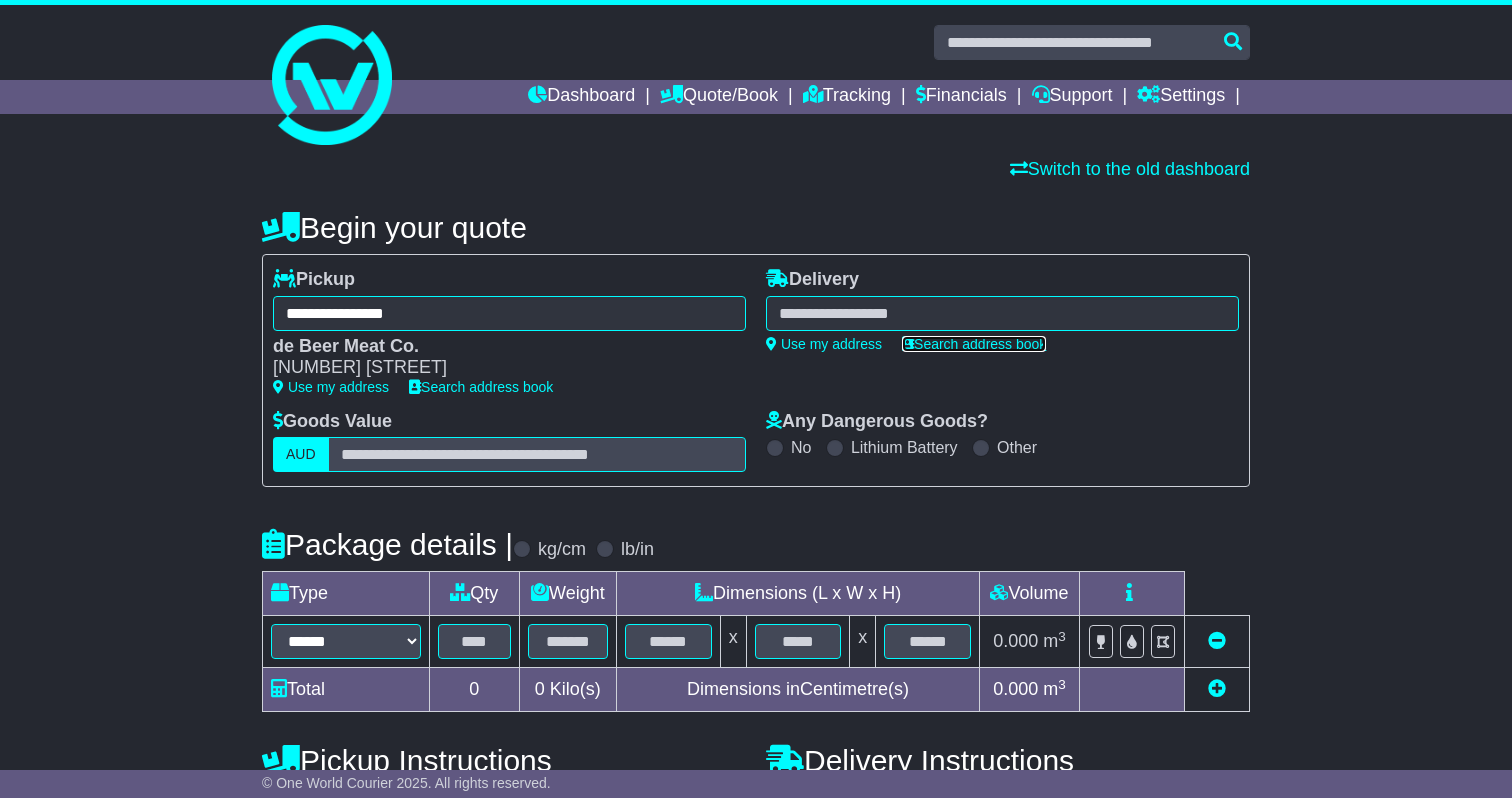 click on "Search address book" at bounding box center [974, 344] 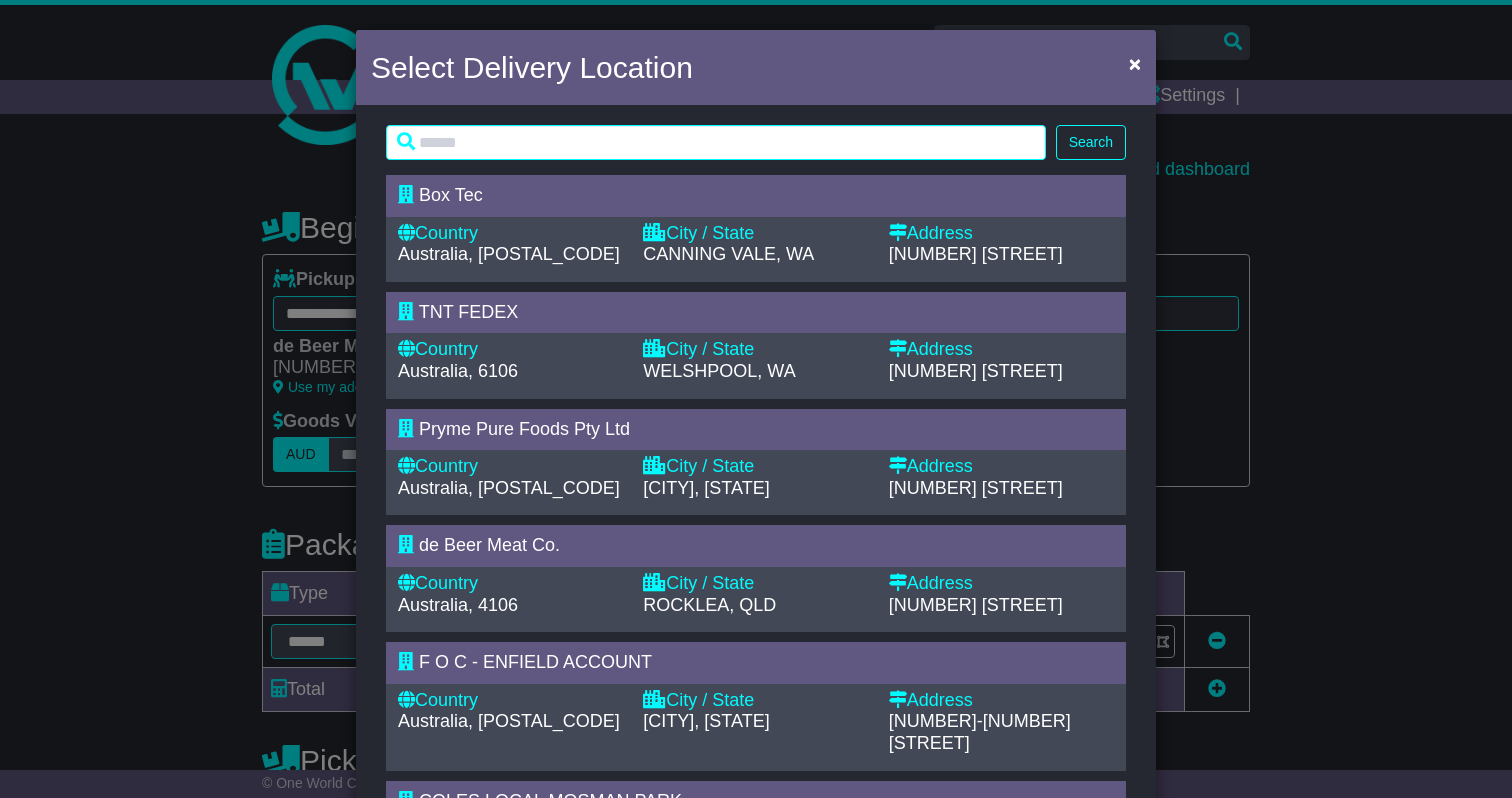 click on "[CITY], [STATE]" at bounding box center [755, 489] 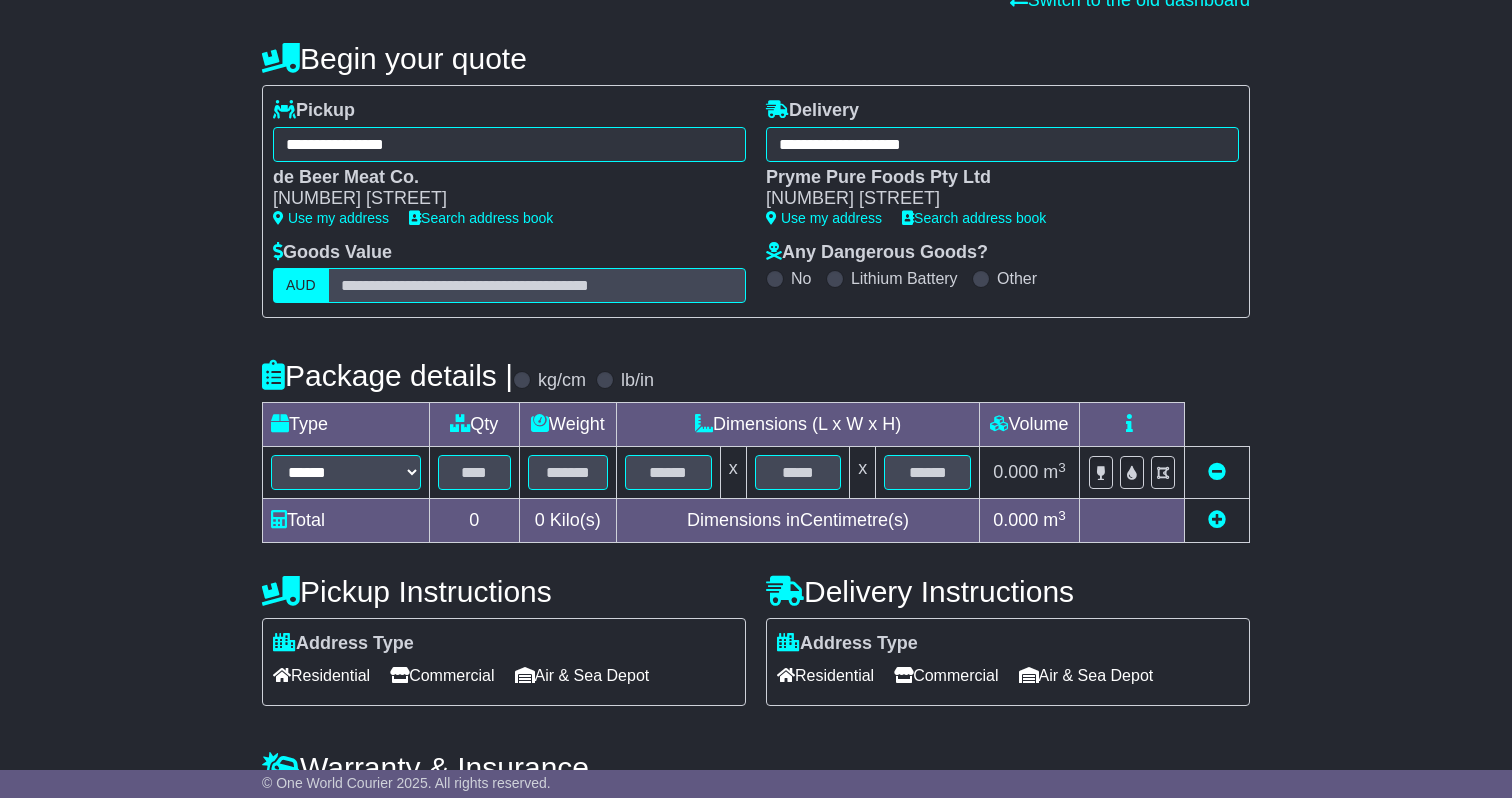 scroll, scrollTop: 171, scrollLeft: 0, axis: vertical 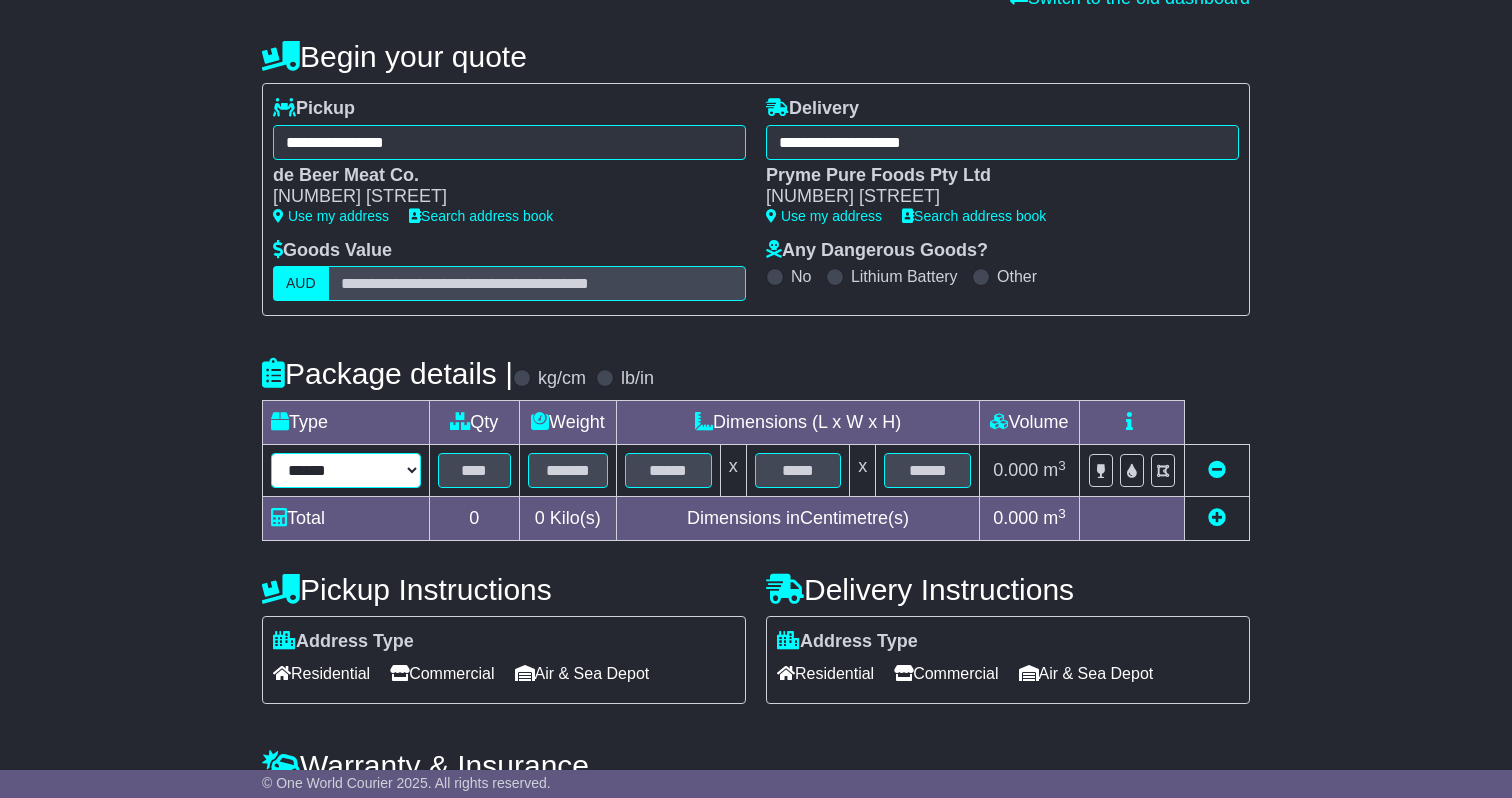 click on "****** ****** *** ******** ***** **** **** ****** *** *******" at bounding box center [346, 470] 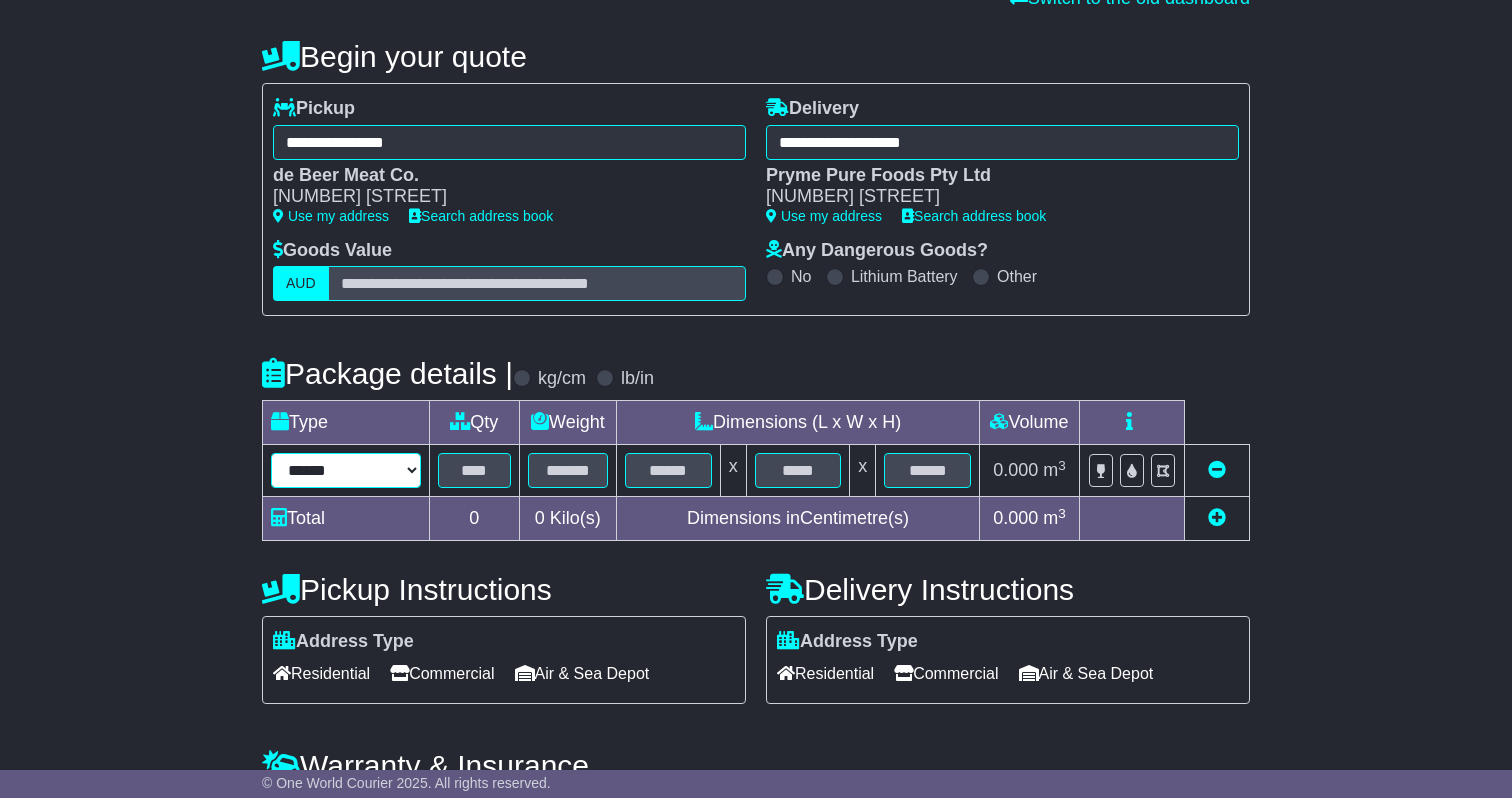 select on "*****" 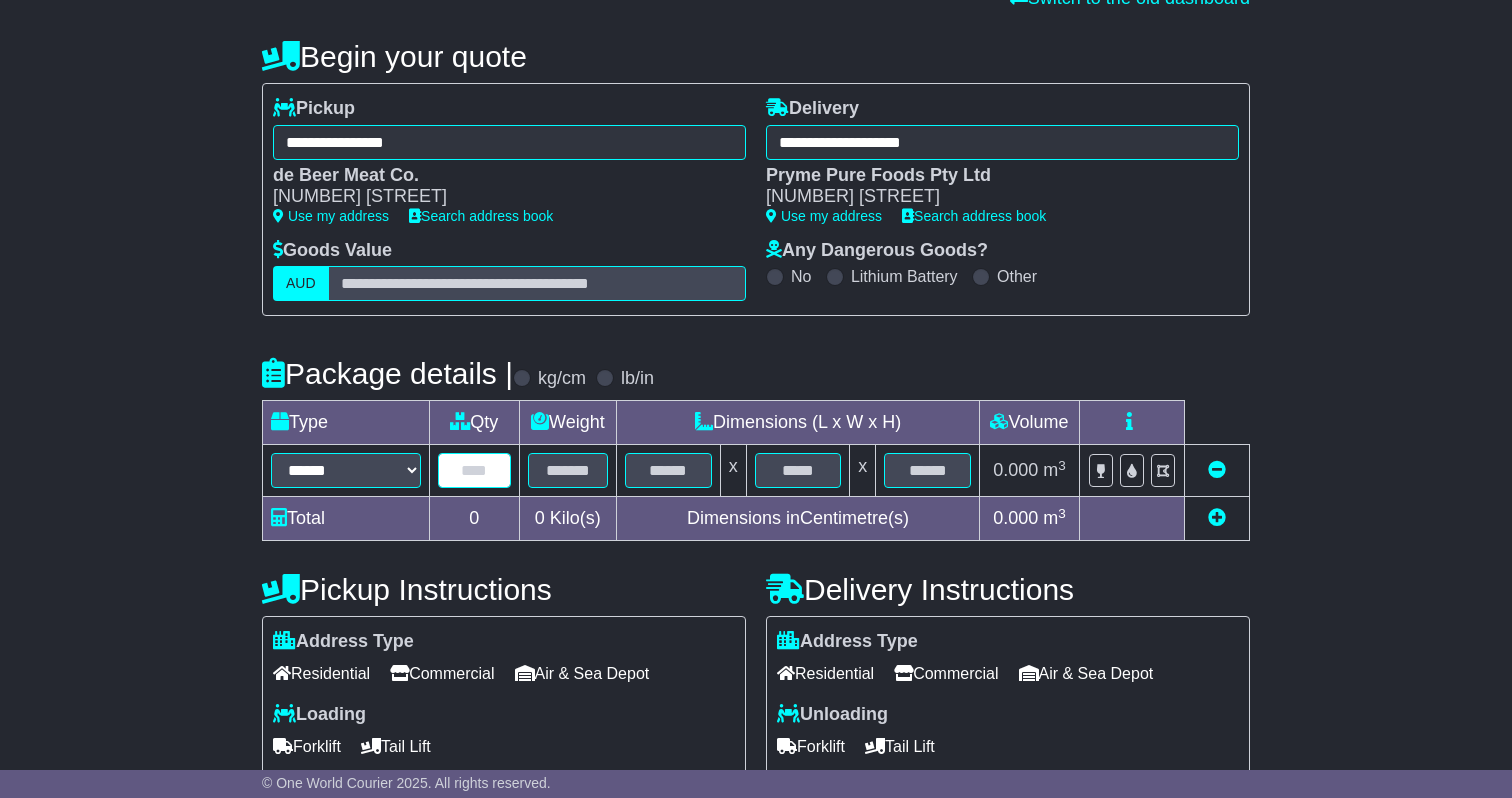 click at bounding box center (474, 470) 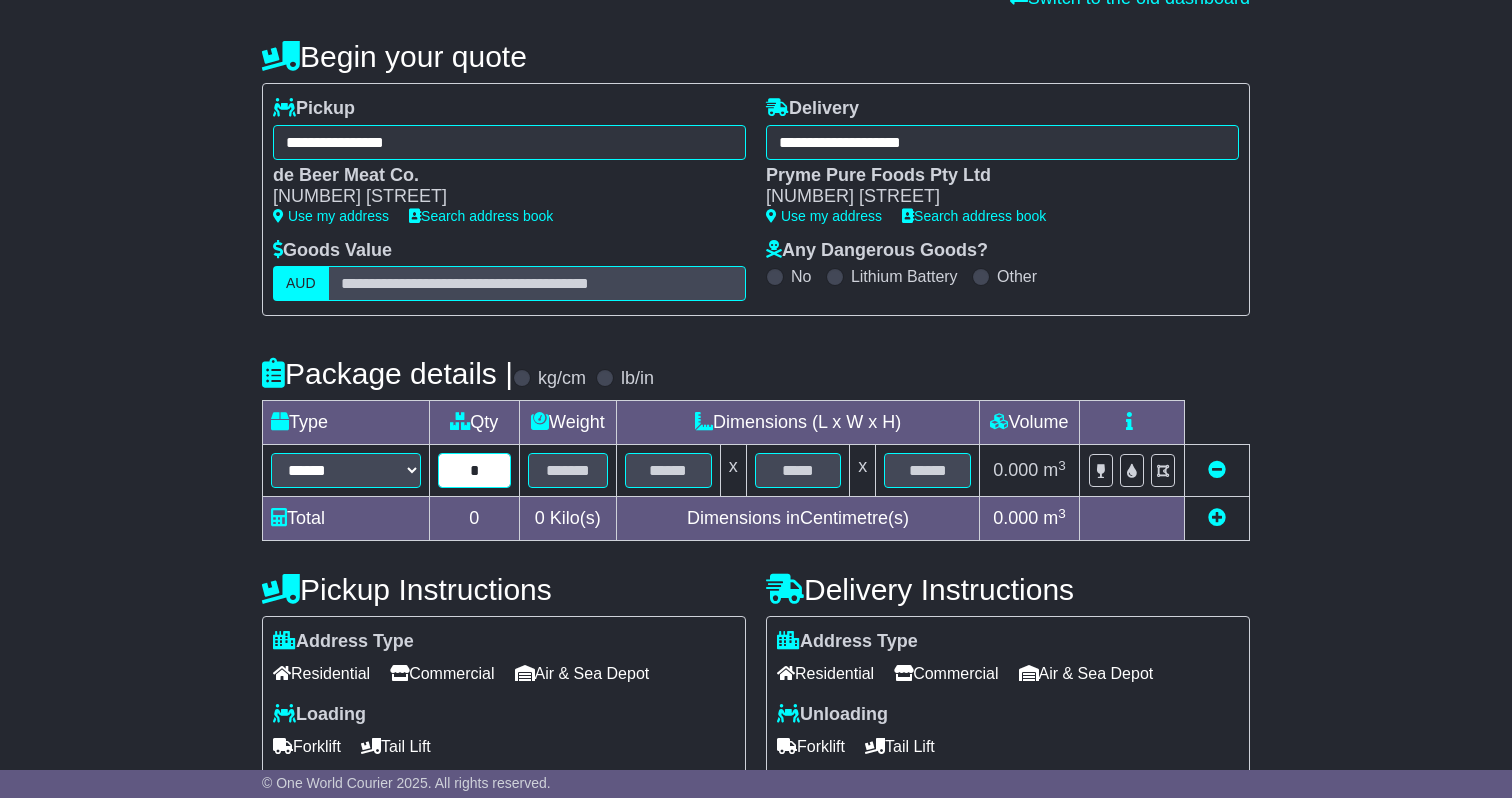 type on "*" 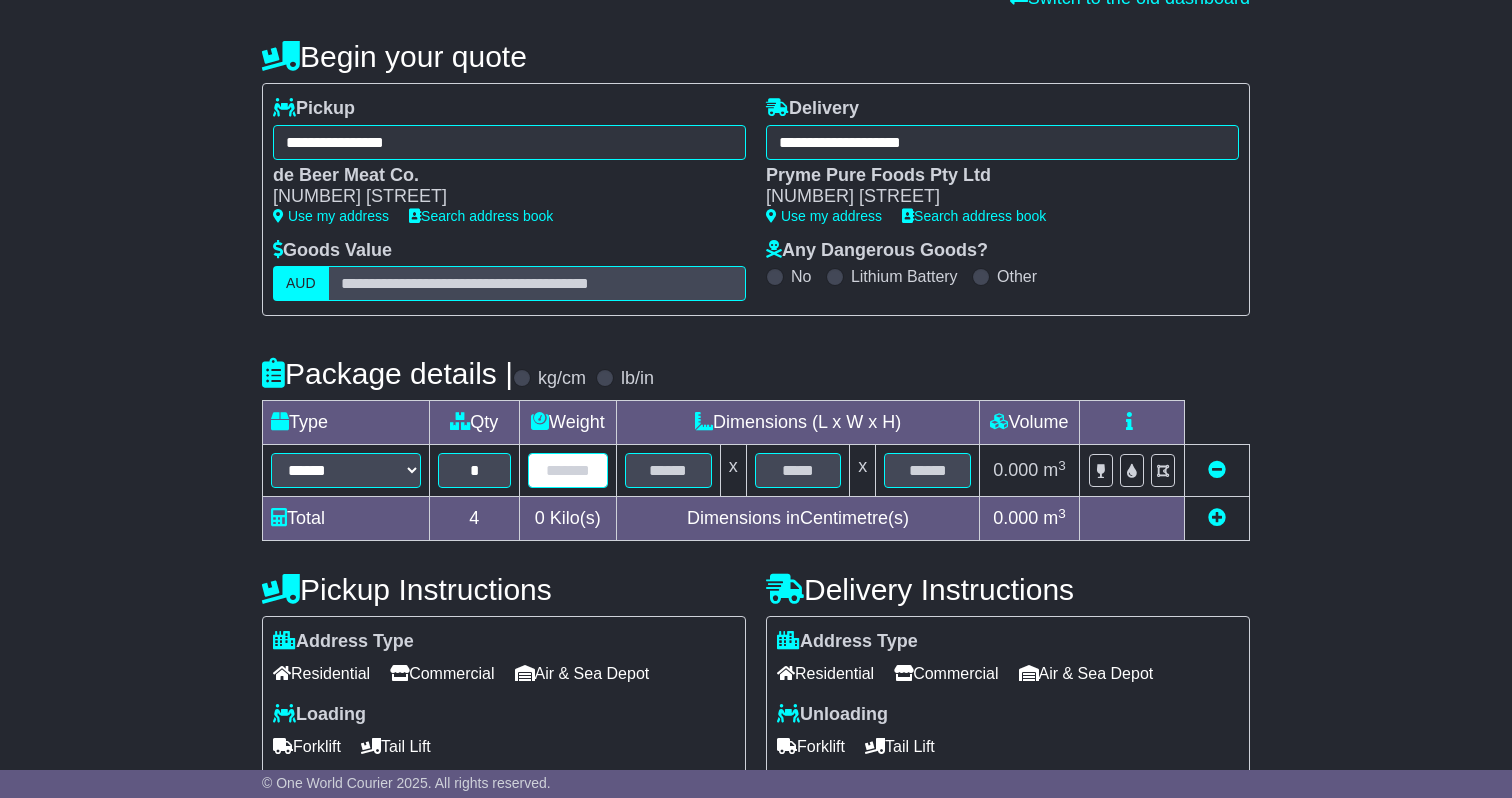 click at bounding box center [568, 470] 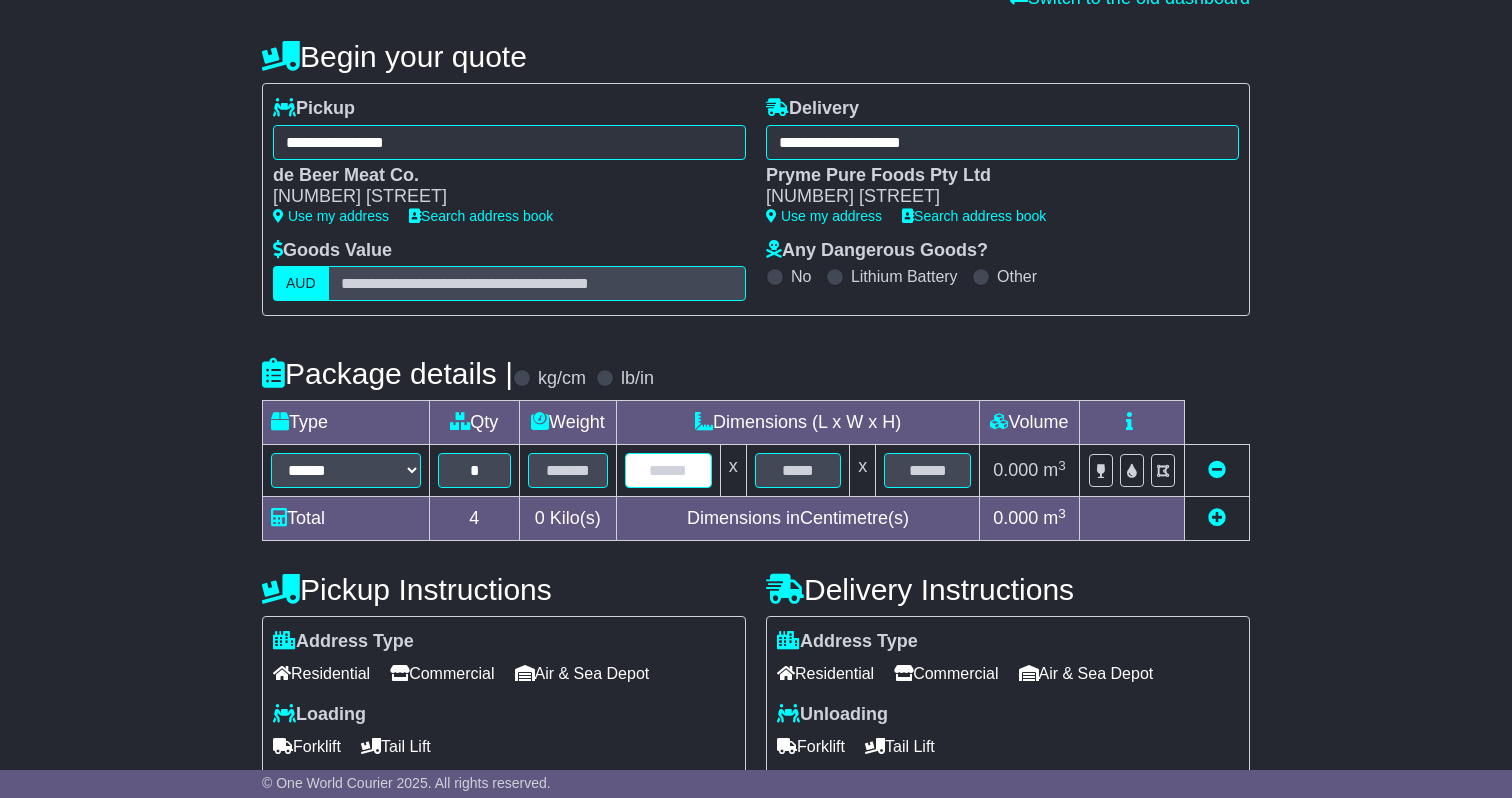 click at bounding box center (668, 470) 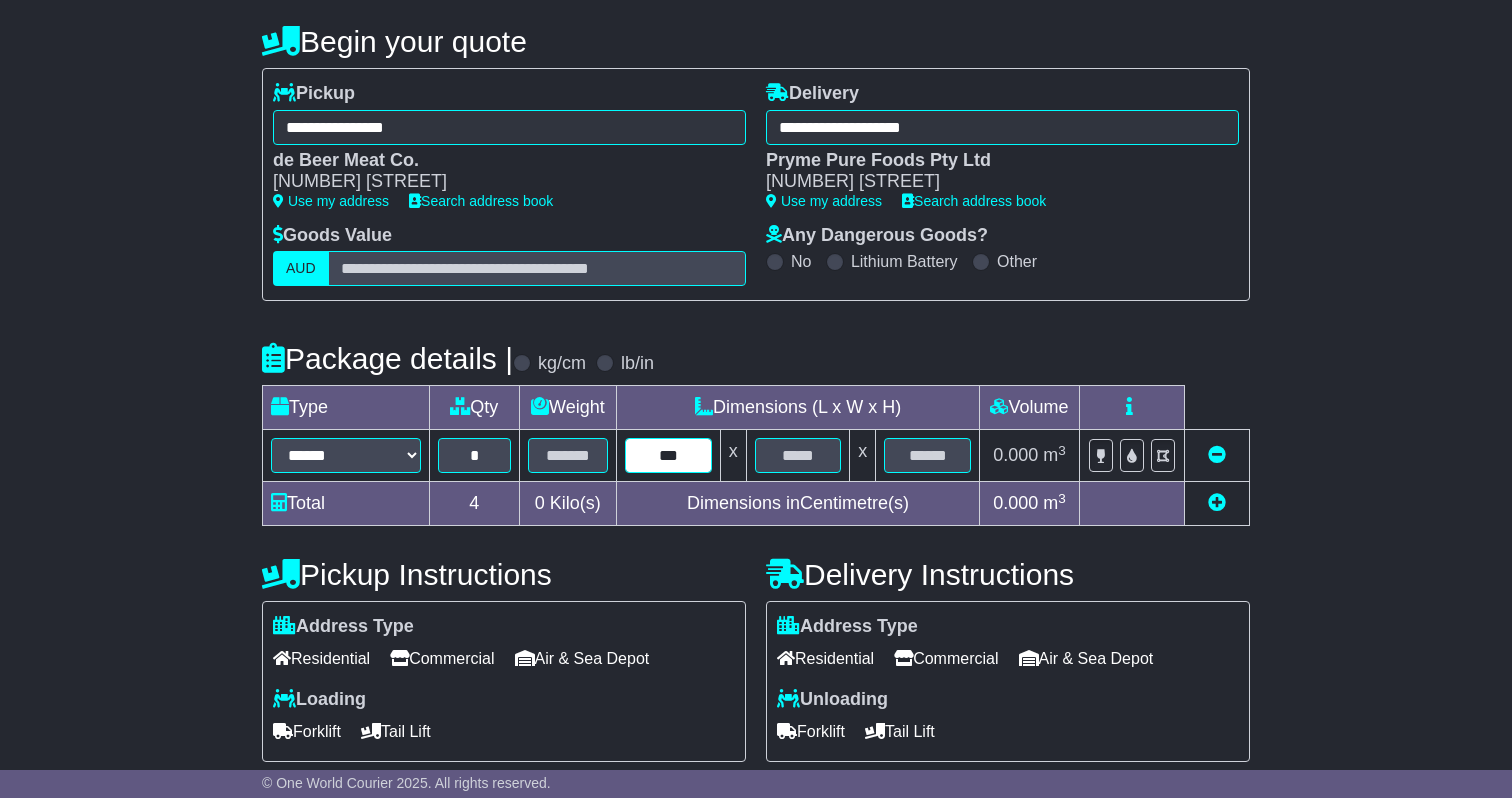 scroll, scrollTop: 479, scrollLeft: 0, axis: vertical 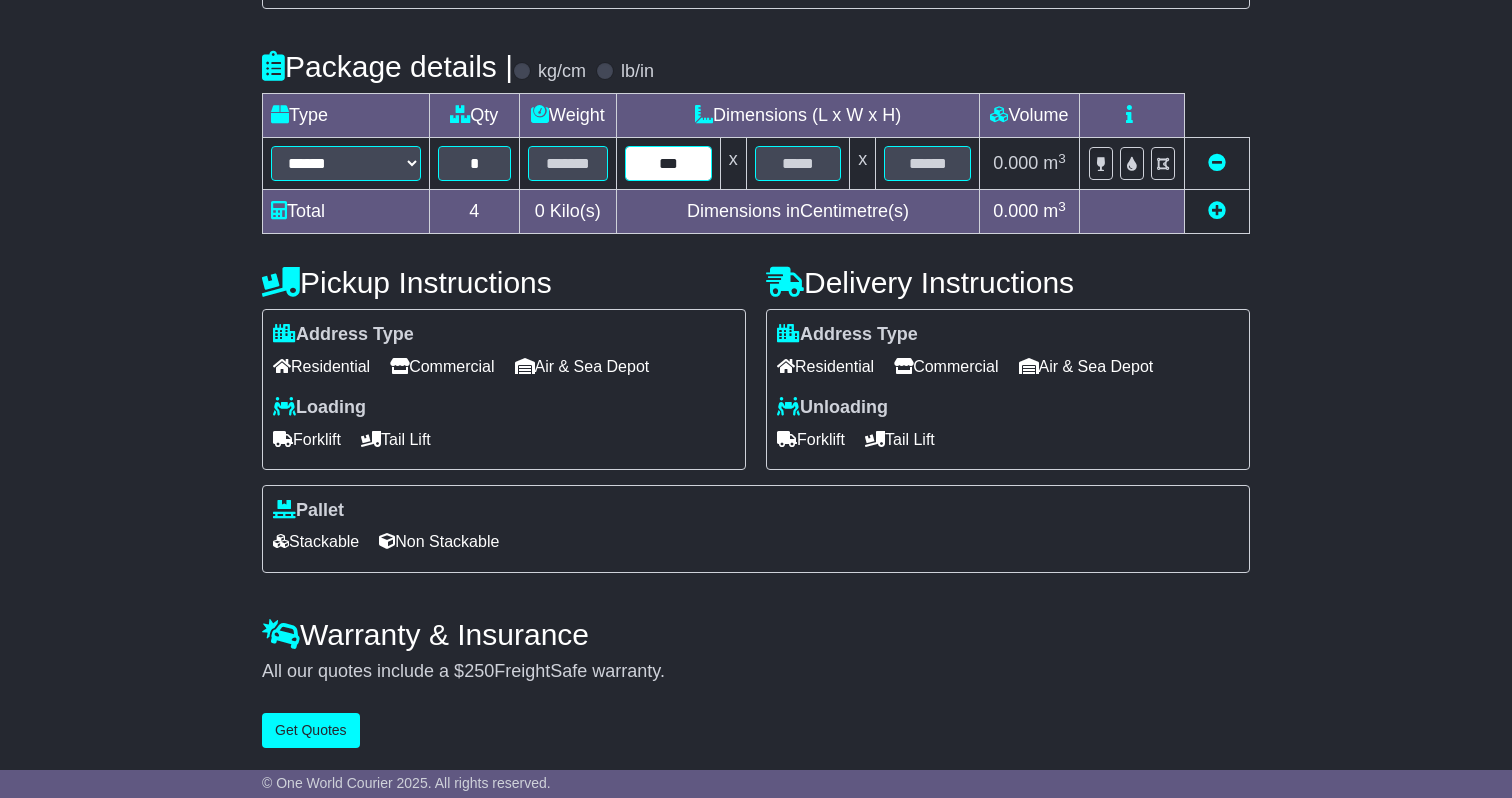 type on "***" 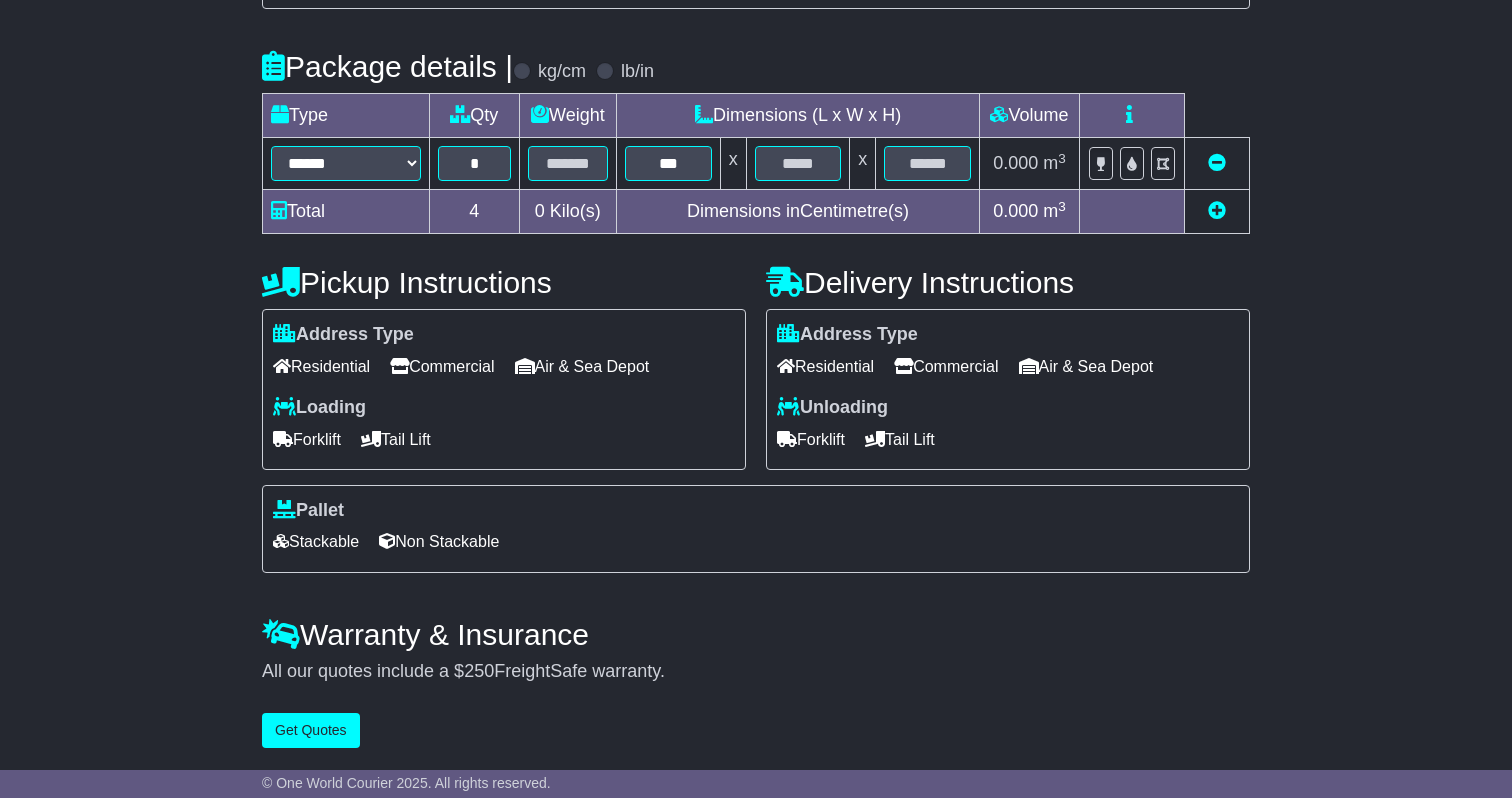 click on "Tail Lift" at bounding box center (900, 439) 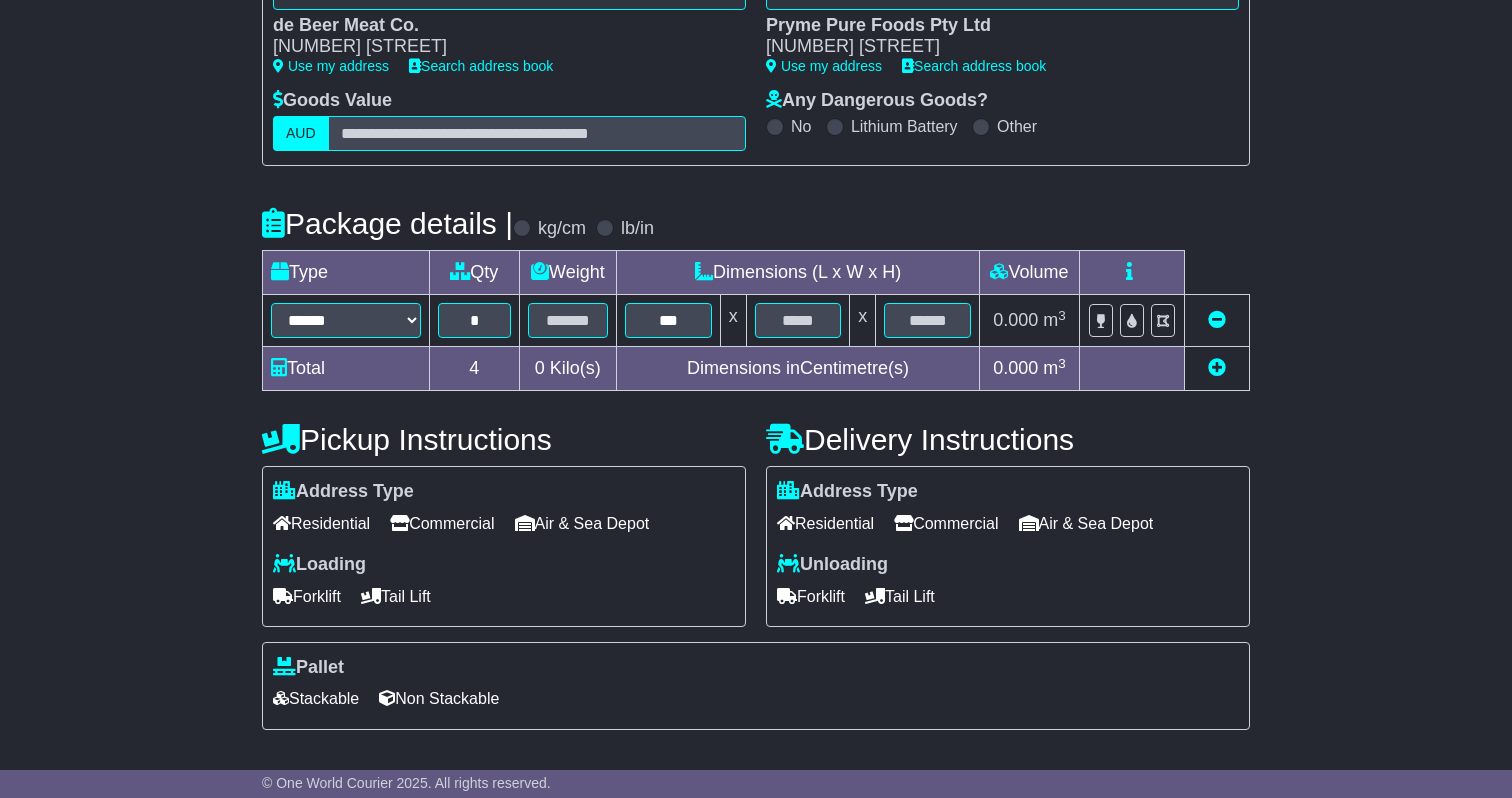 scroll, scrollTop: 324, scrollLeft: 0, axis: vertical 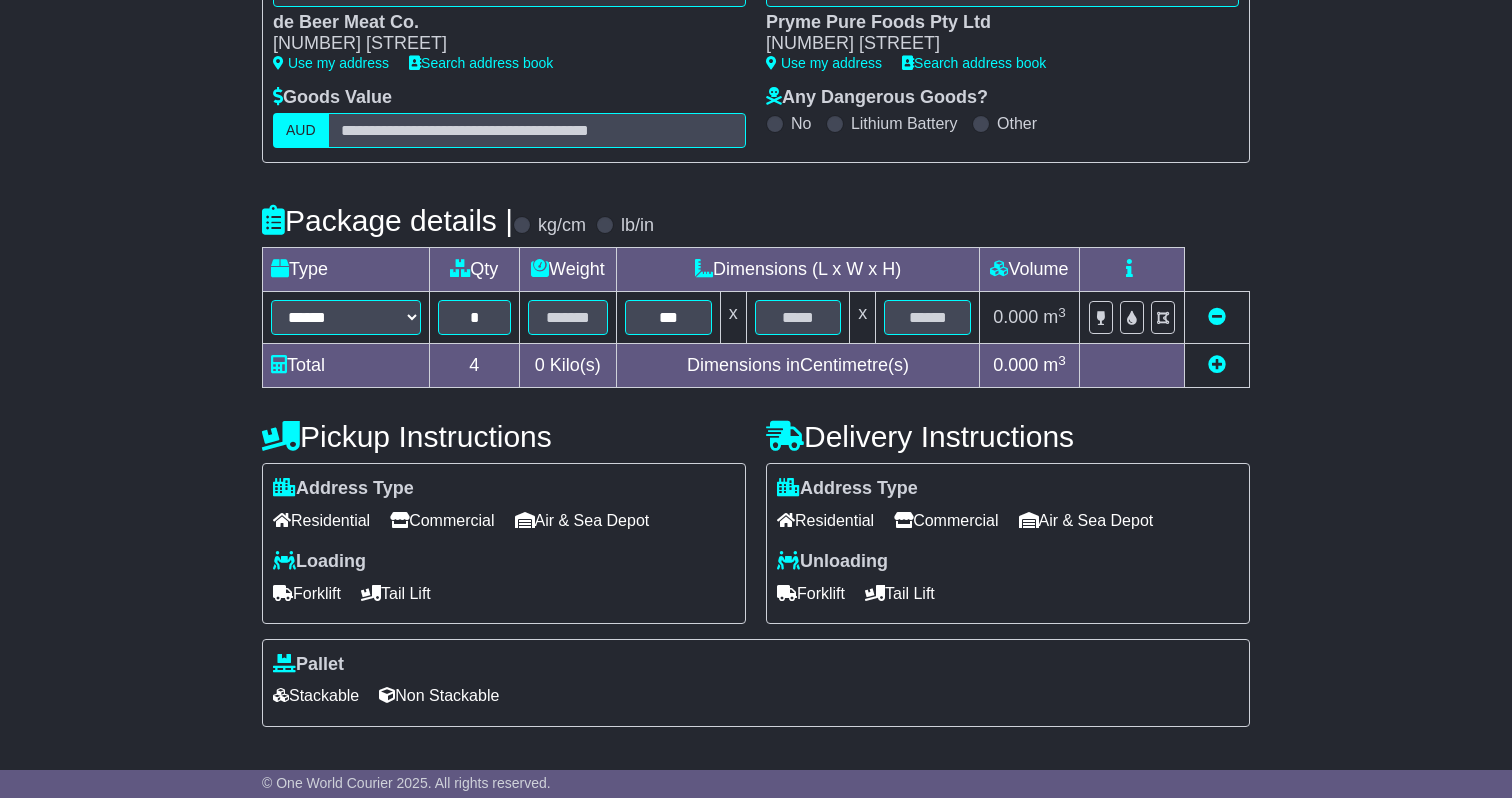 click at bounding box center [1217, 364] 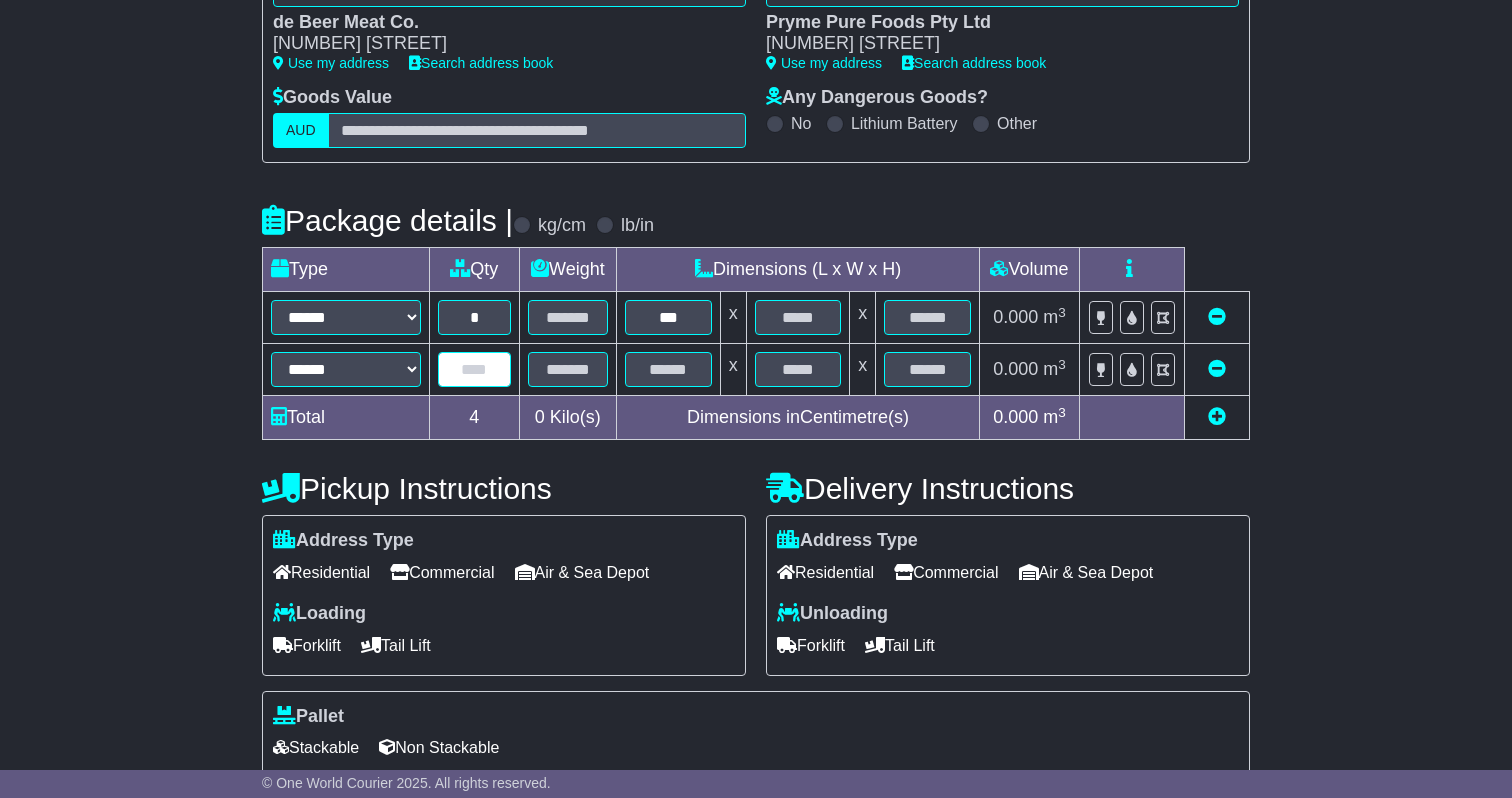 click at bounding box center (474, 369) 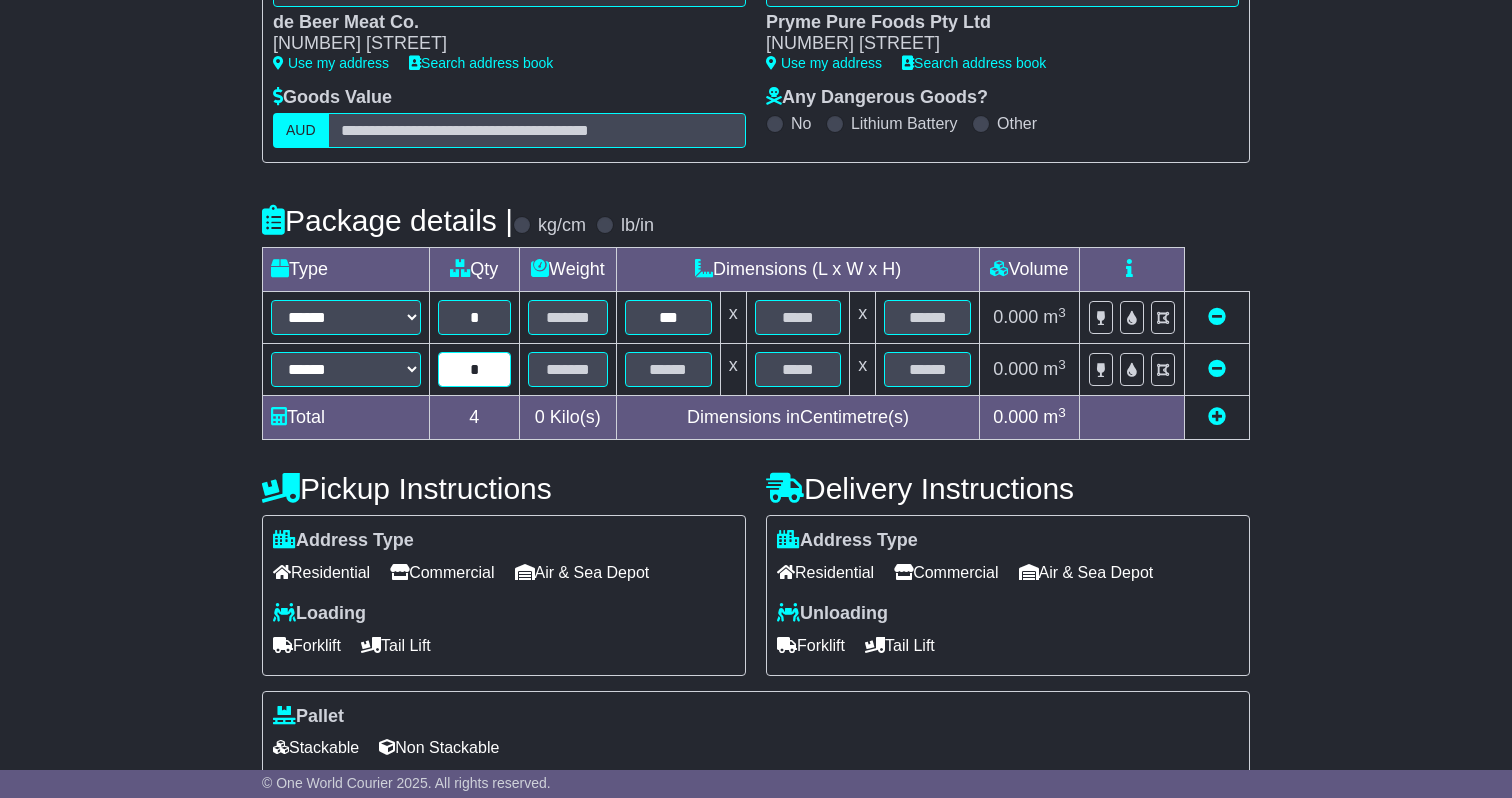 type on "*" 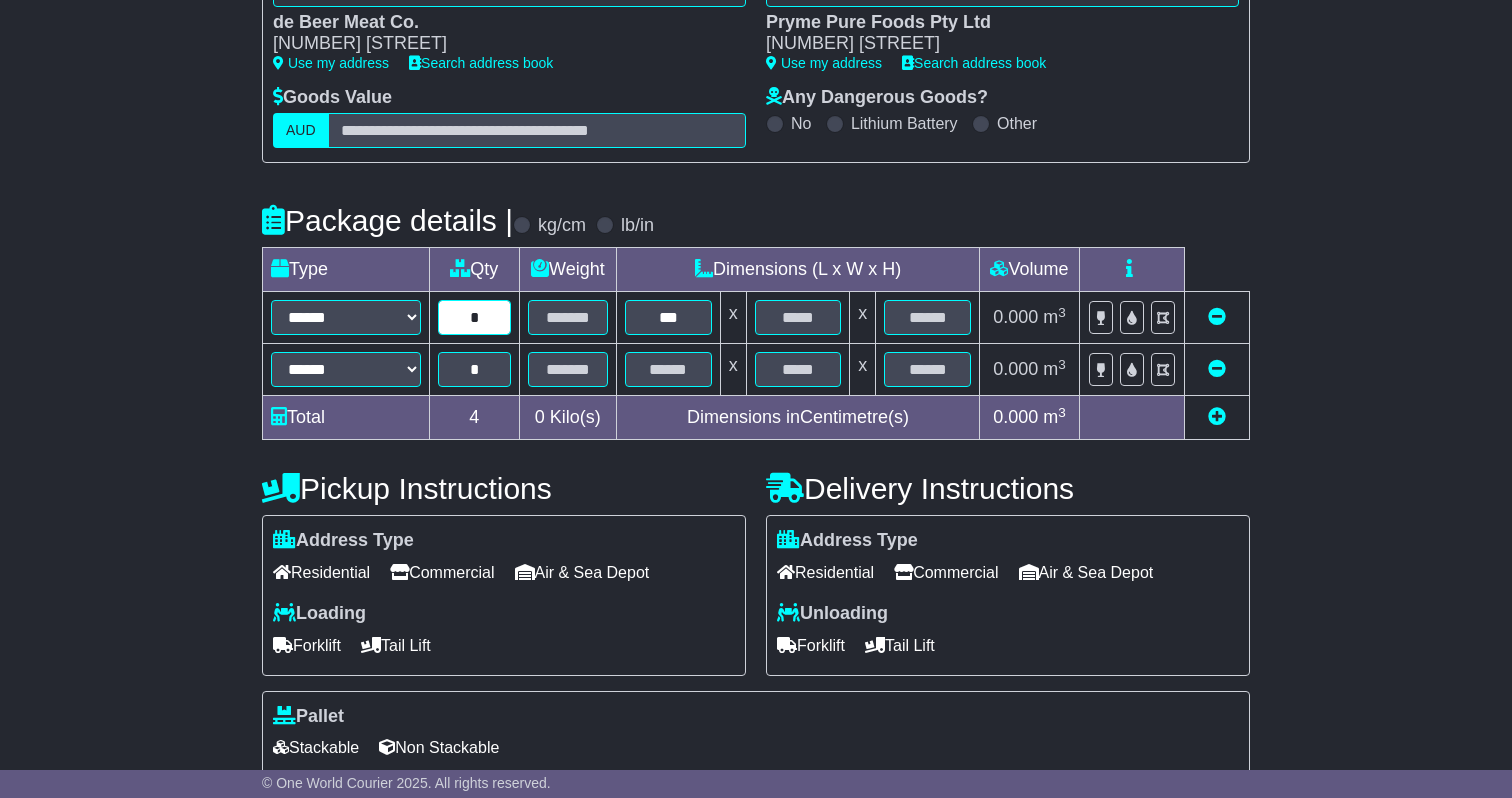 click on "*" at bounding box center (474, 317) 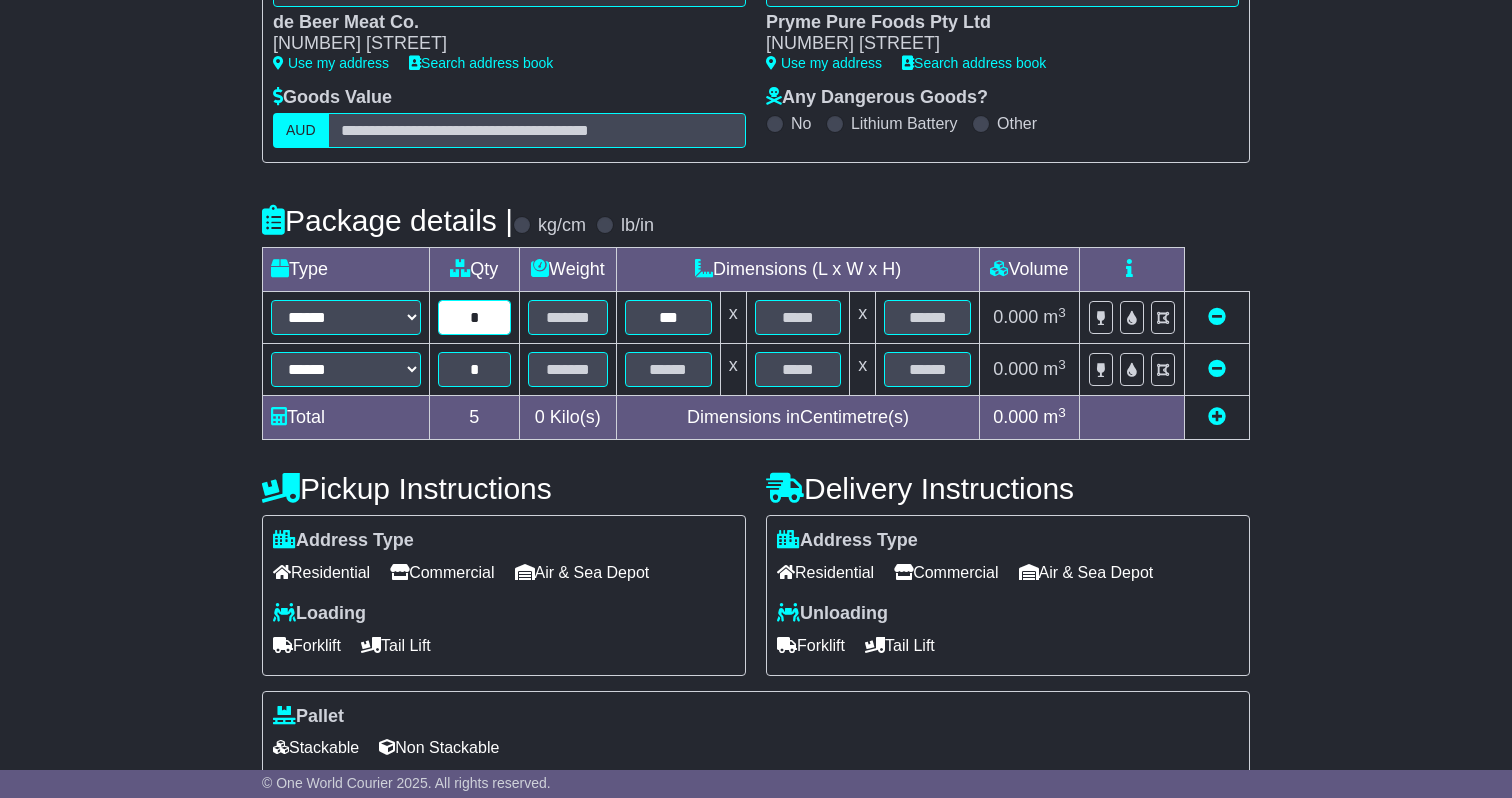 click on "*" at bounding box center [474, 317] 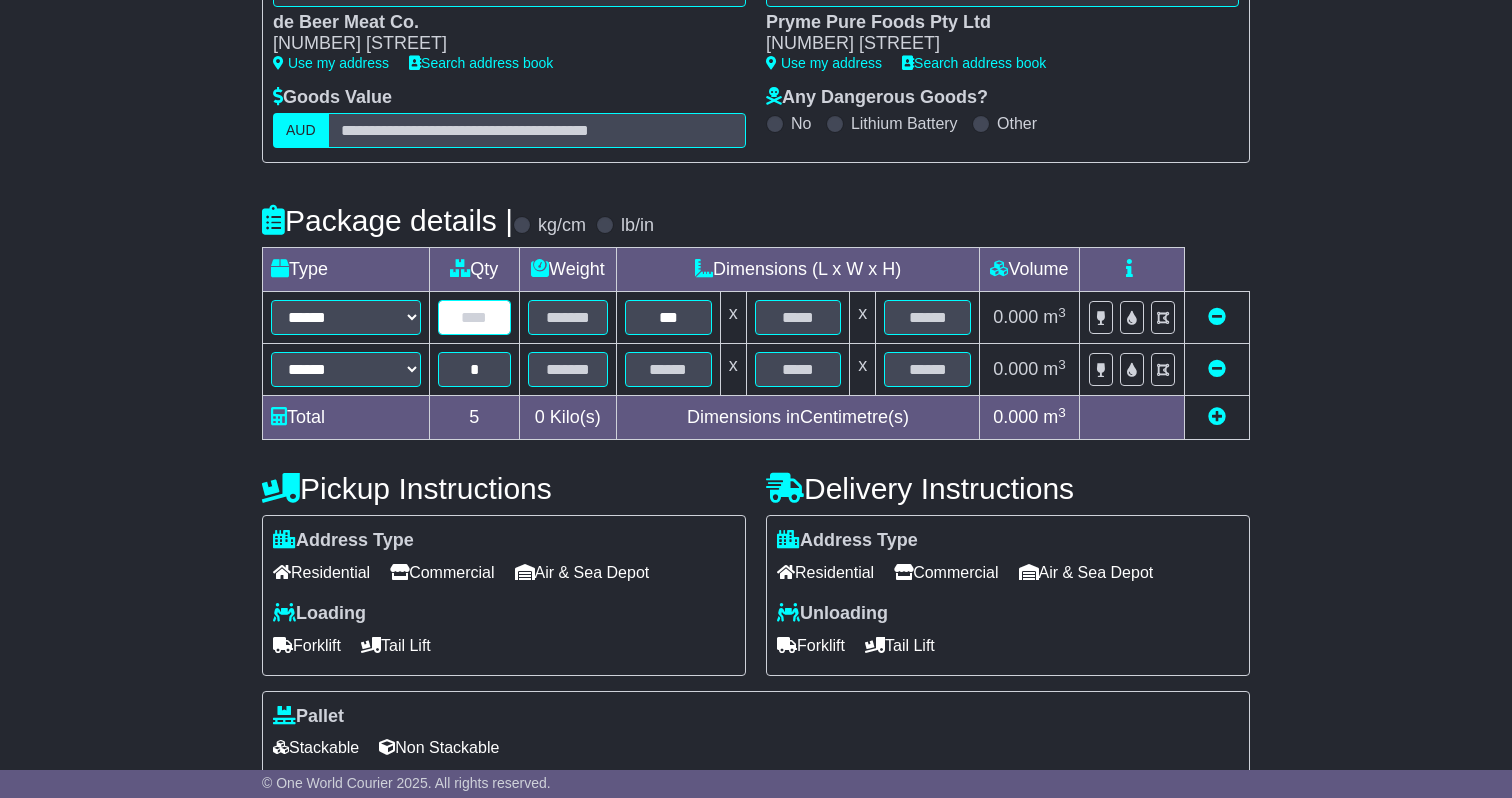 type 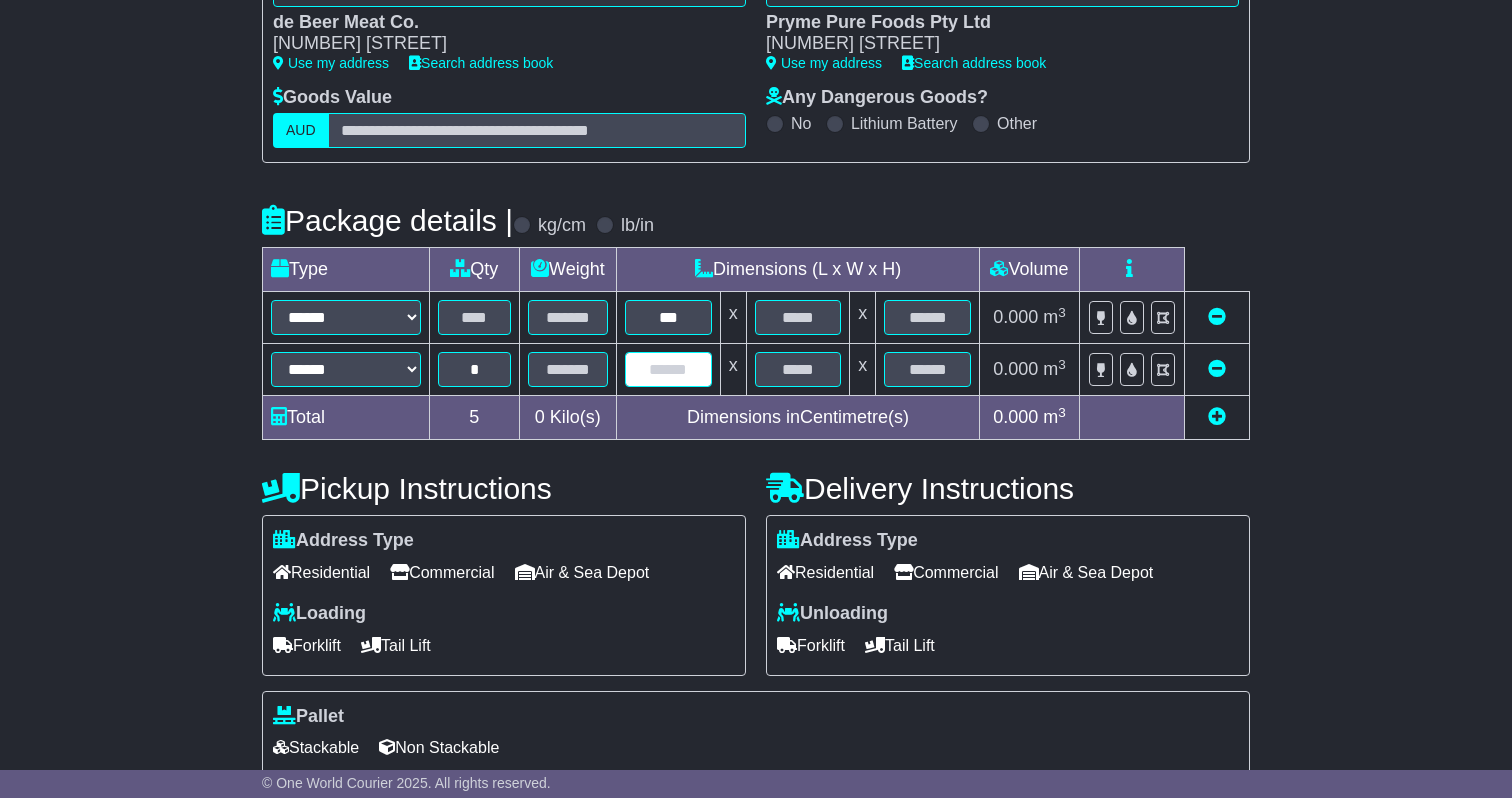 click at bounding box center (668, 369) 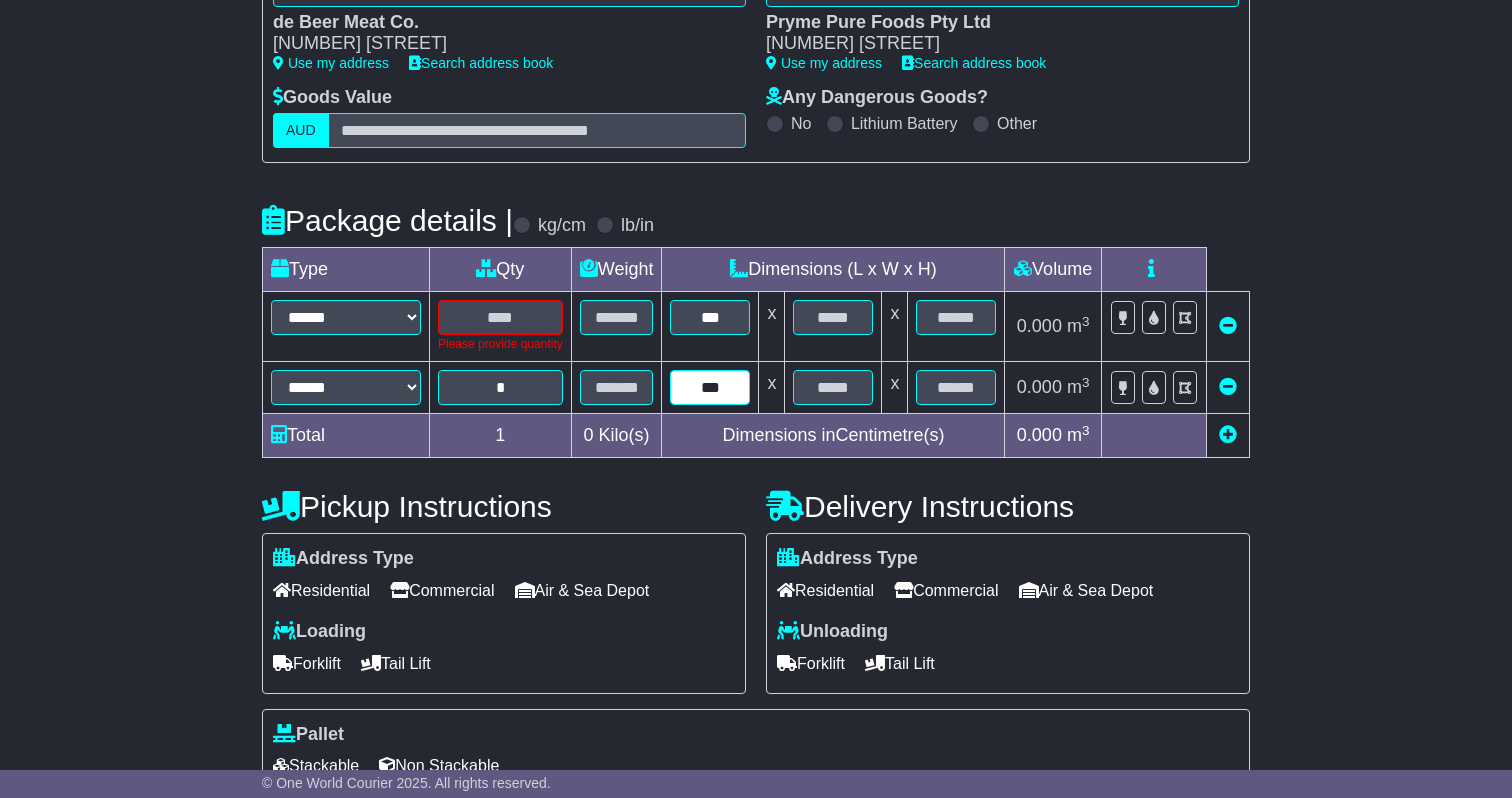 type on "***" 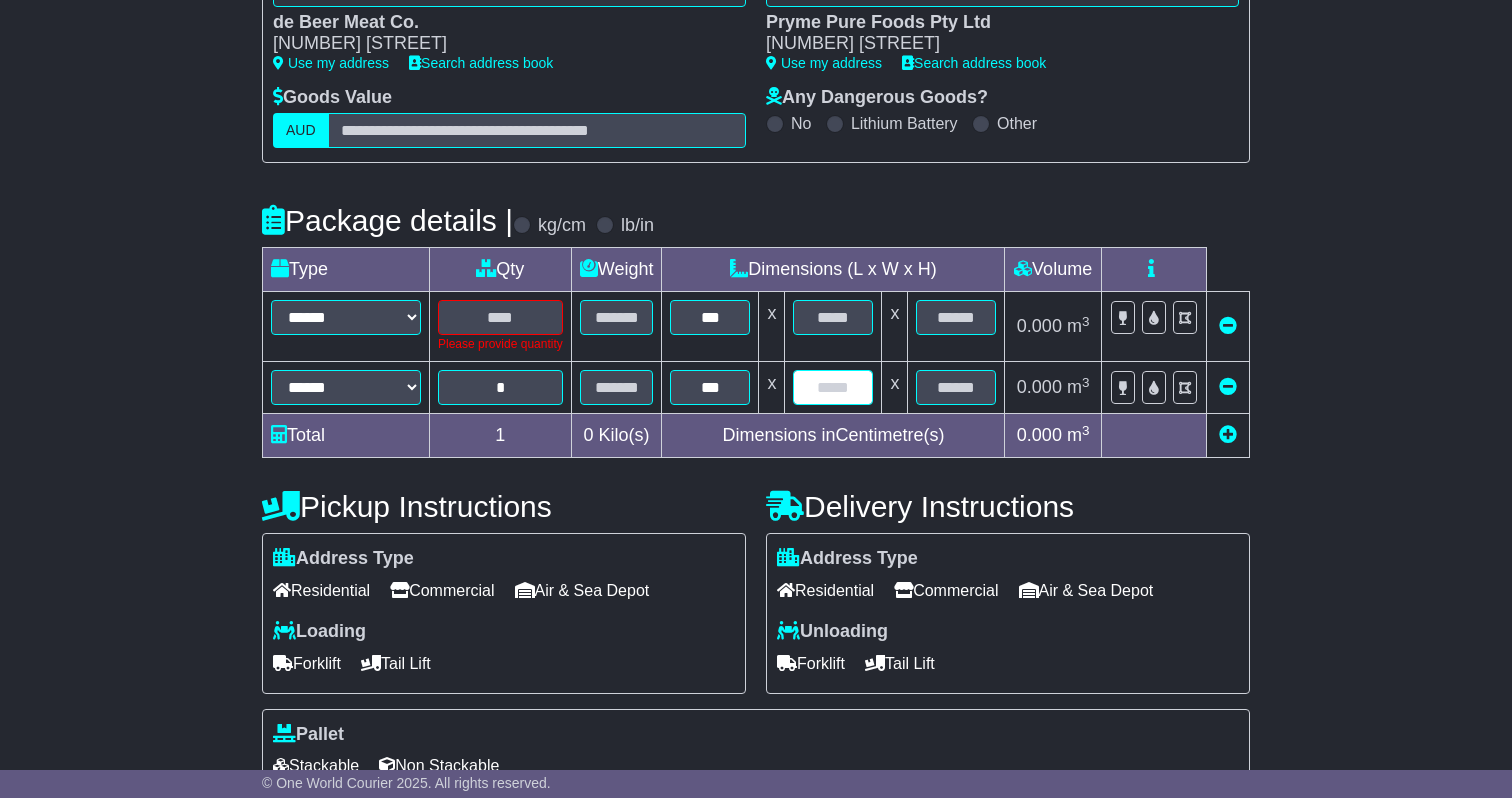click at bounding box center (833, 387) 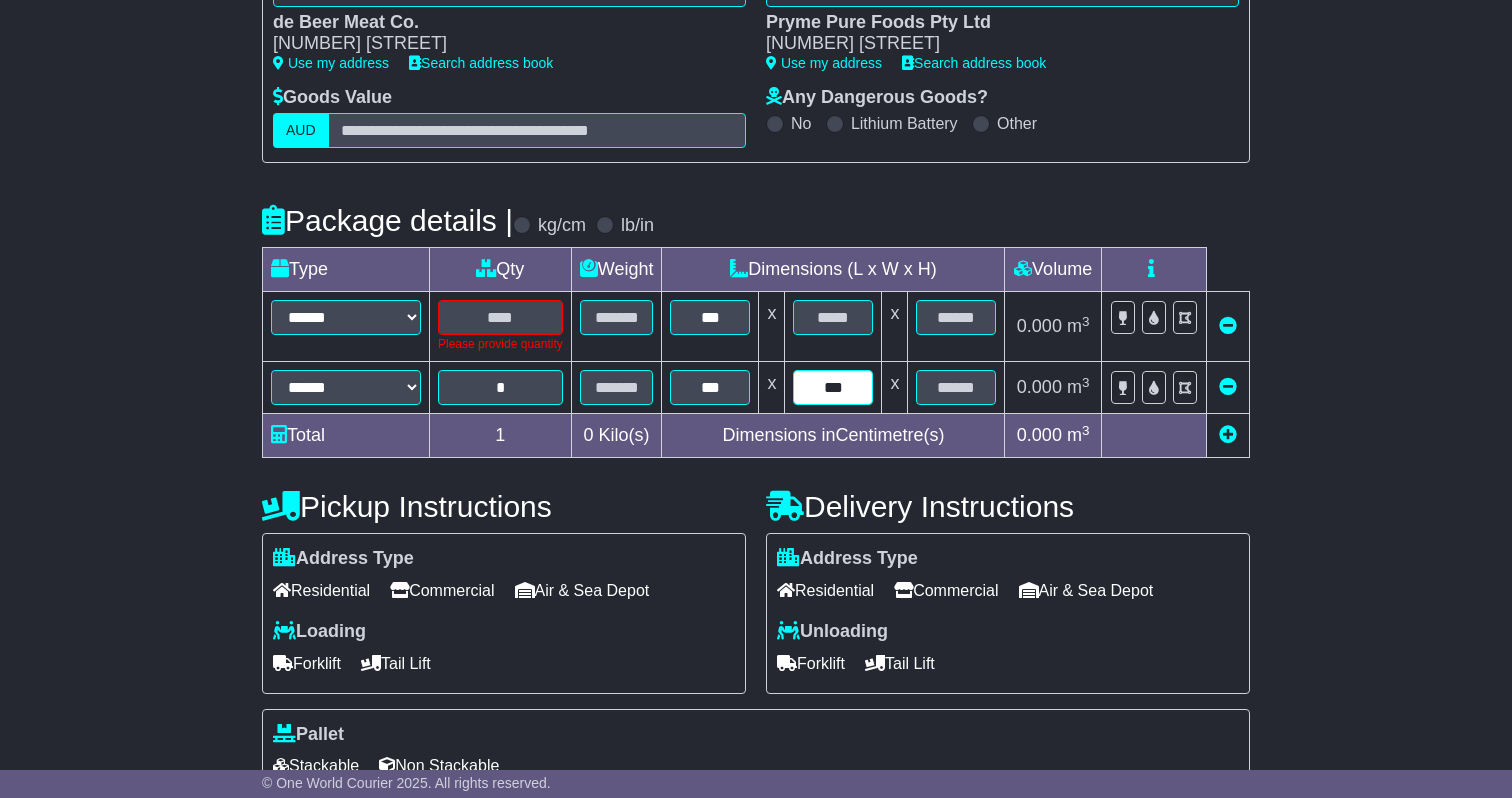 type on "***" 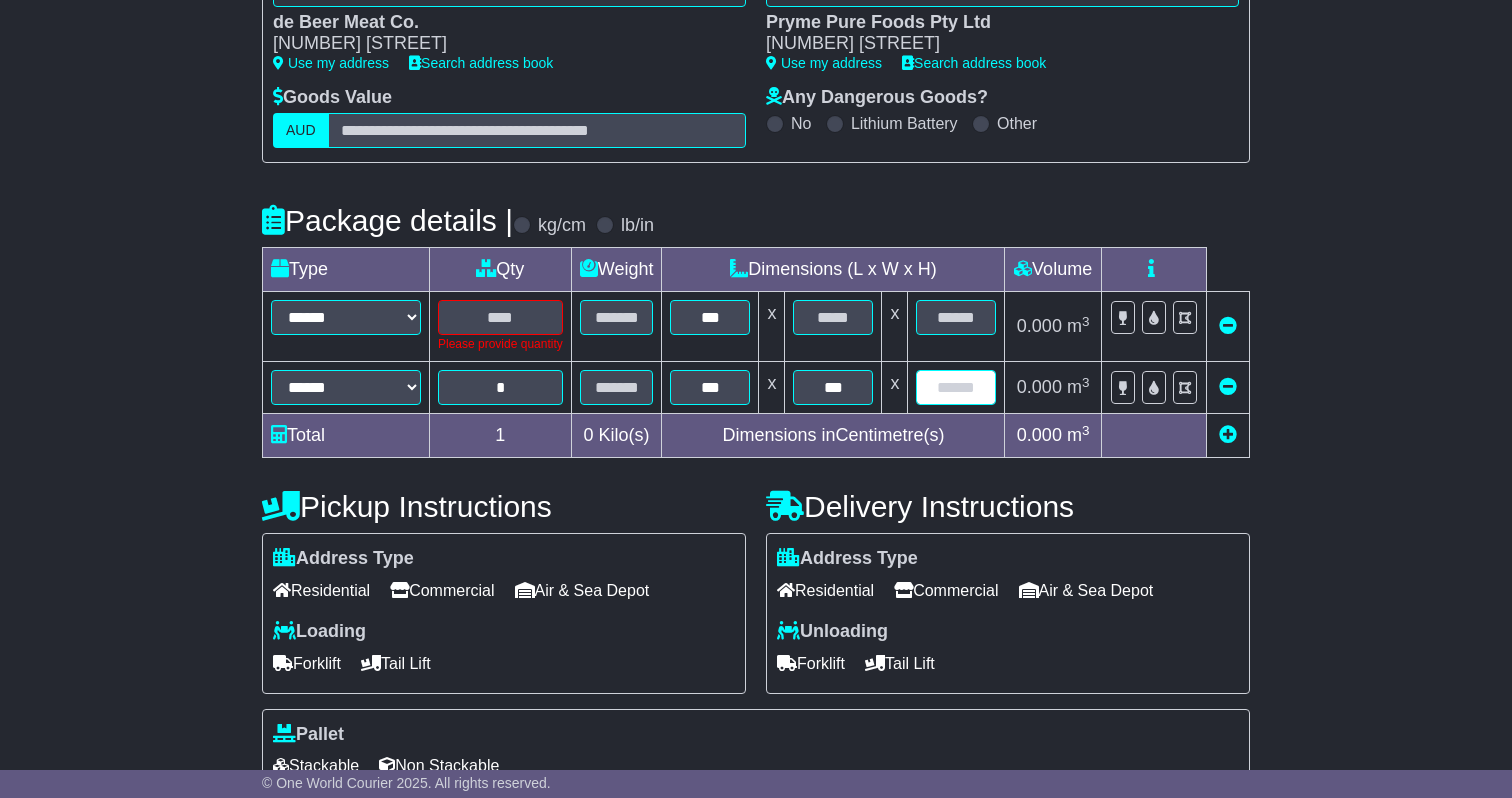 click at bounding box center (956, 387) 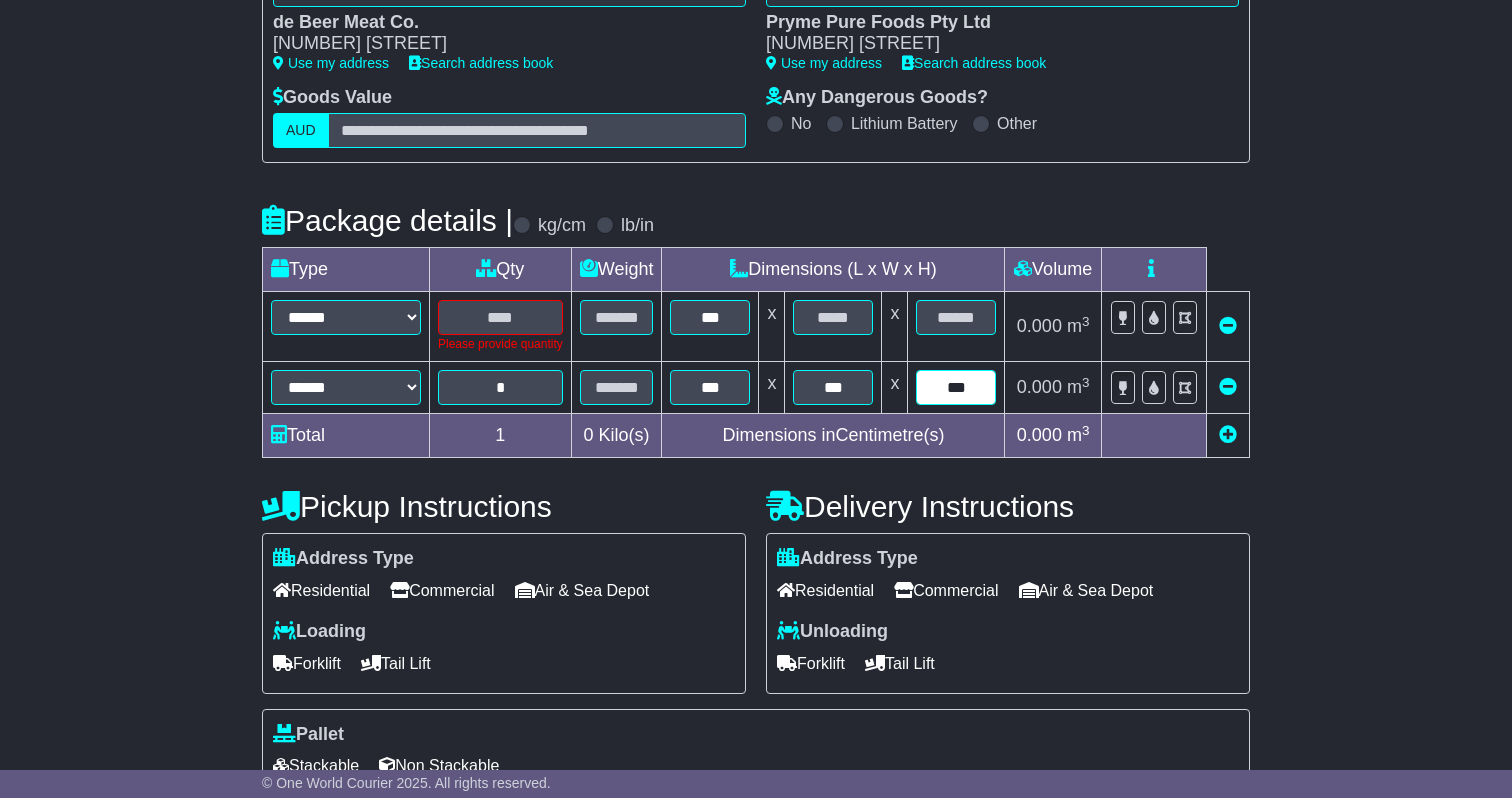 type on "***" 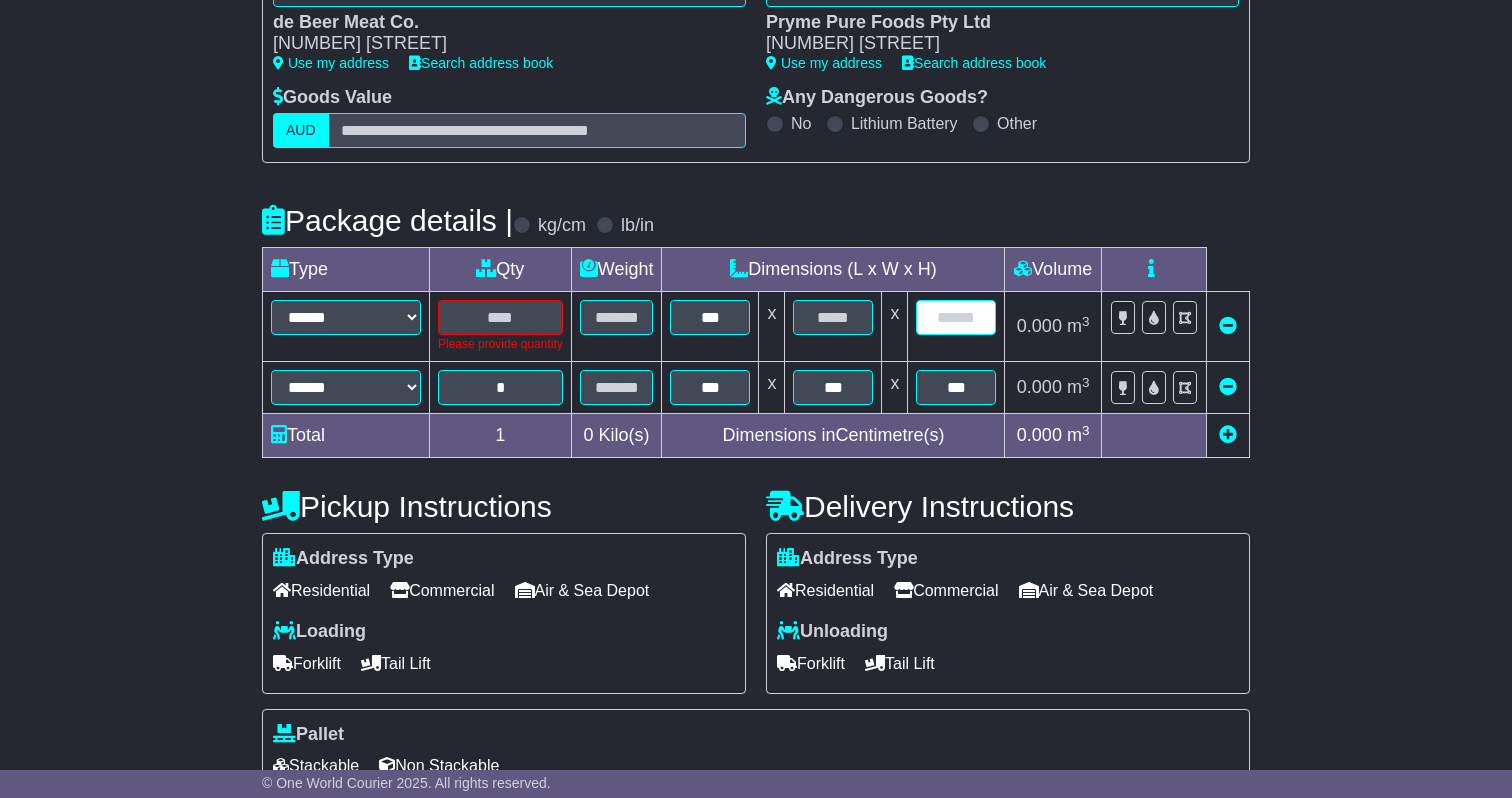 click at bounding box center [956, 317] 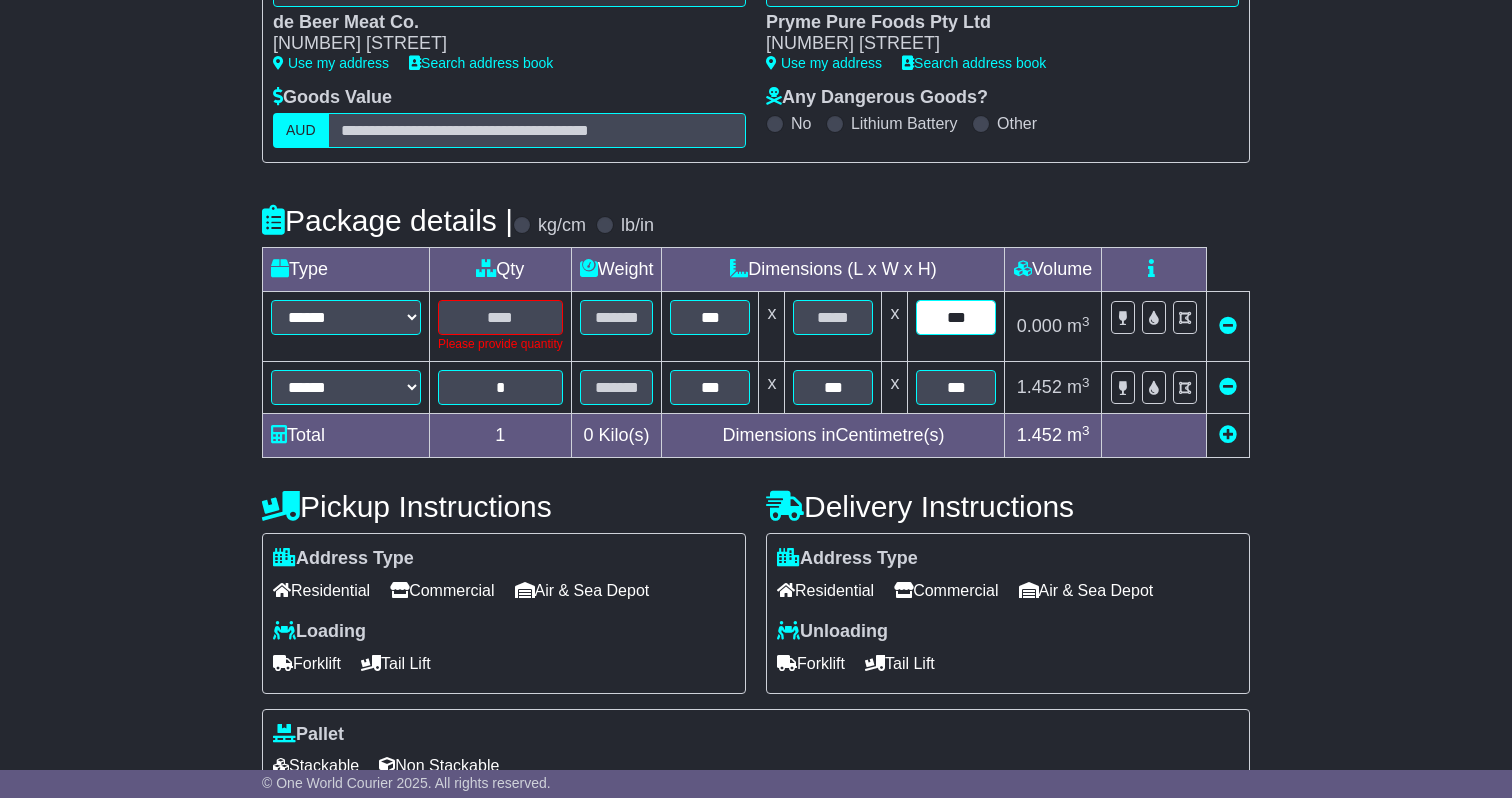 type on "***" 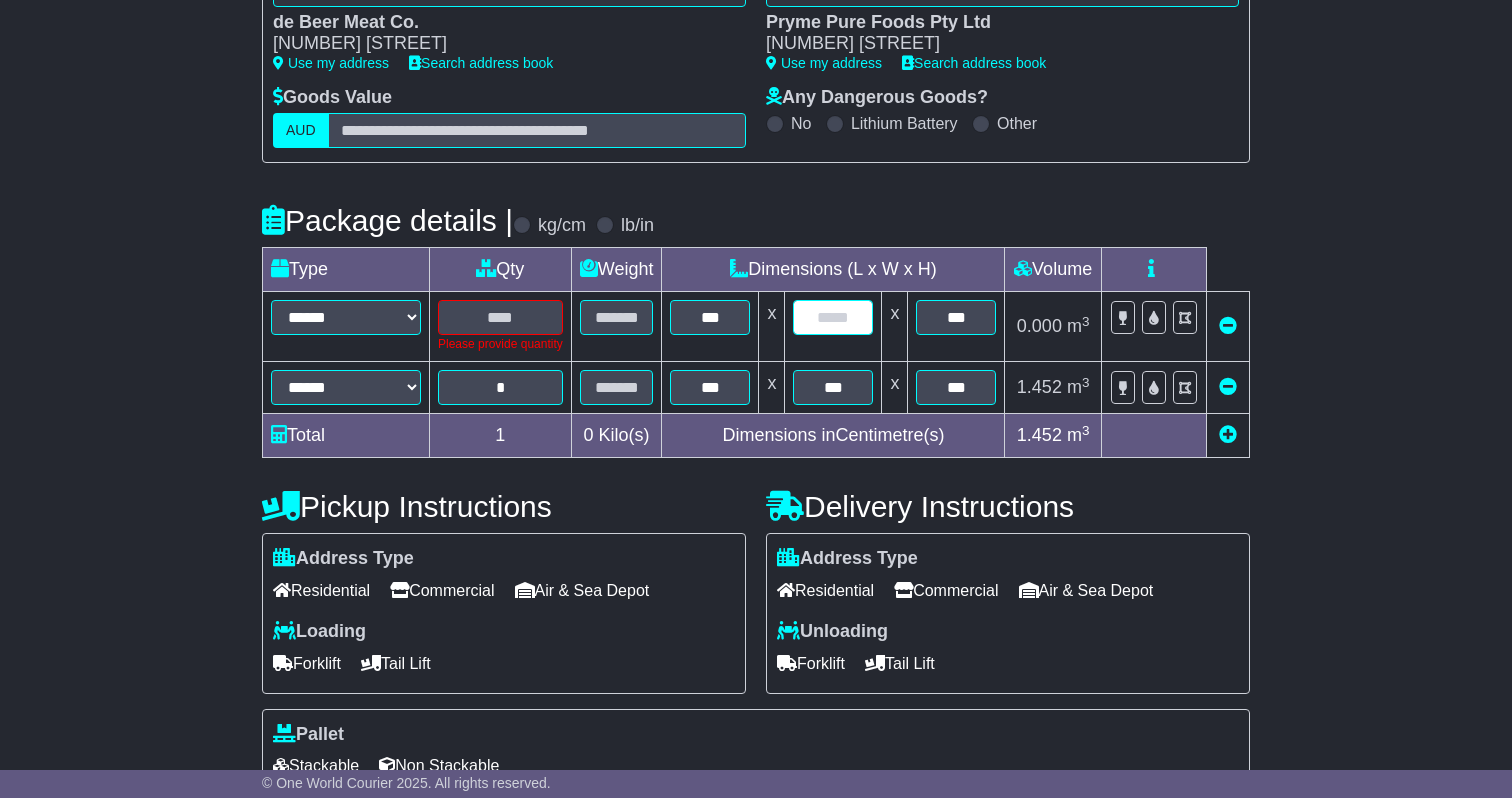 click at bounding box center (833, 317) 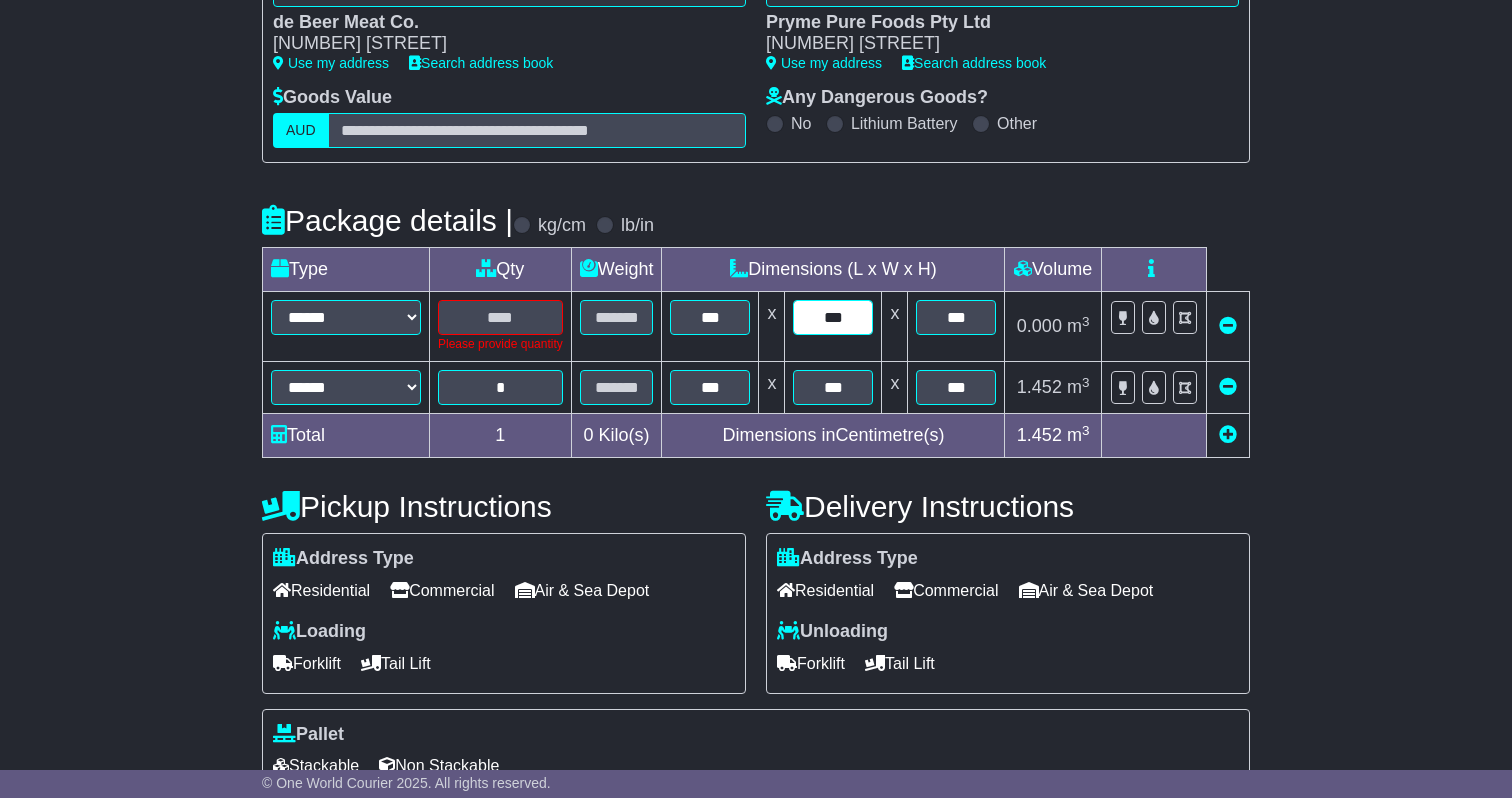 type on "***" 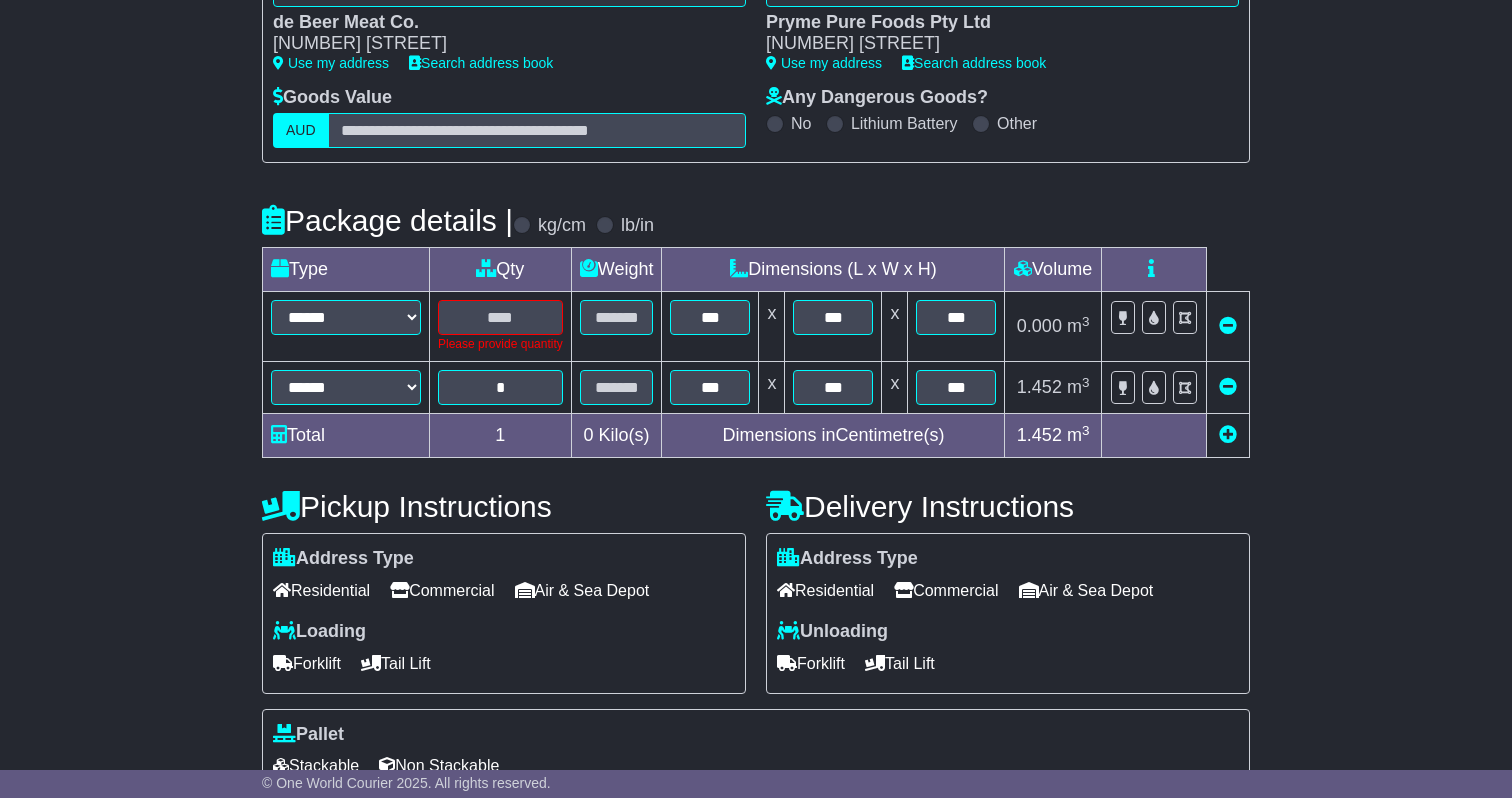 click on "**********" at bounding box center (756, 424) 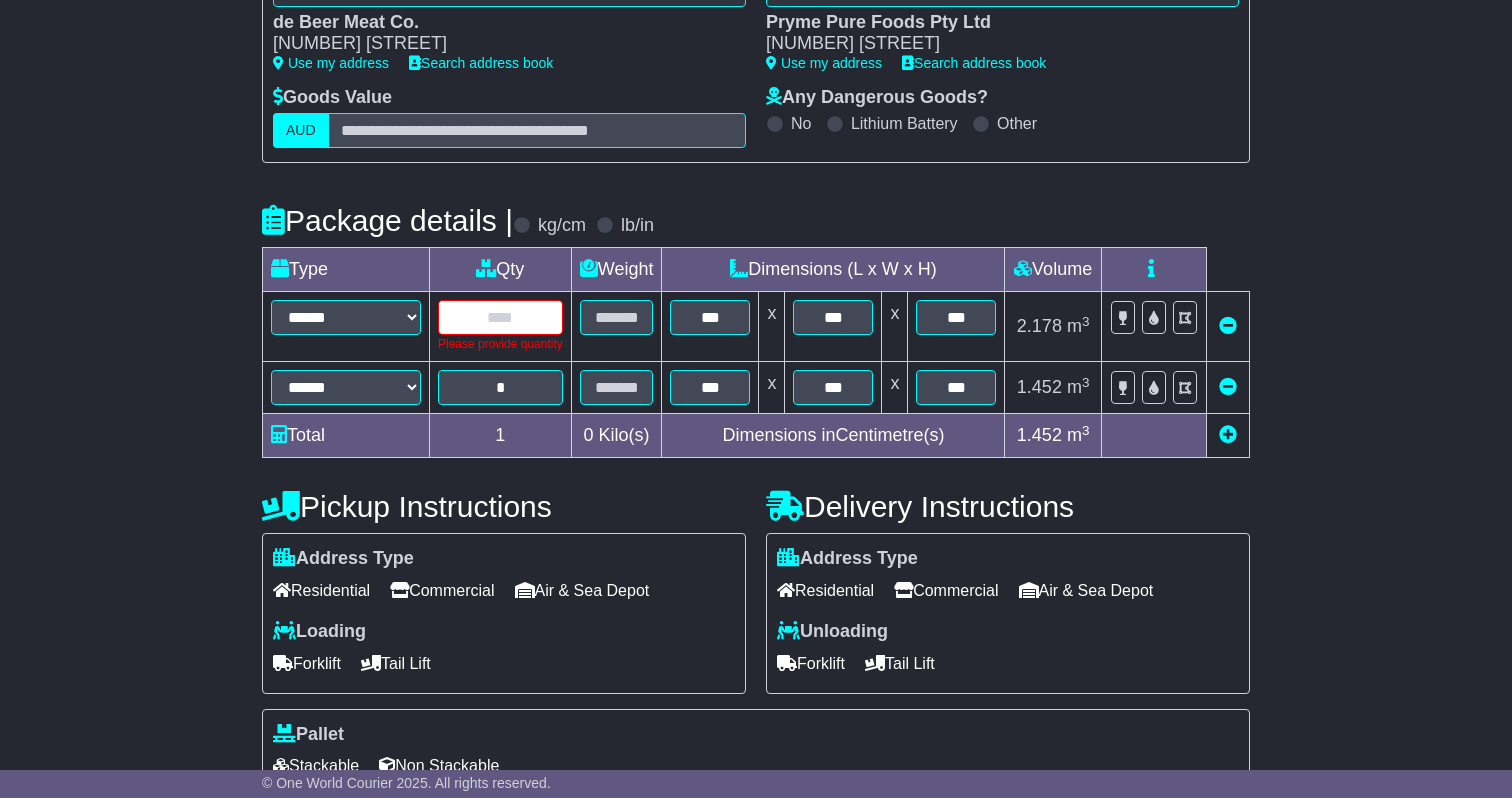 click at bounding box center [500, 317] 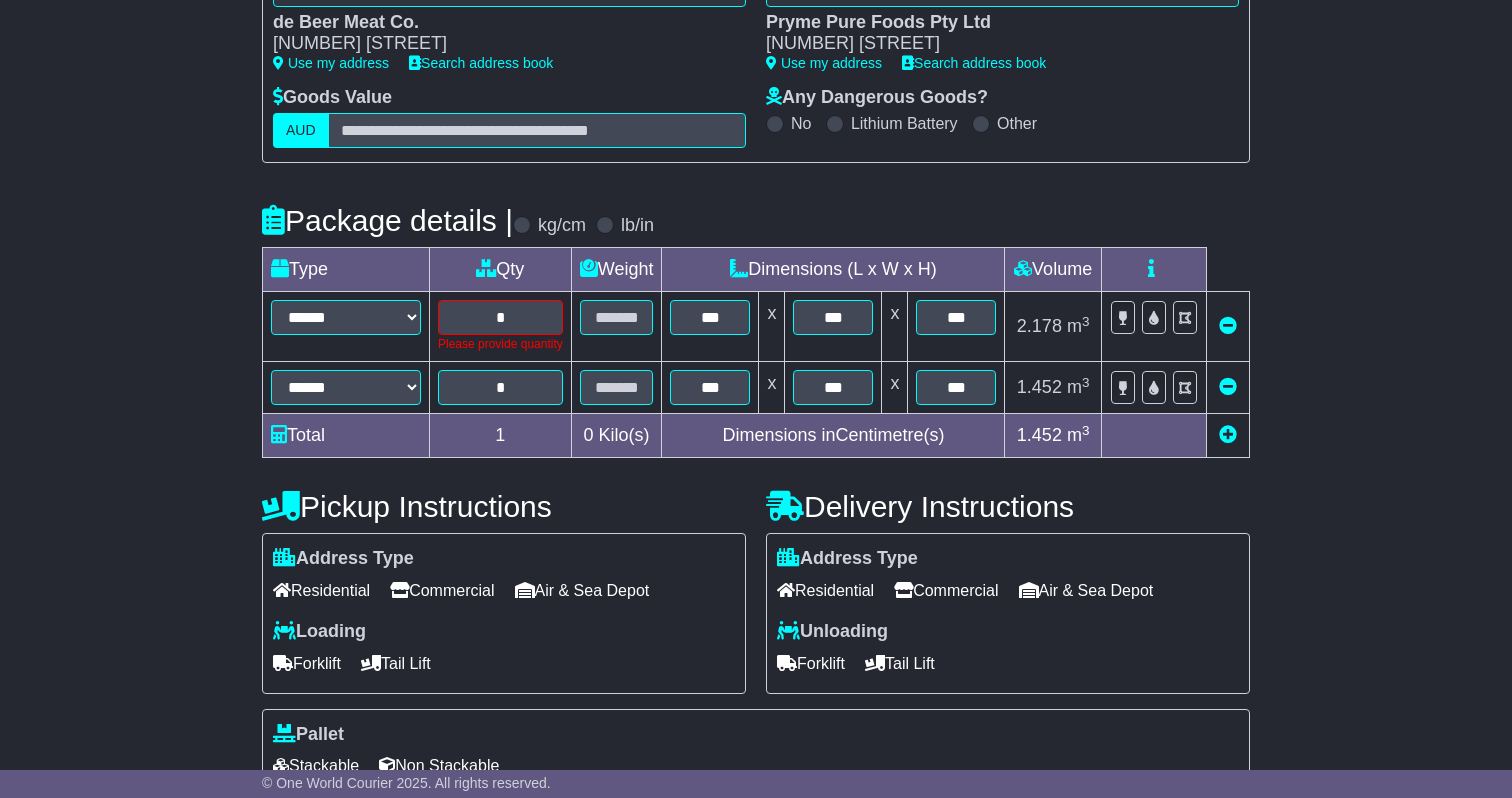click on "Package details |
kg/cm
lb/in" at bounding box center [756, 220] 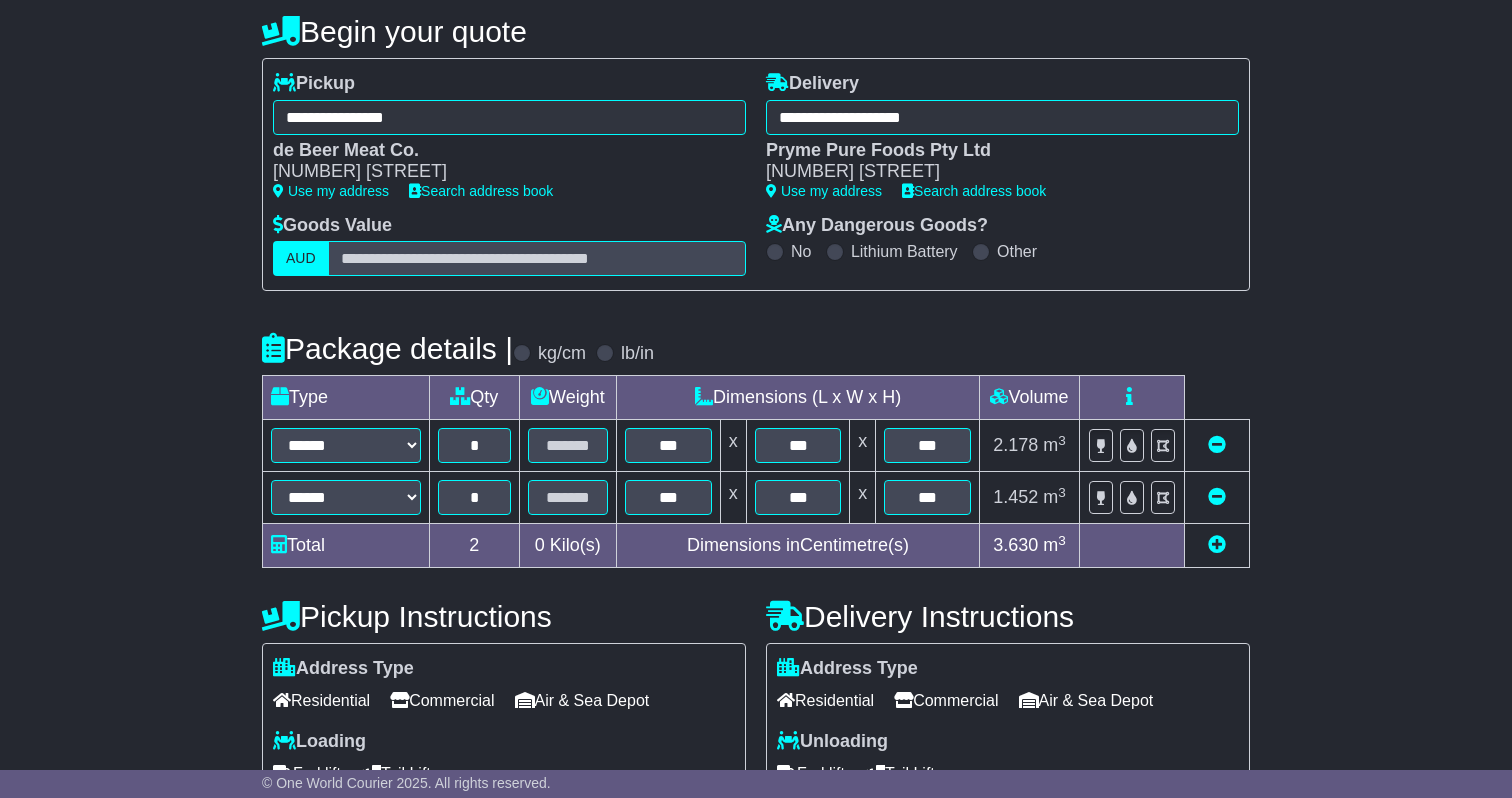 scroll, scrollTop: 193, scrollLeft: 0, axis: vertical 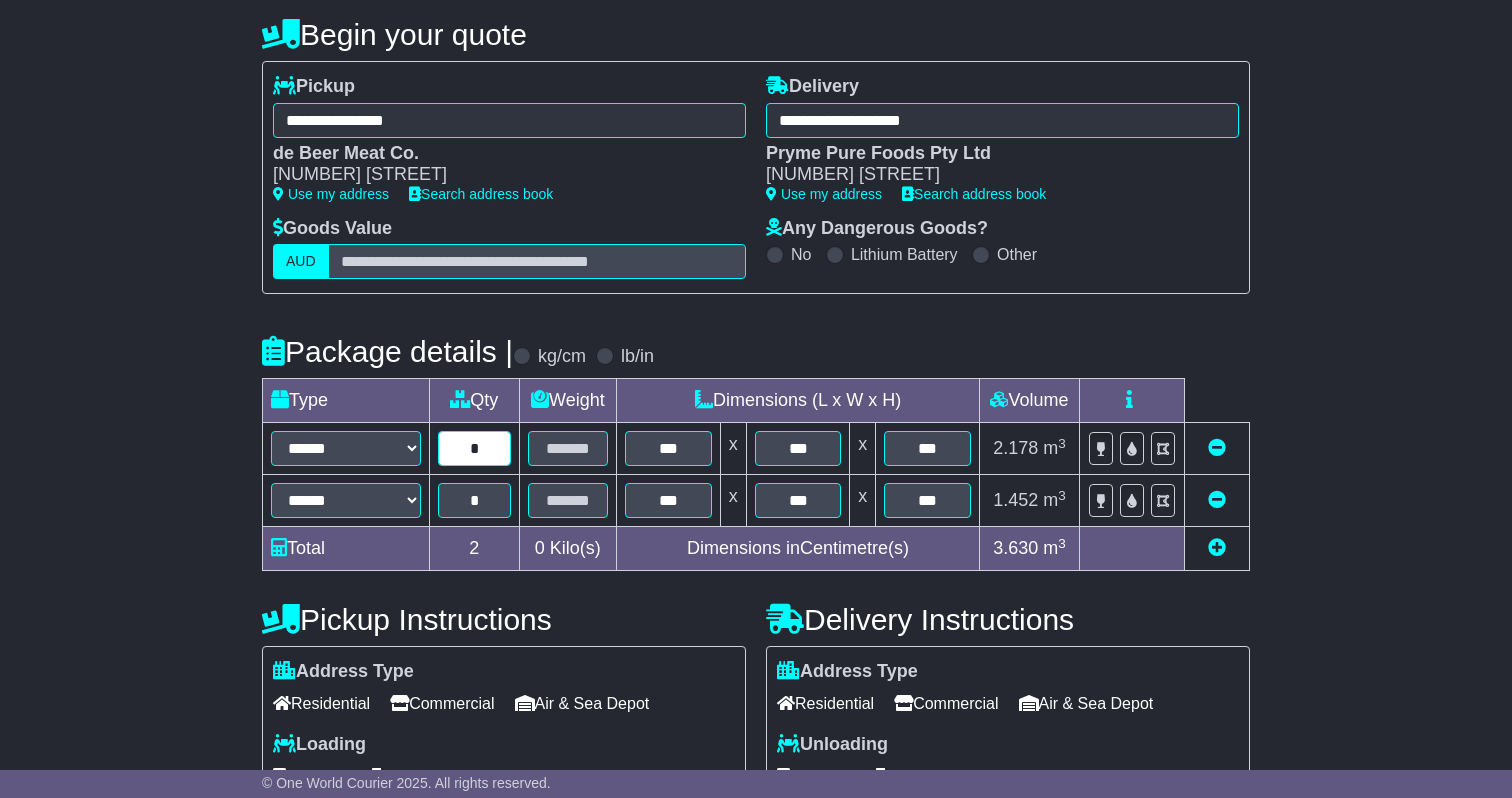 click on "*" at bounding box center [474, 448] 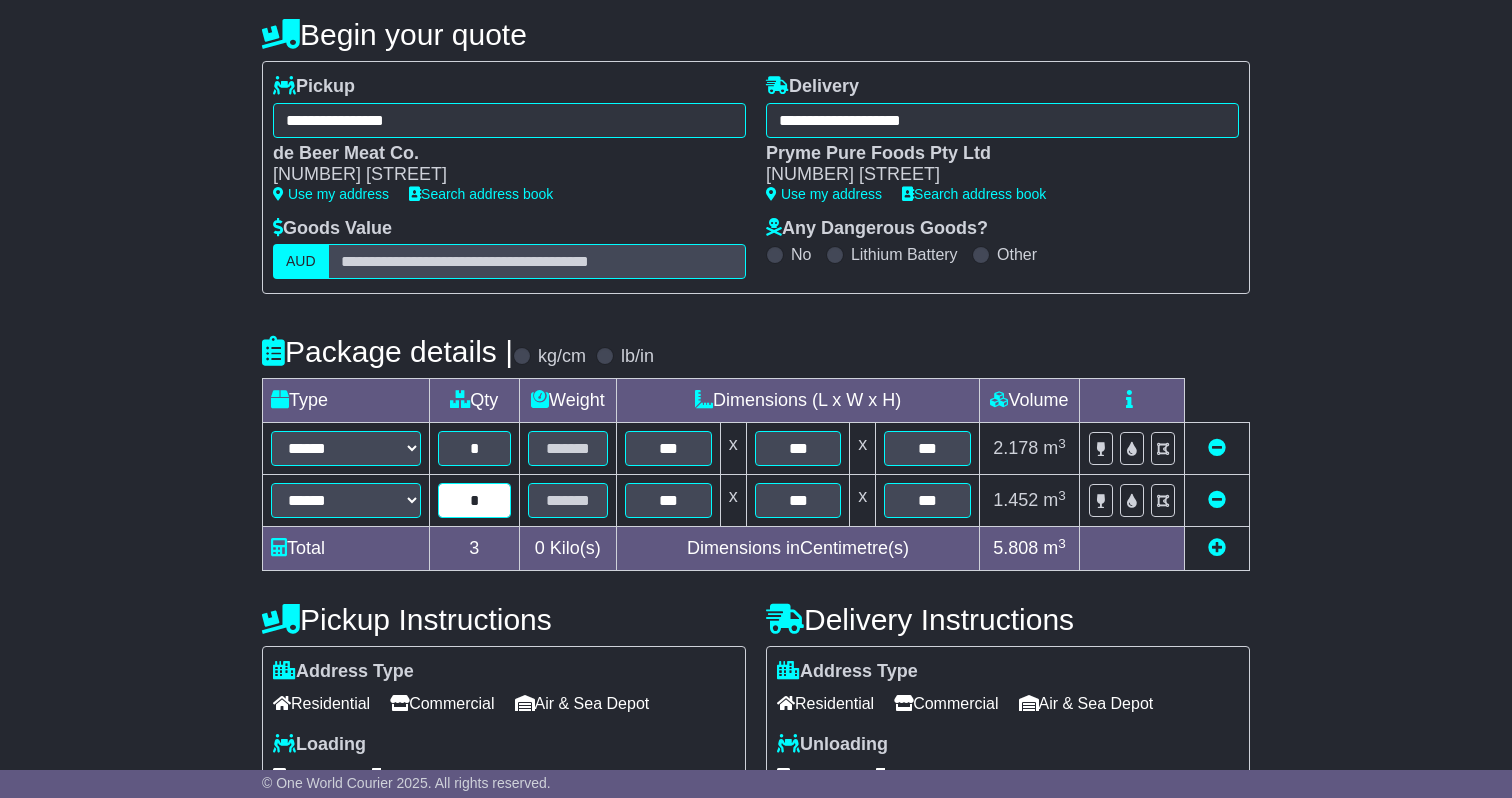 click on "*" at bounding box center (474, 500) 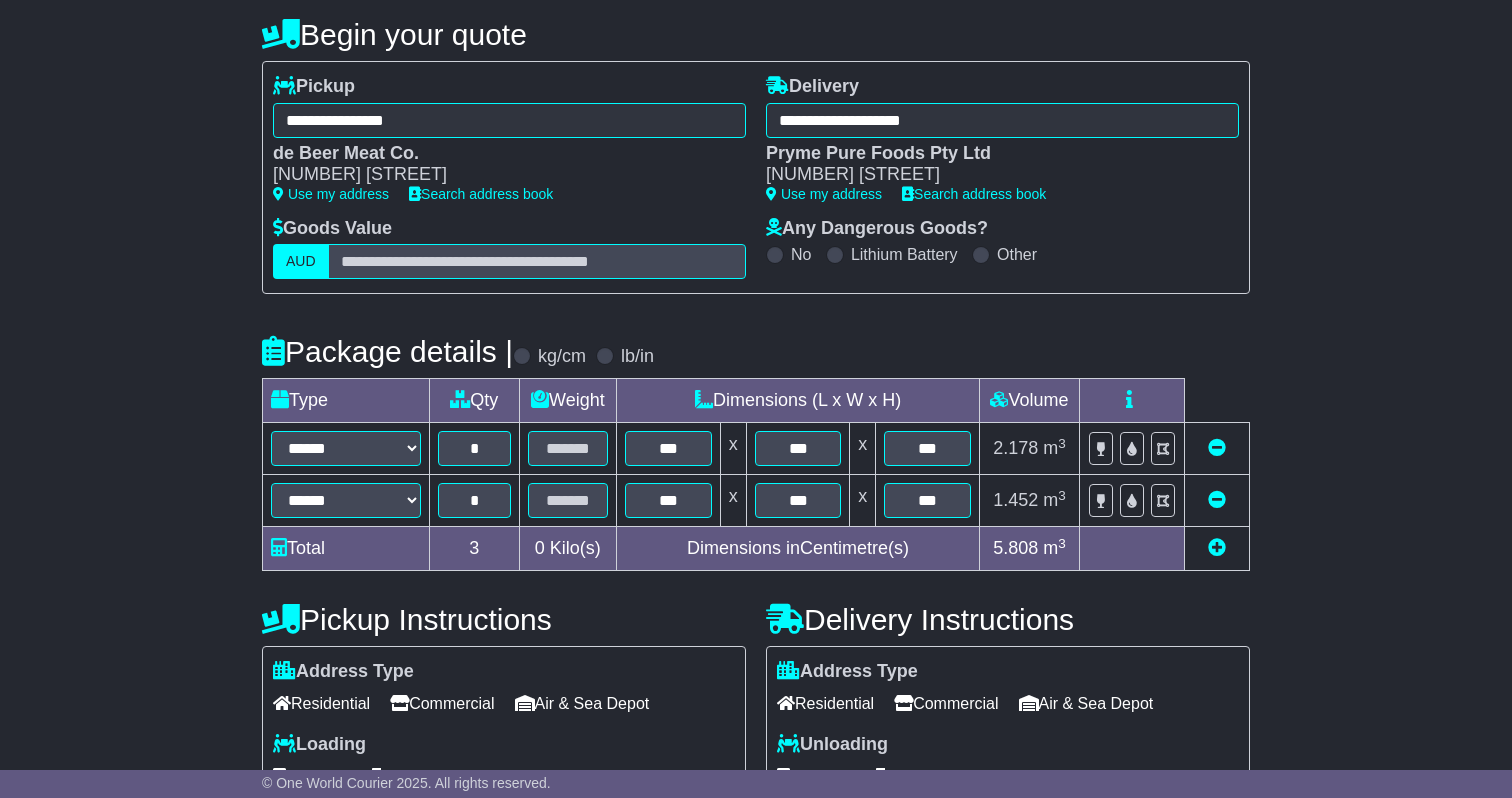 click on "**********" at bounding box center (756, 546) 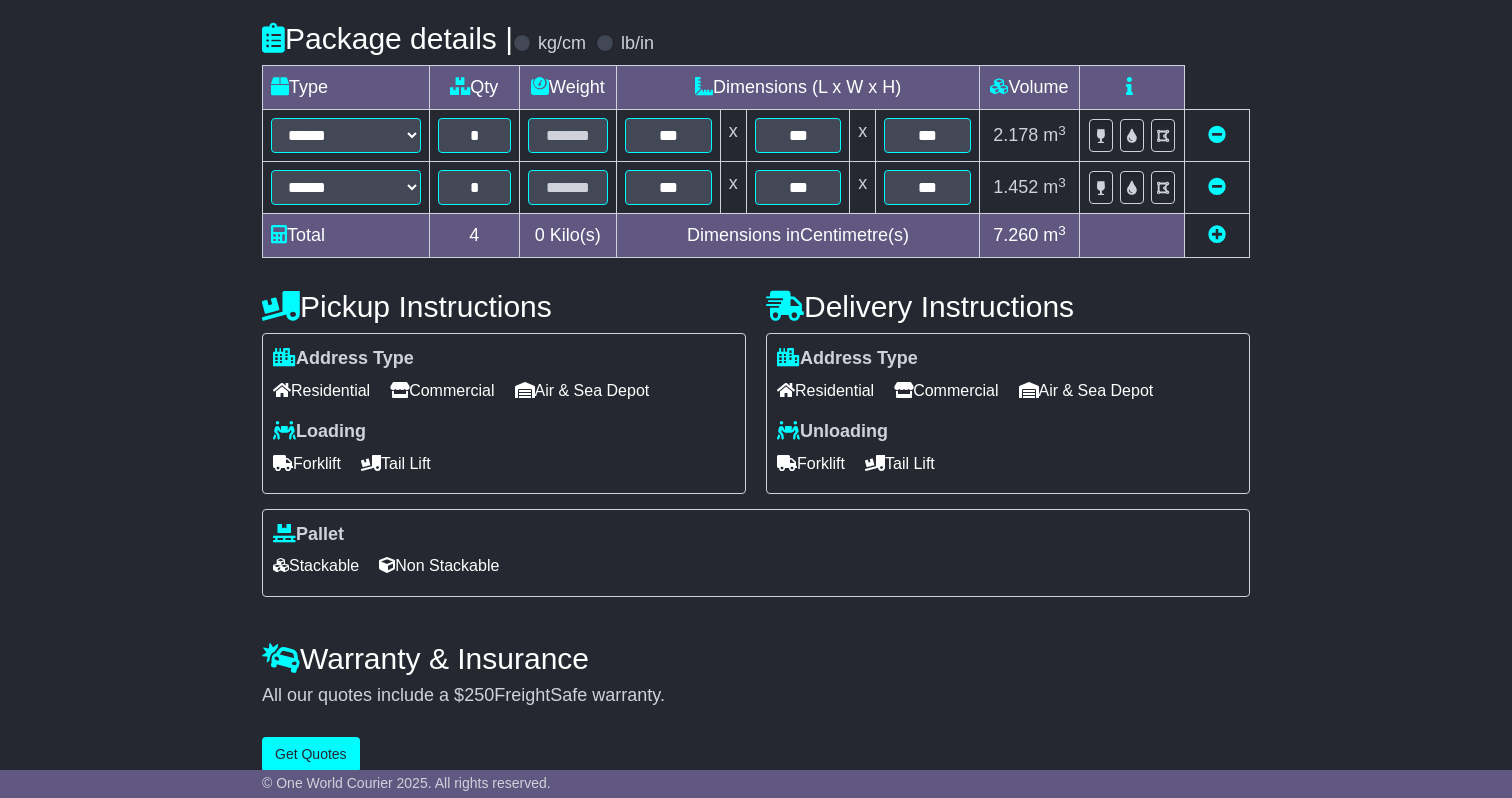 scroll, scrollTop: 535, scrollLeft: 0, axis: vertical 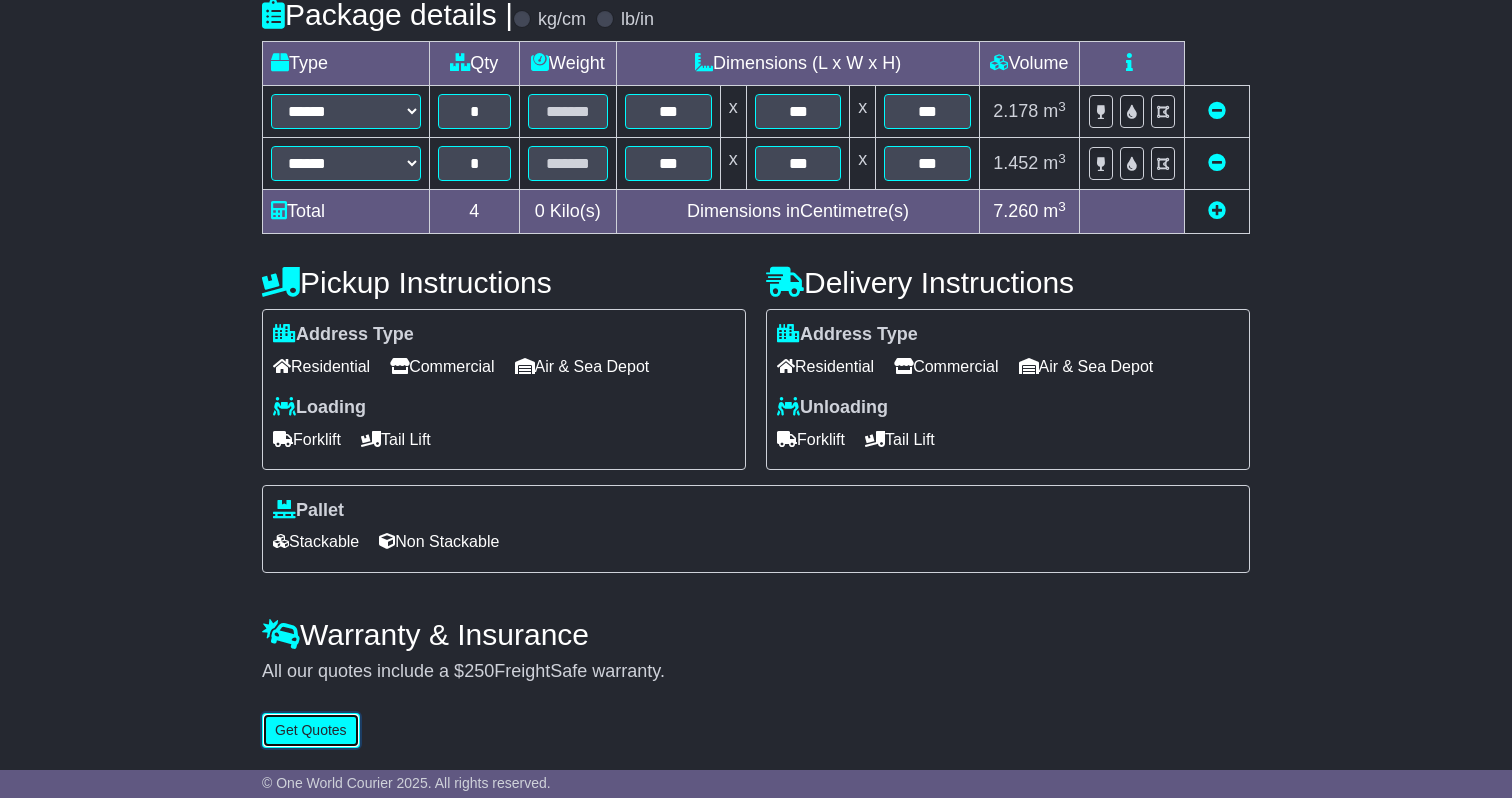click on "Get Quotes" at bounding box center (311, 730) 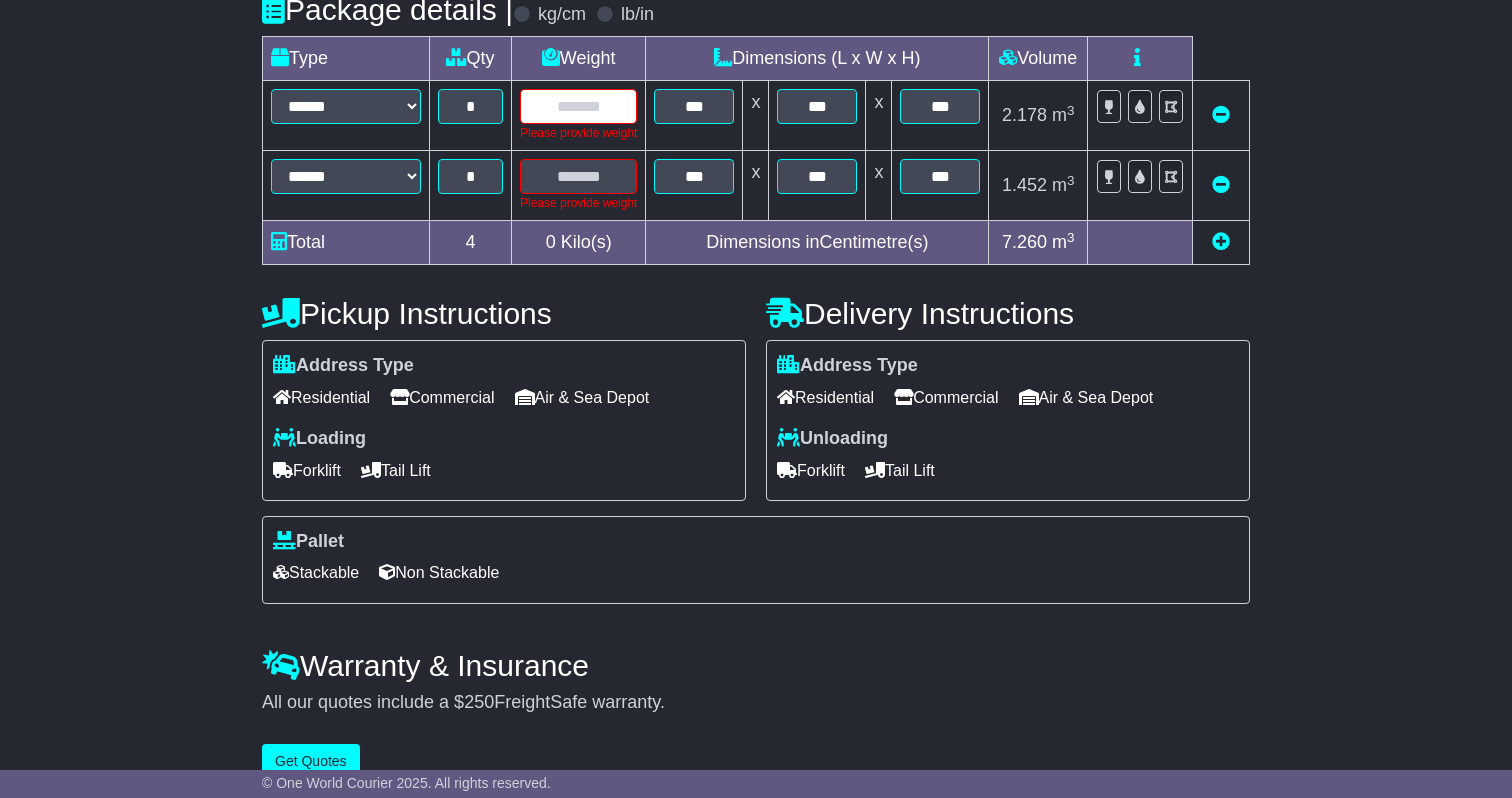 click at bounding box center [578, 106] 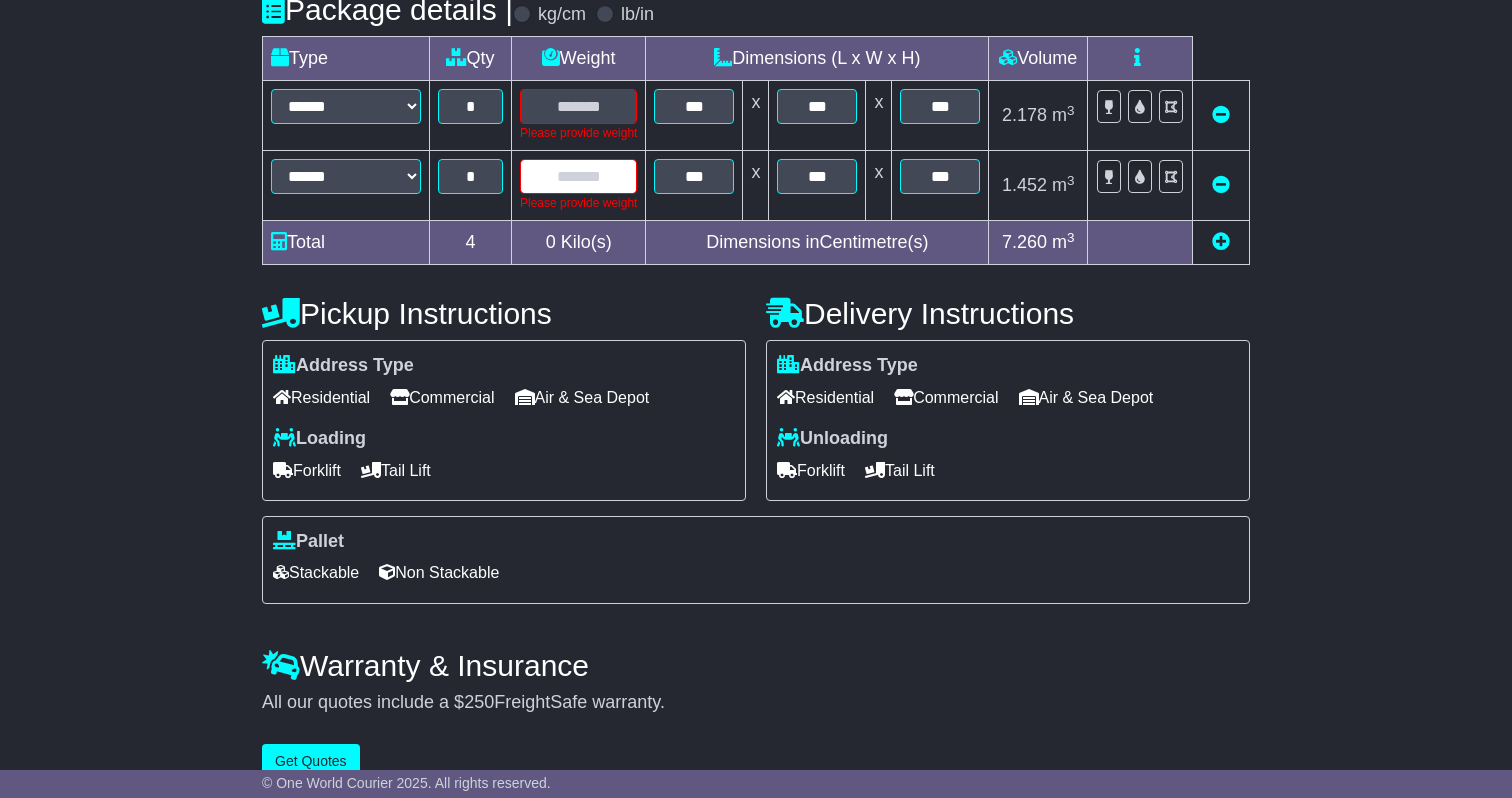 click at bounding box center (578, 176) 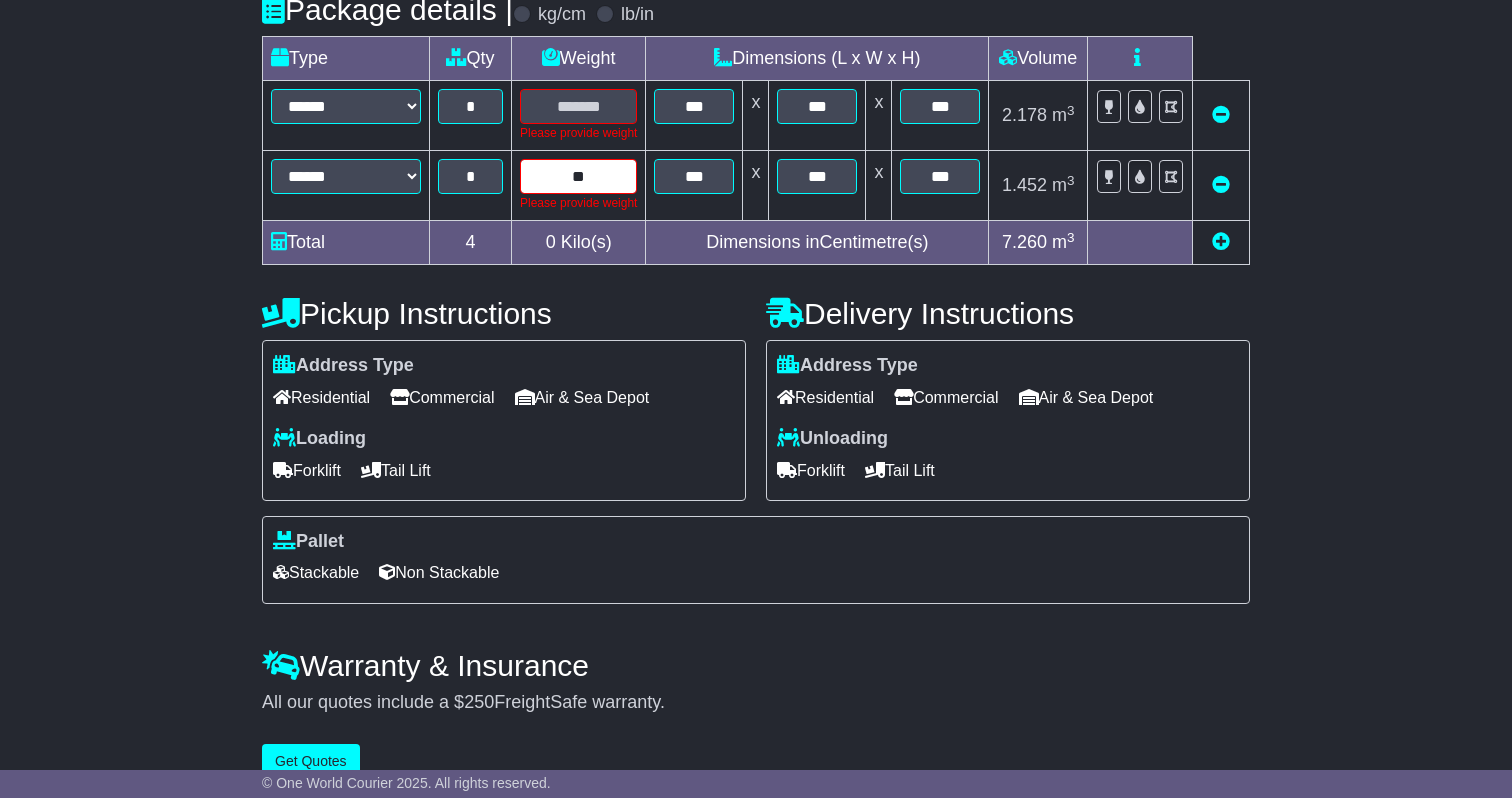 type on "*" 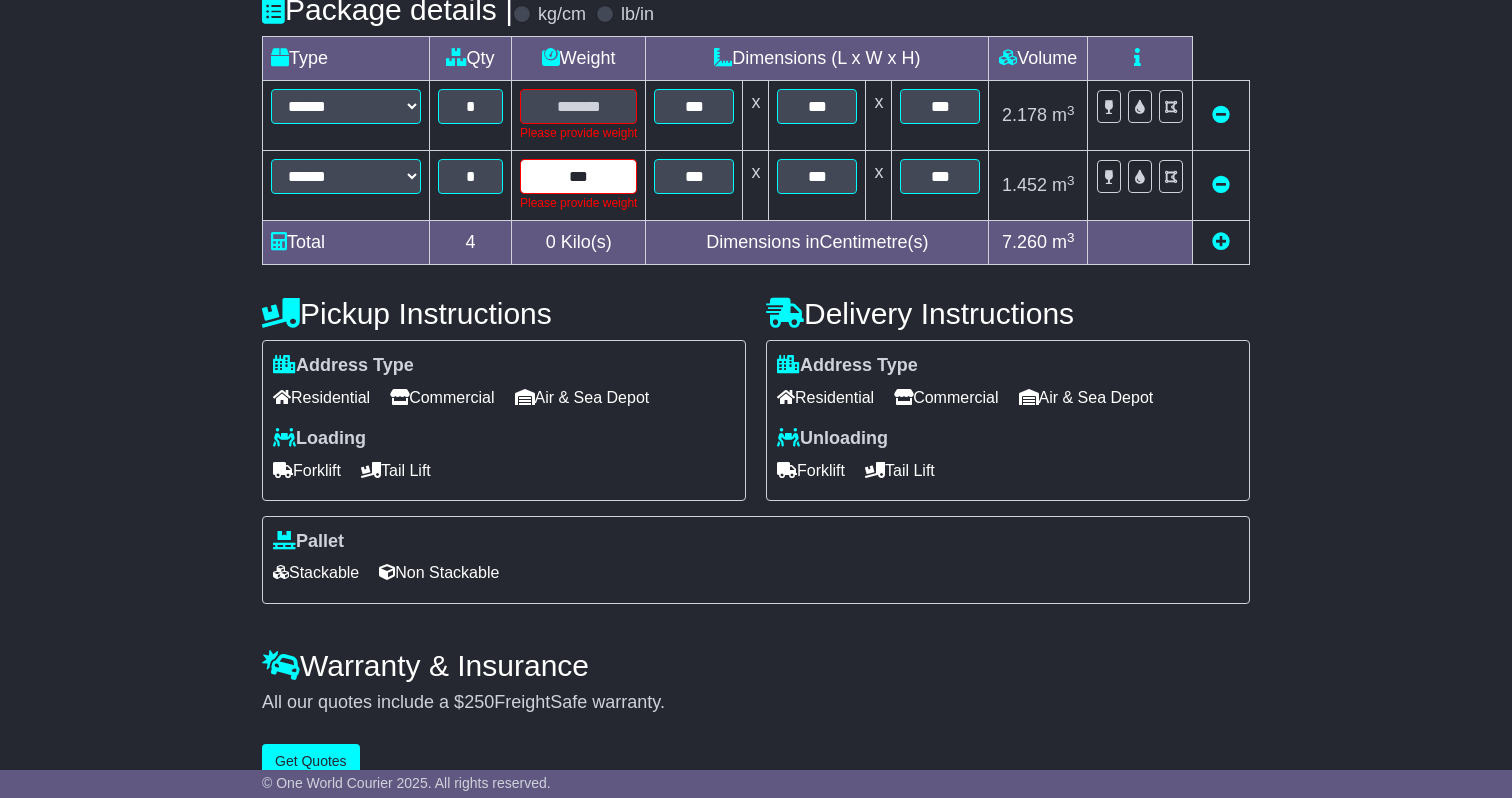 type on "***" 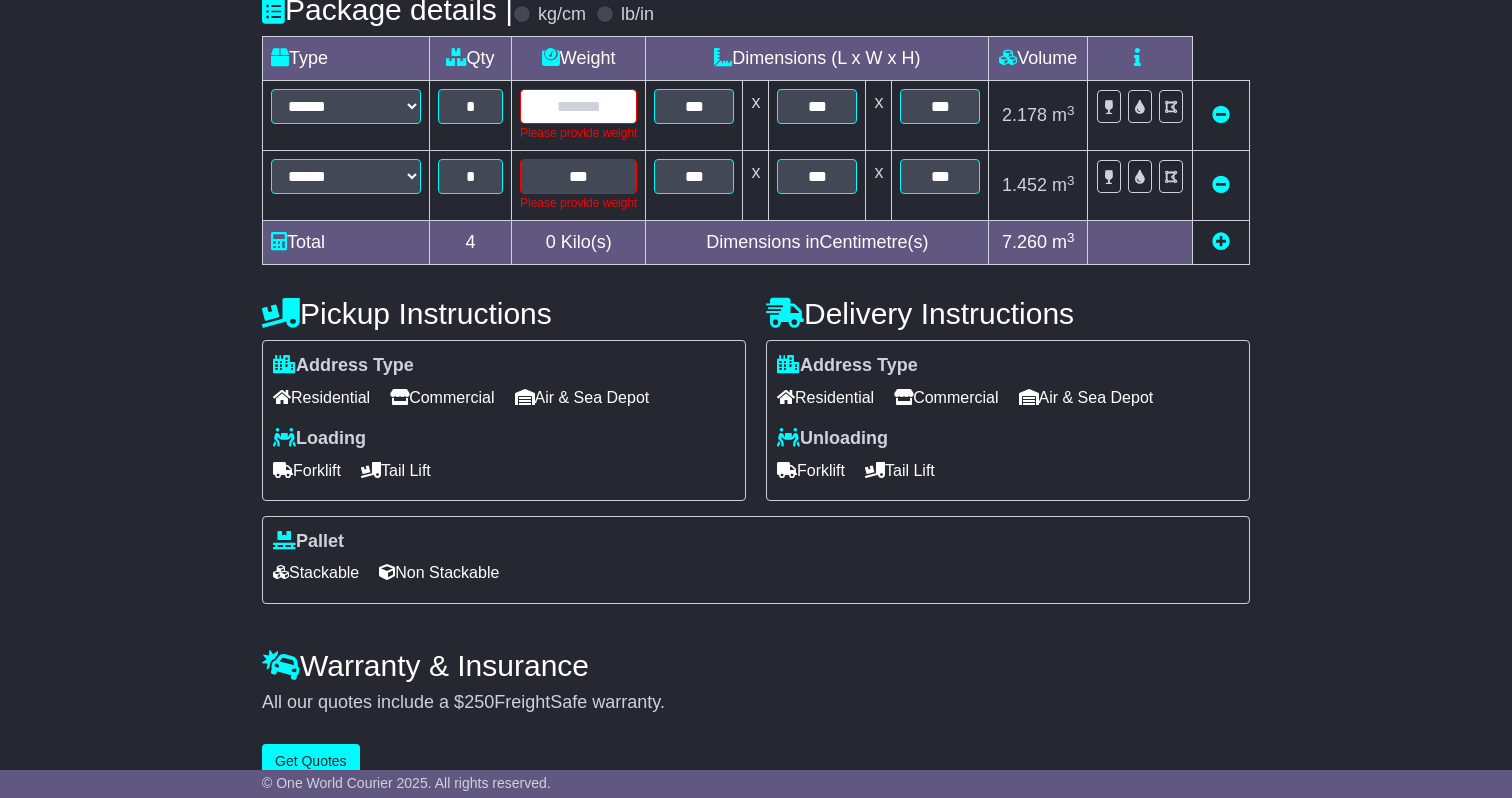 click at bounding box center (578, 106) 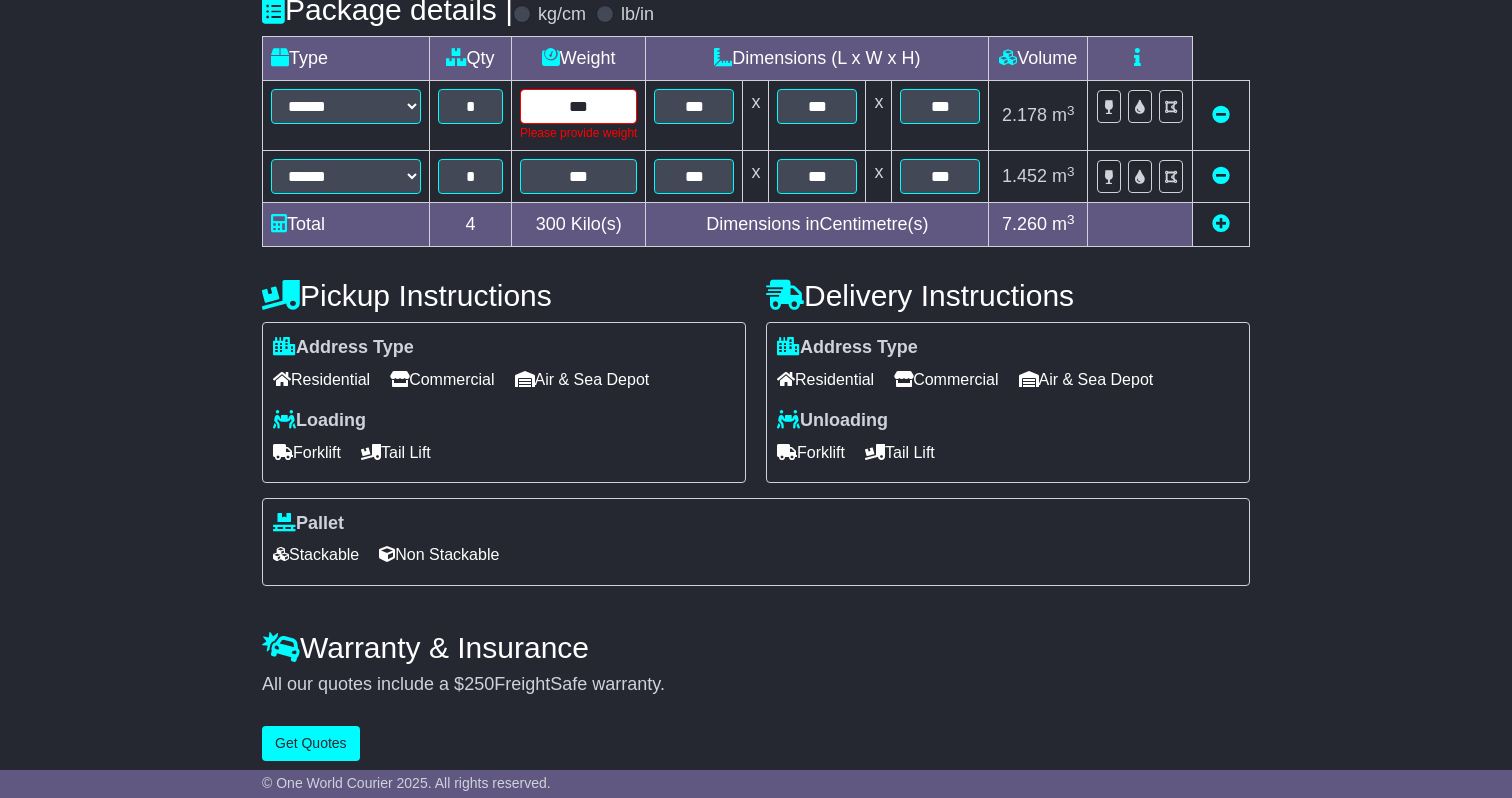 type on "***" 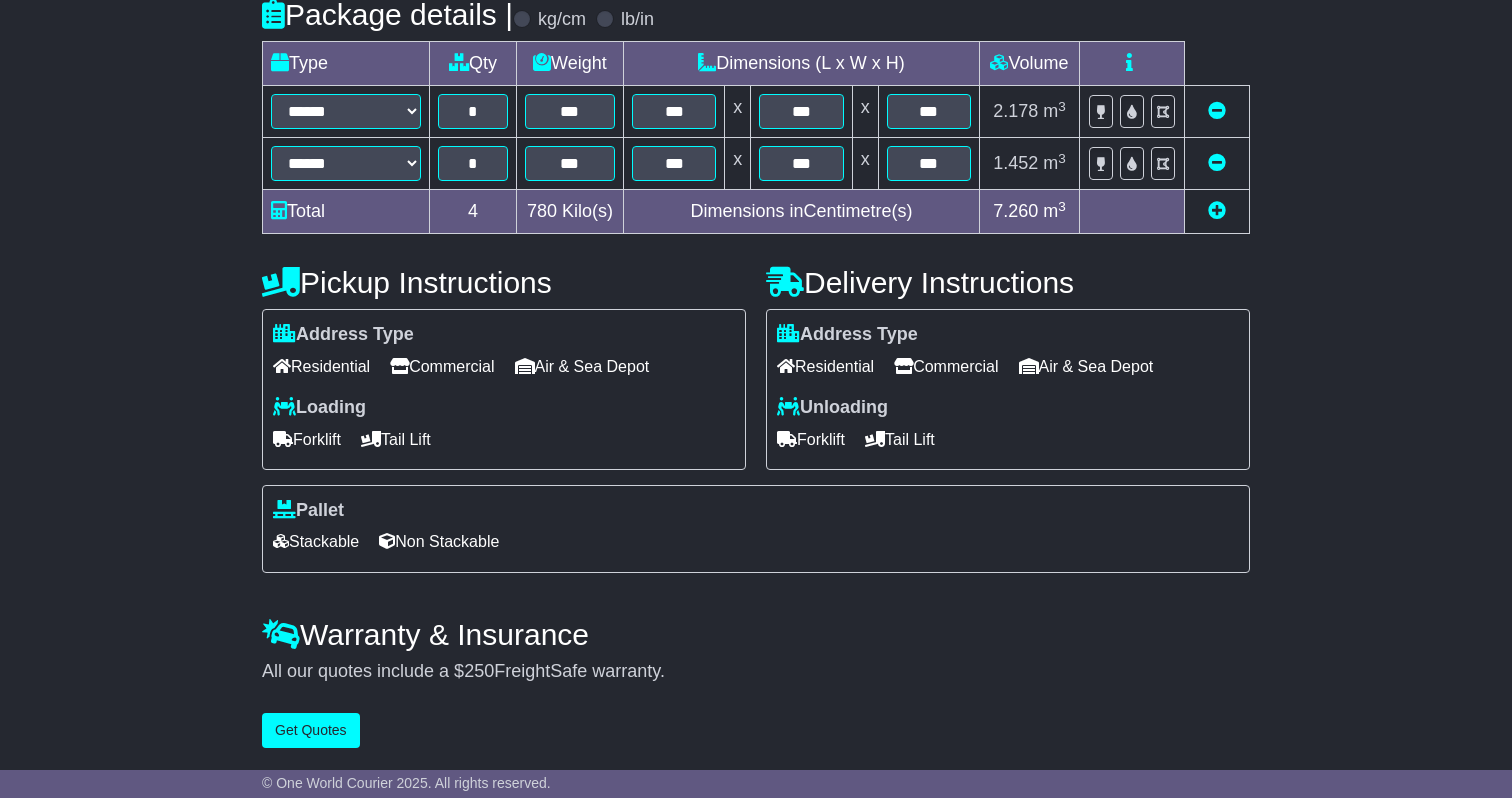 click on "**********" at bounding box center [756, 209] 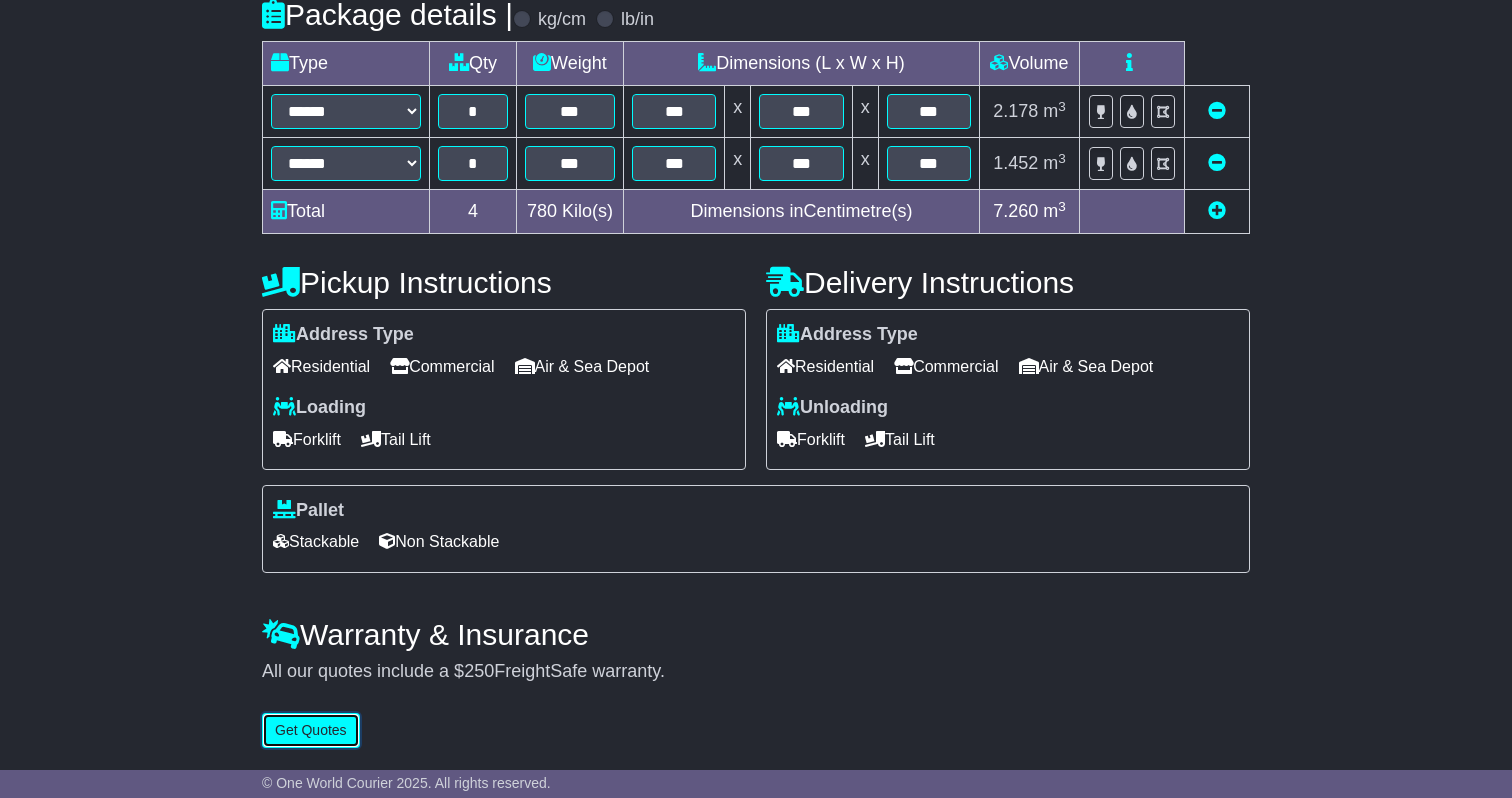 click on "Get Quotes" at bounding box center [311, 730] 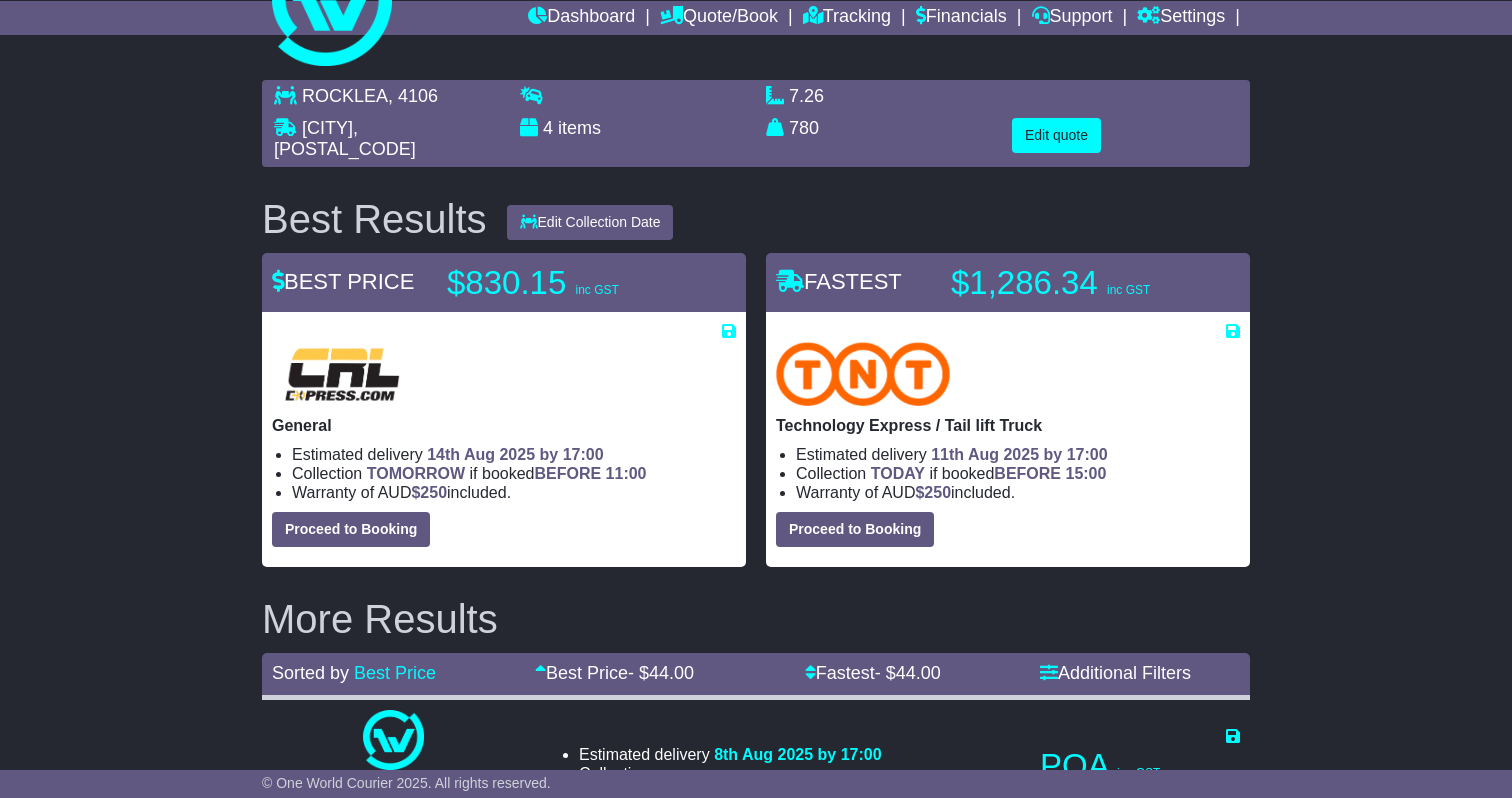 scroll, scrollTop: 47, scrollLeft: 0, axis: vertical 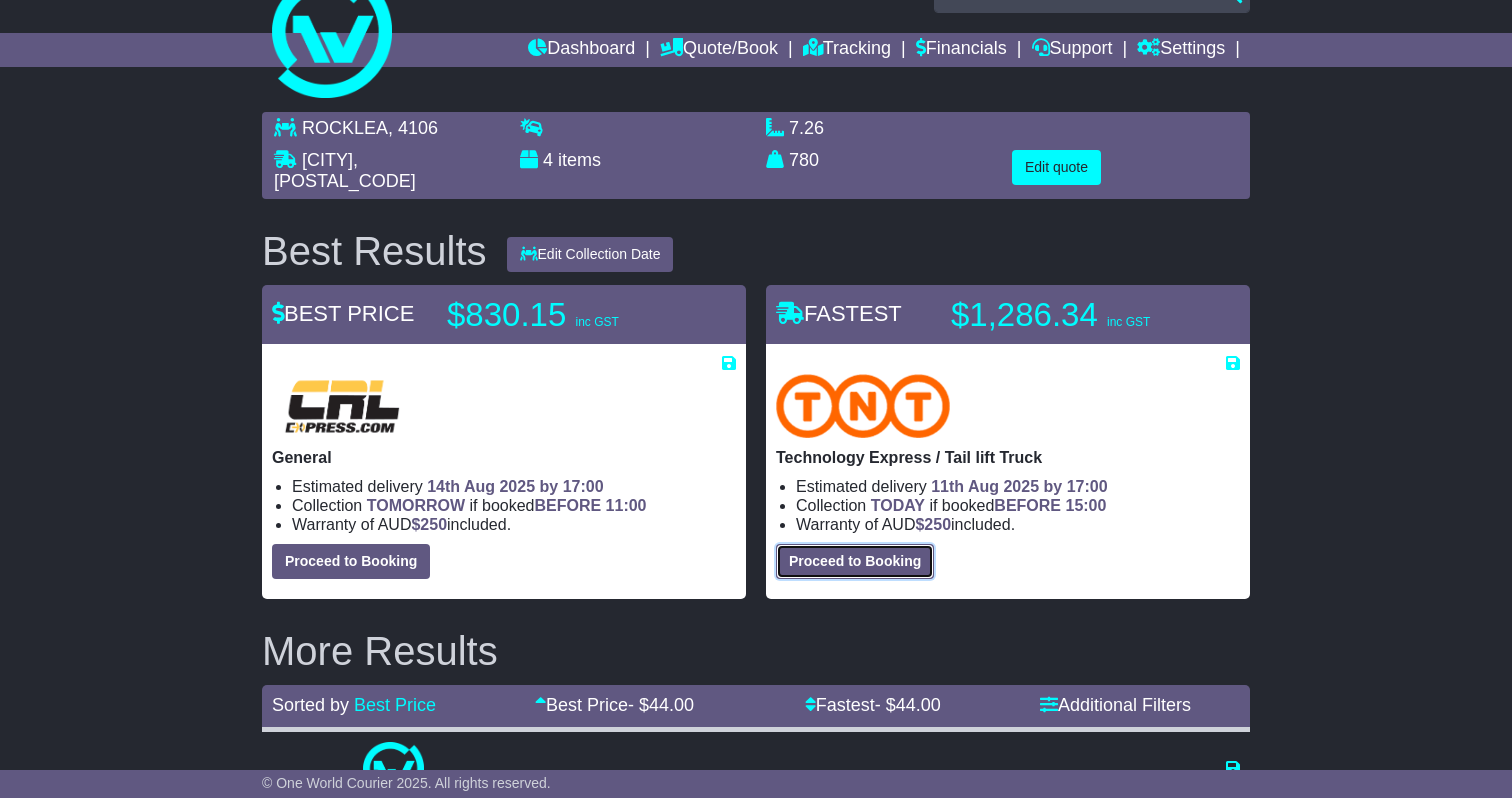 click on "Proceed to Booking" at bounding box center [855, 561] 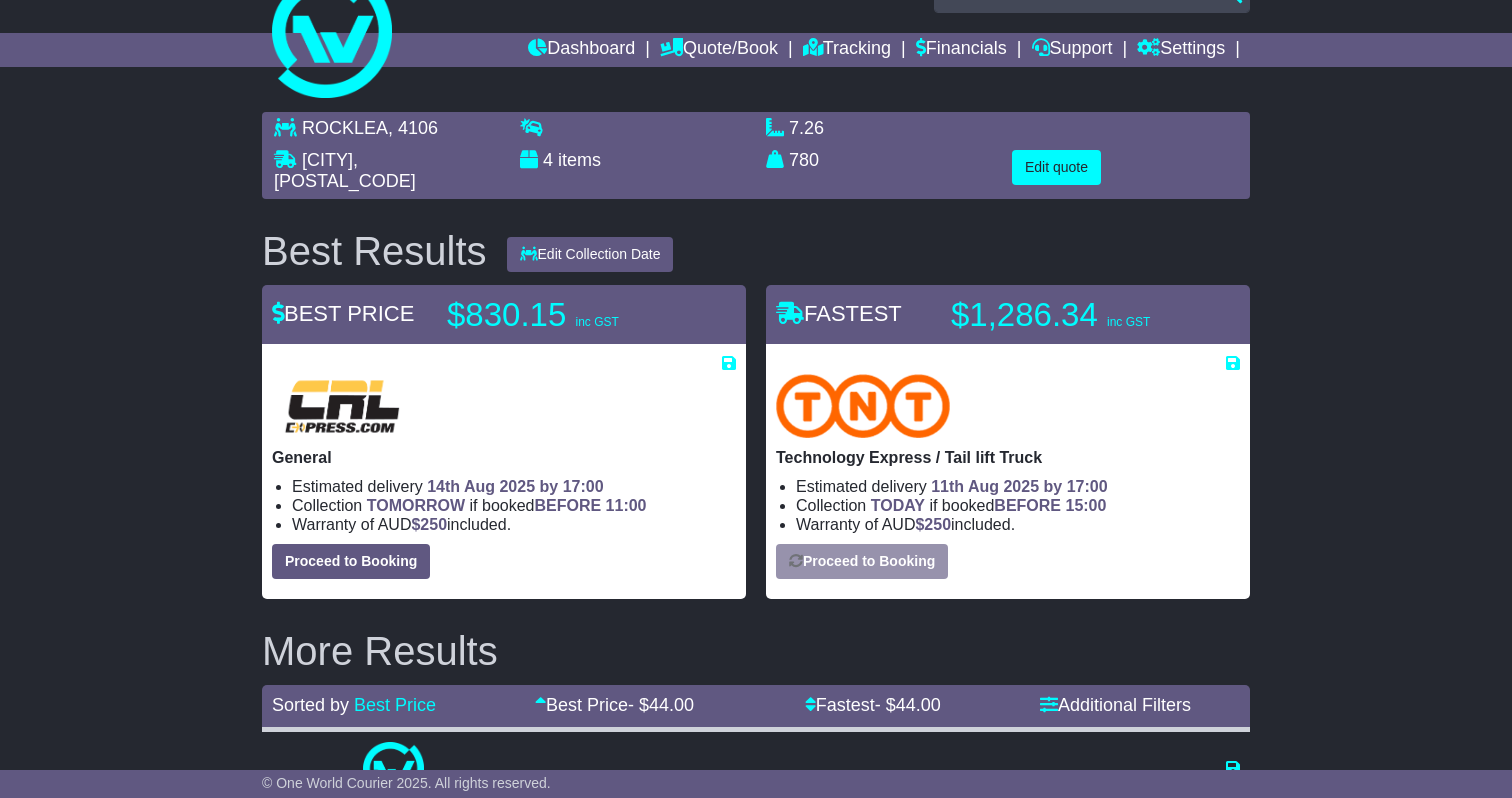 select on "*****" 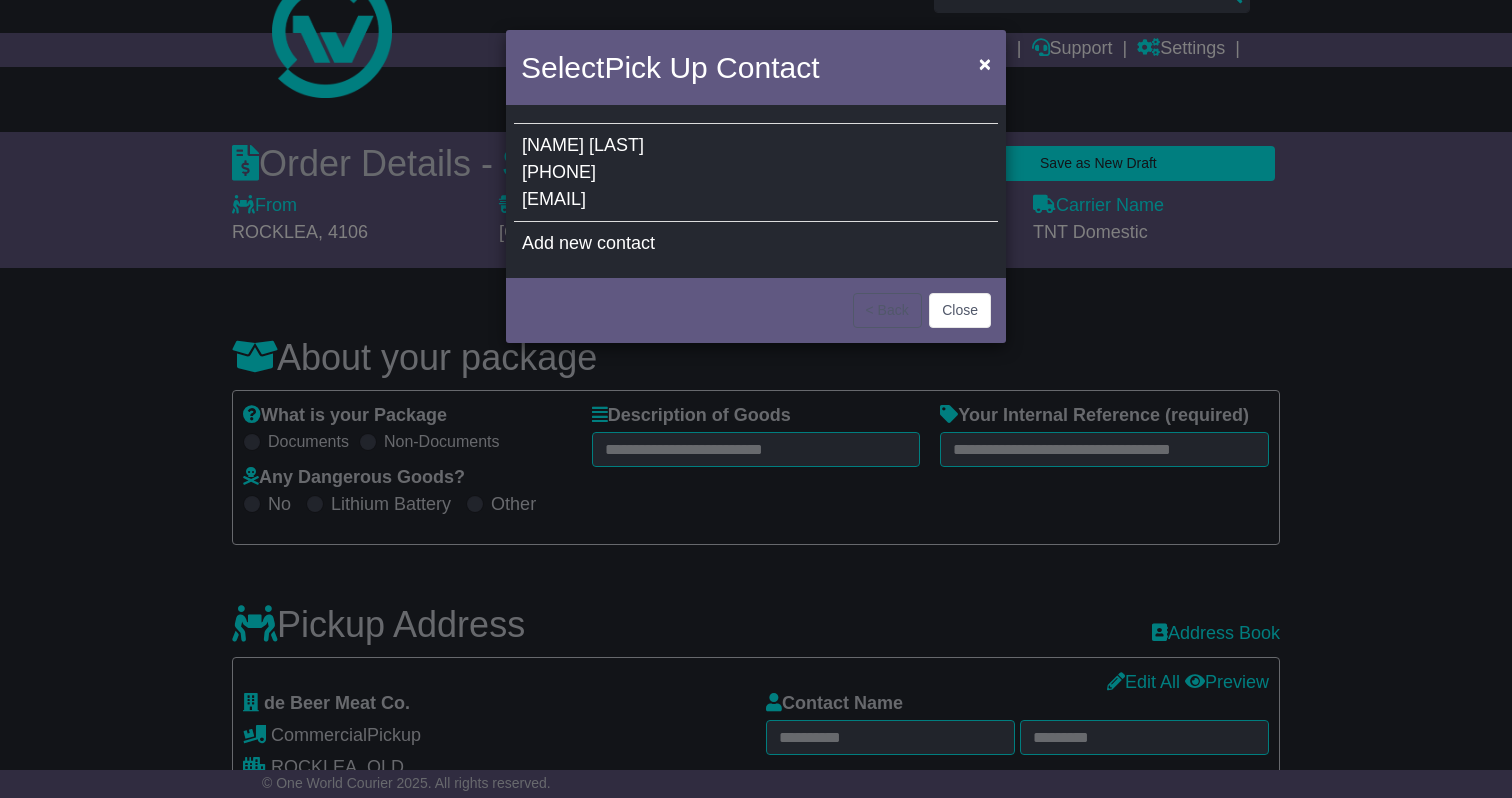 click on "Riaan   de Beer
07 3245 3005
riaan_de_beer@yahoo.com" at bounding box center [756, 173] 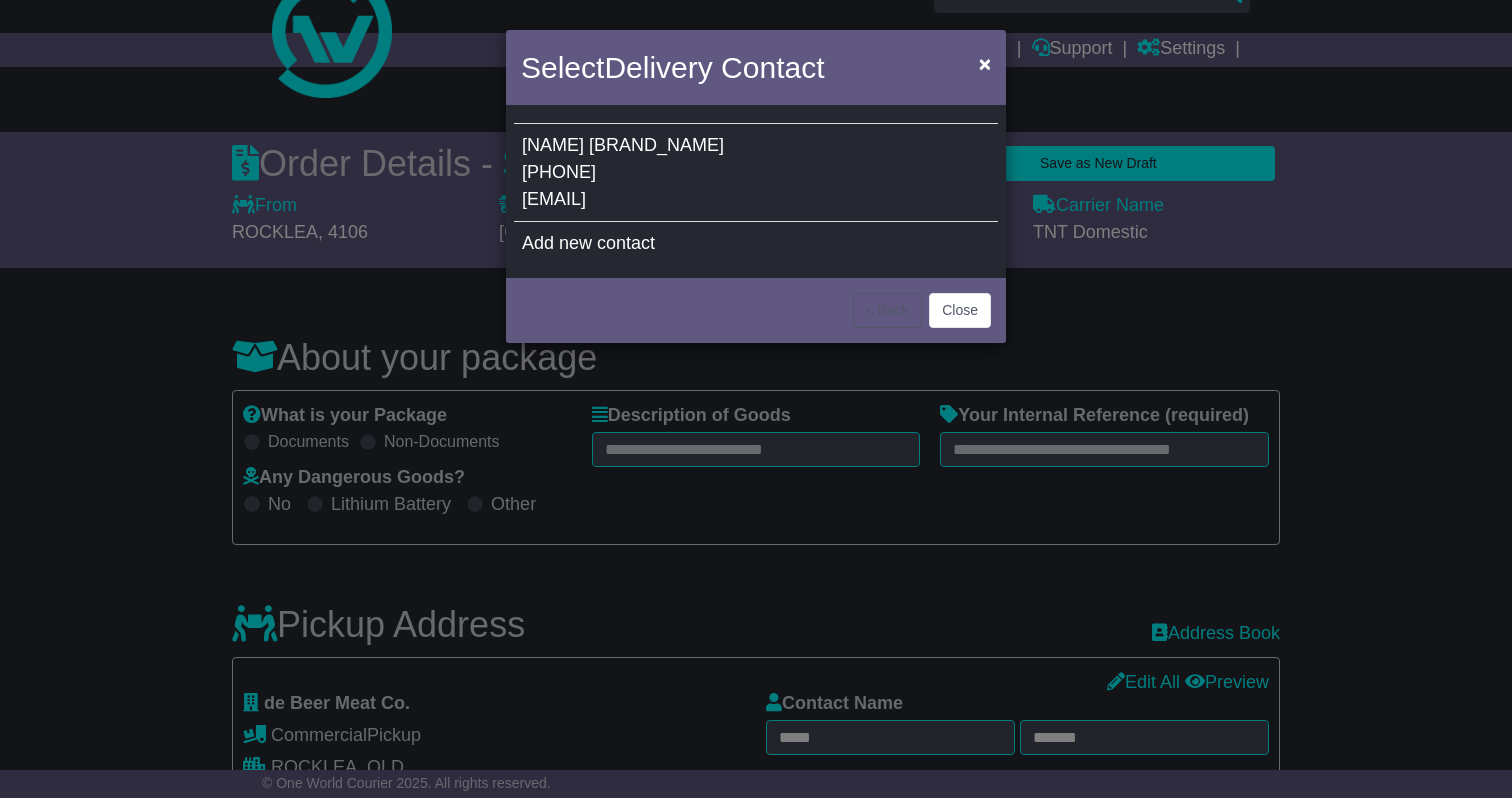 click on "Eylon   Levy
0401566567
eylon.levy@remesis.com.au" at bounding box center (756, 173) 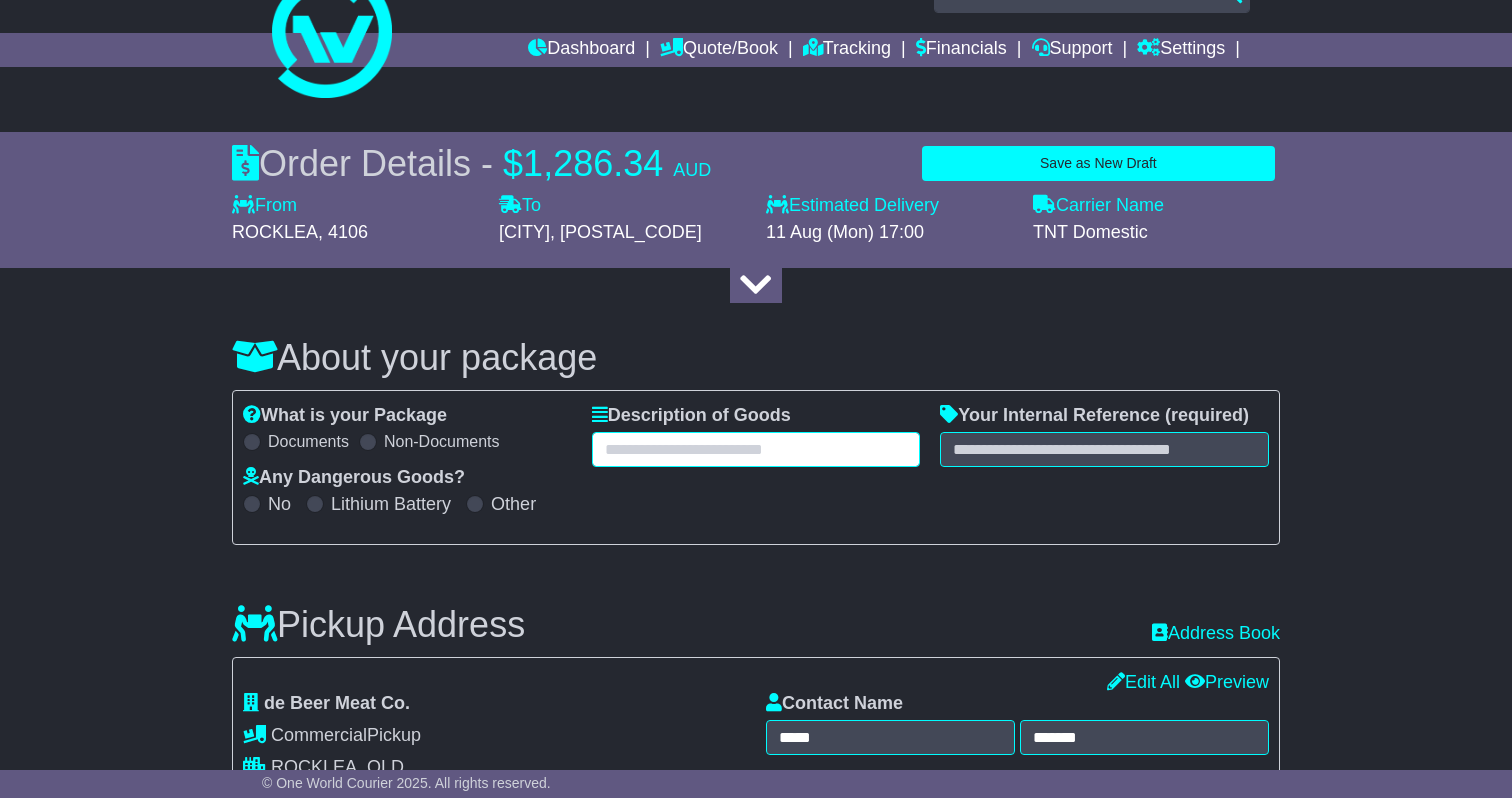 click at bounding box center (756, 449) 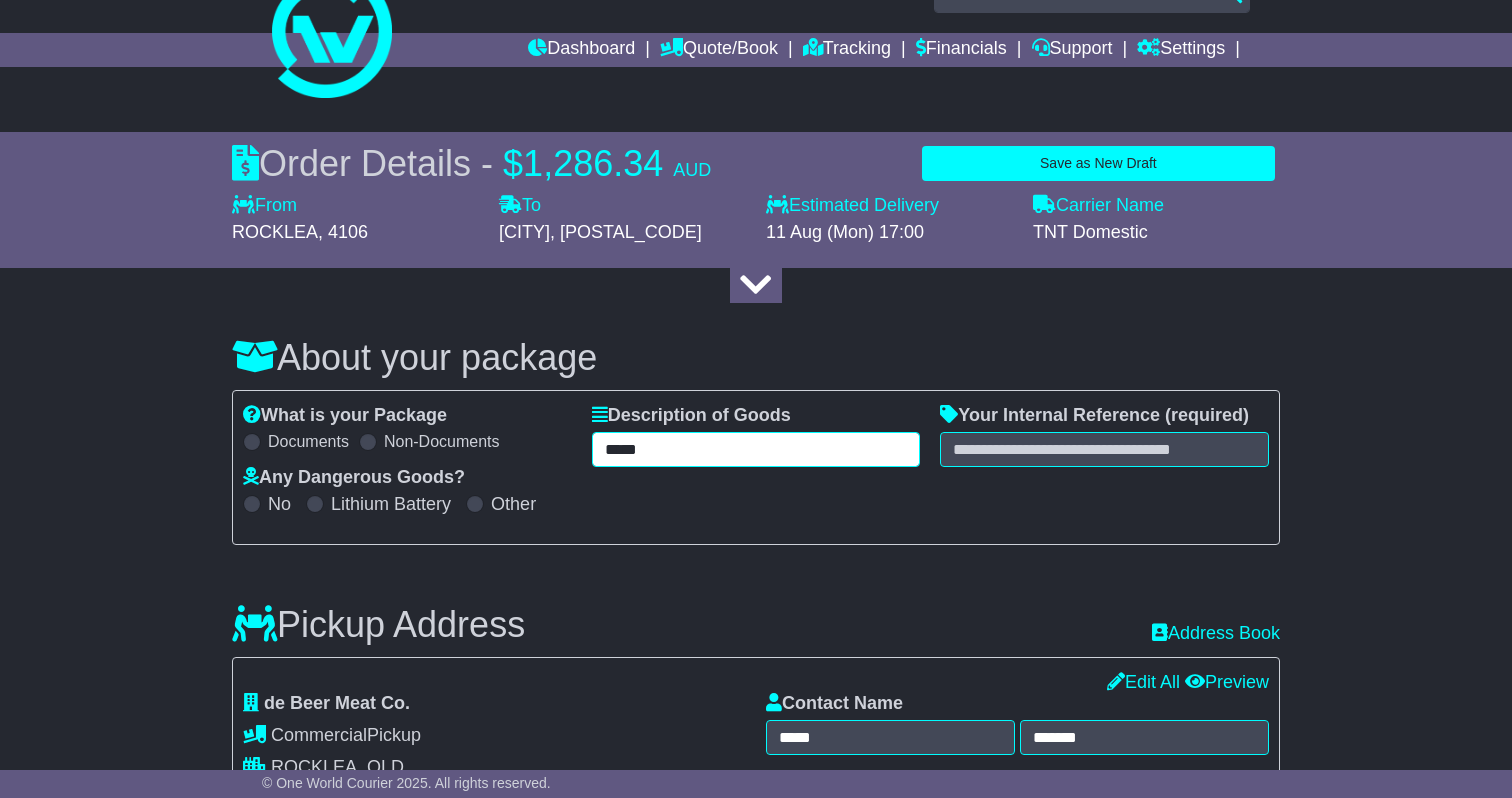 type on "*****" 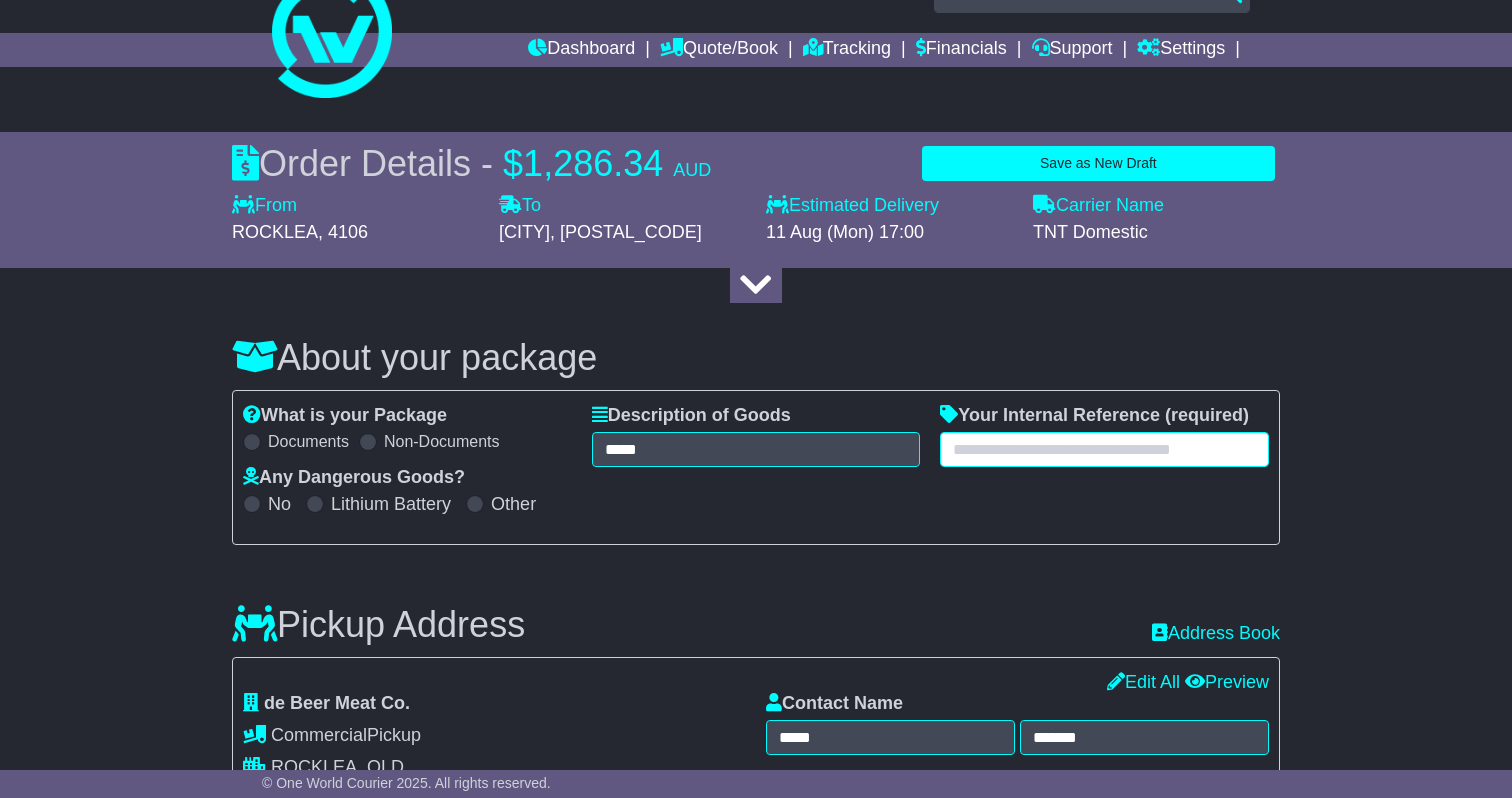 click at bounding box center [1104, 449] 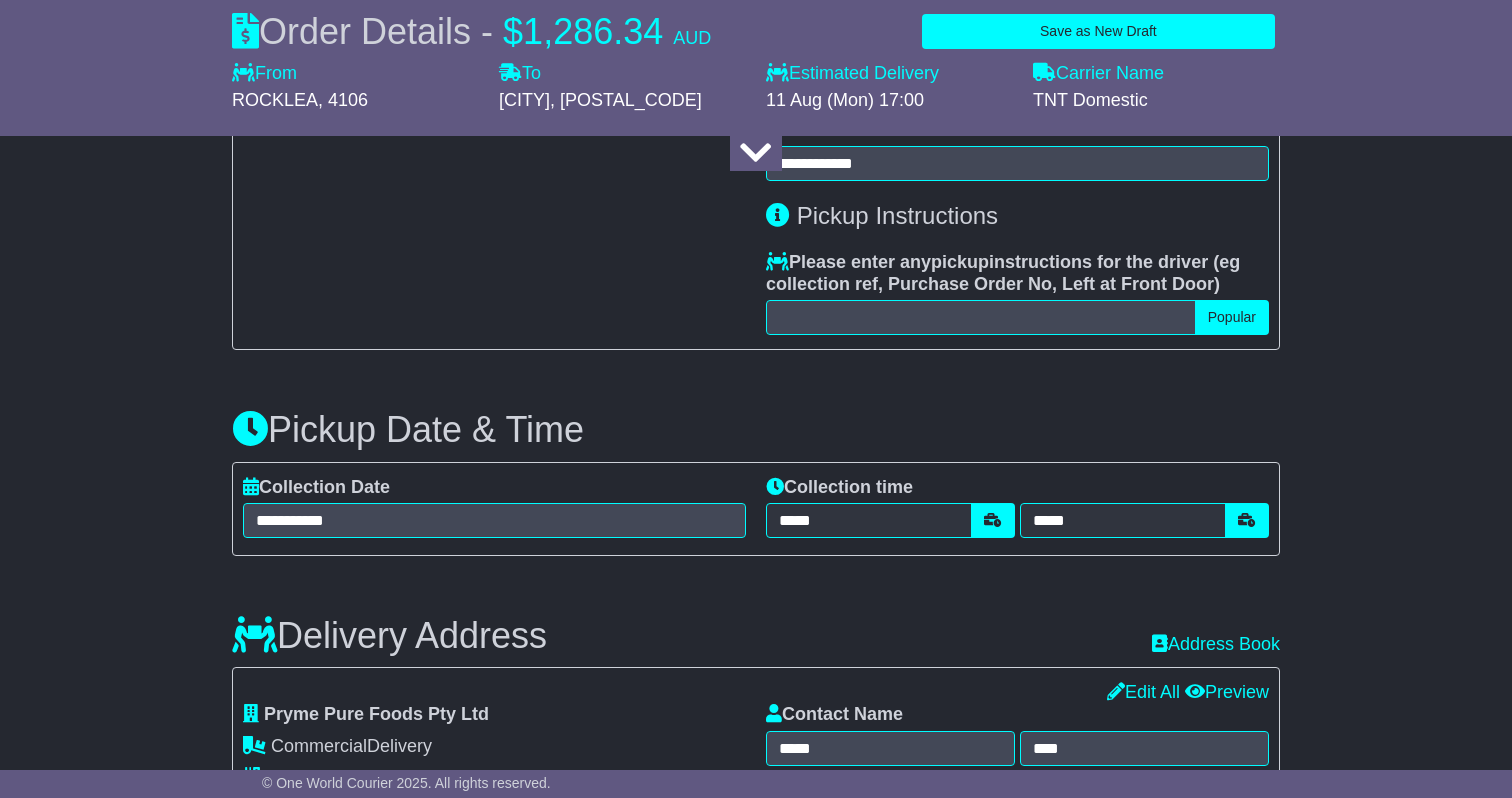 scroll, scrollTop: 807, scrollLeft: 0, axis: vertical 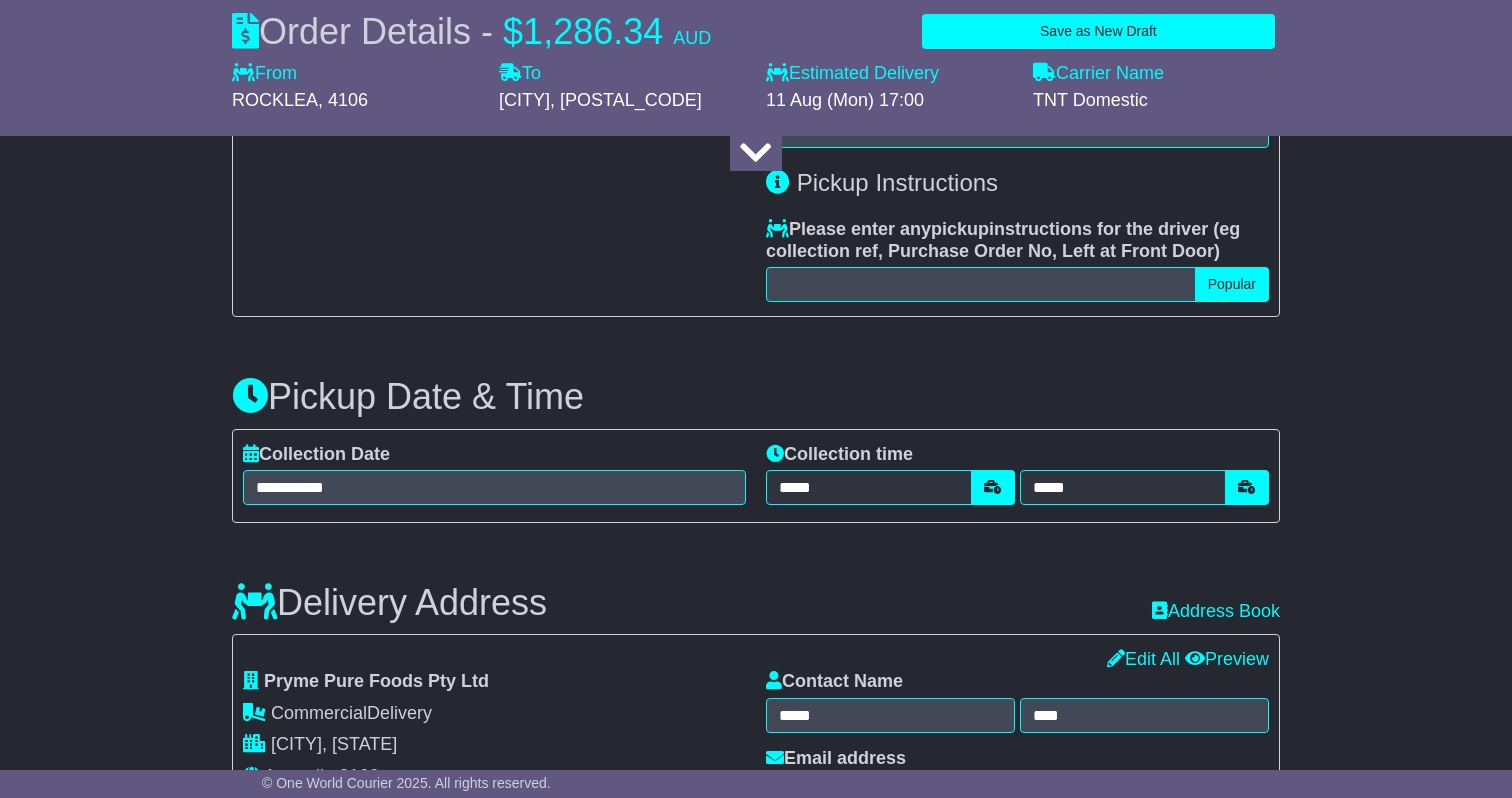 type on "*****" 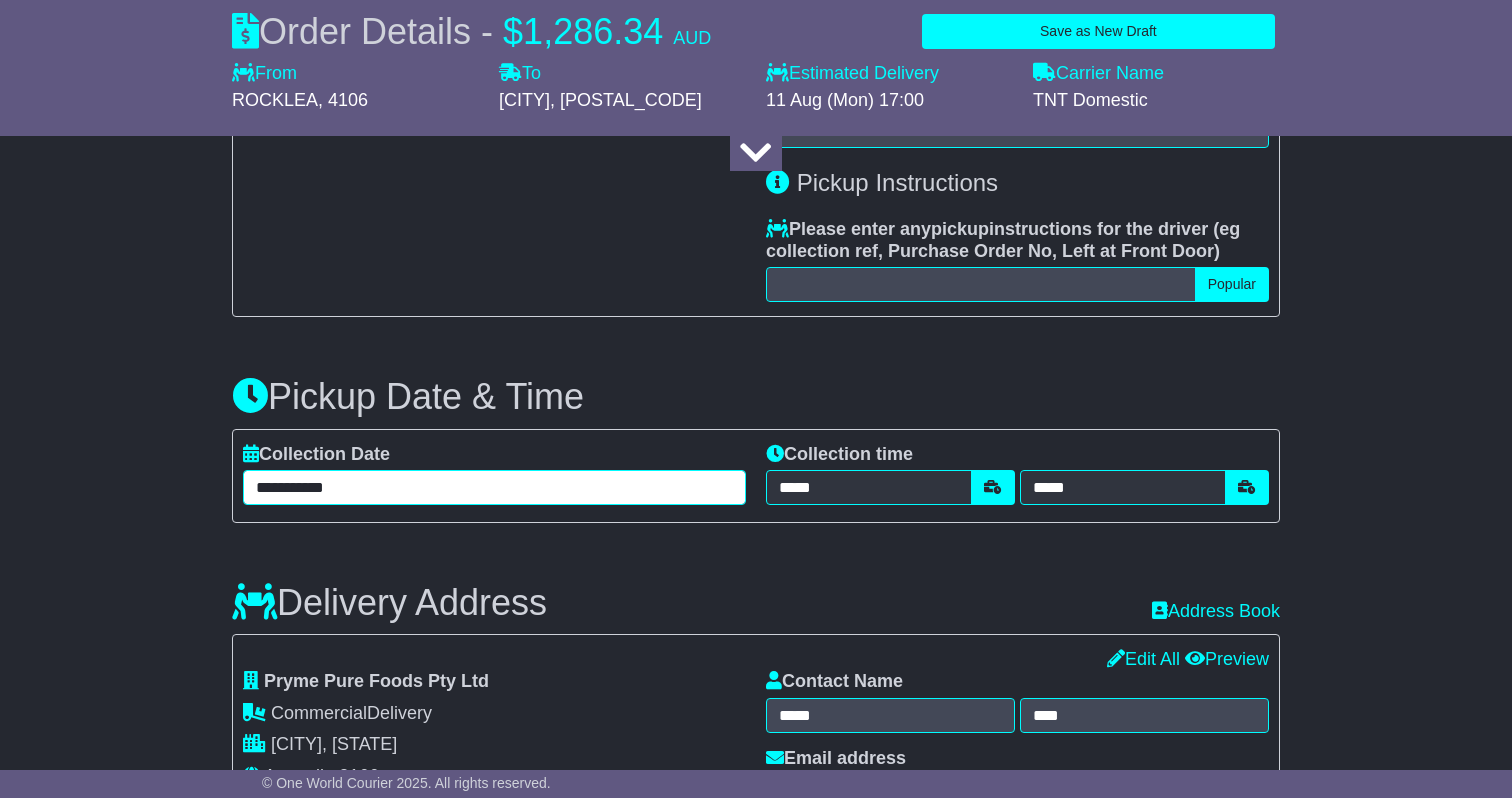 click on "**********" at bounding box center (494, 487) 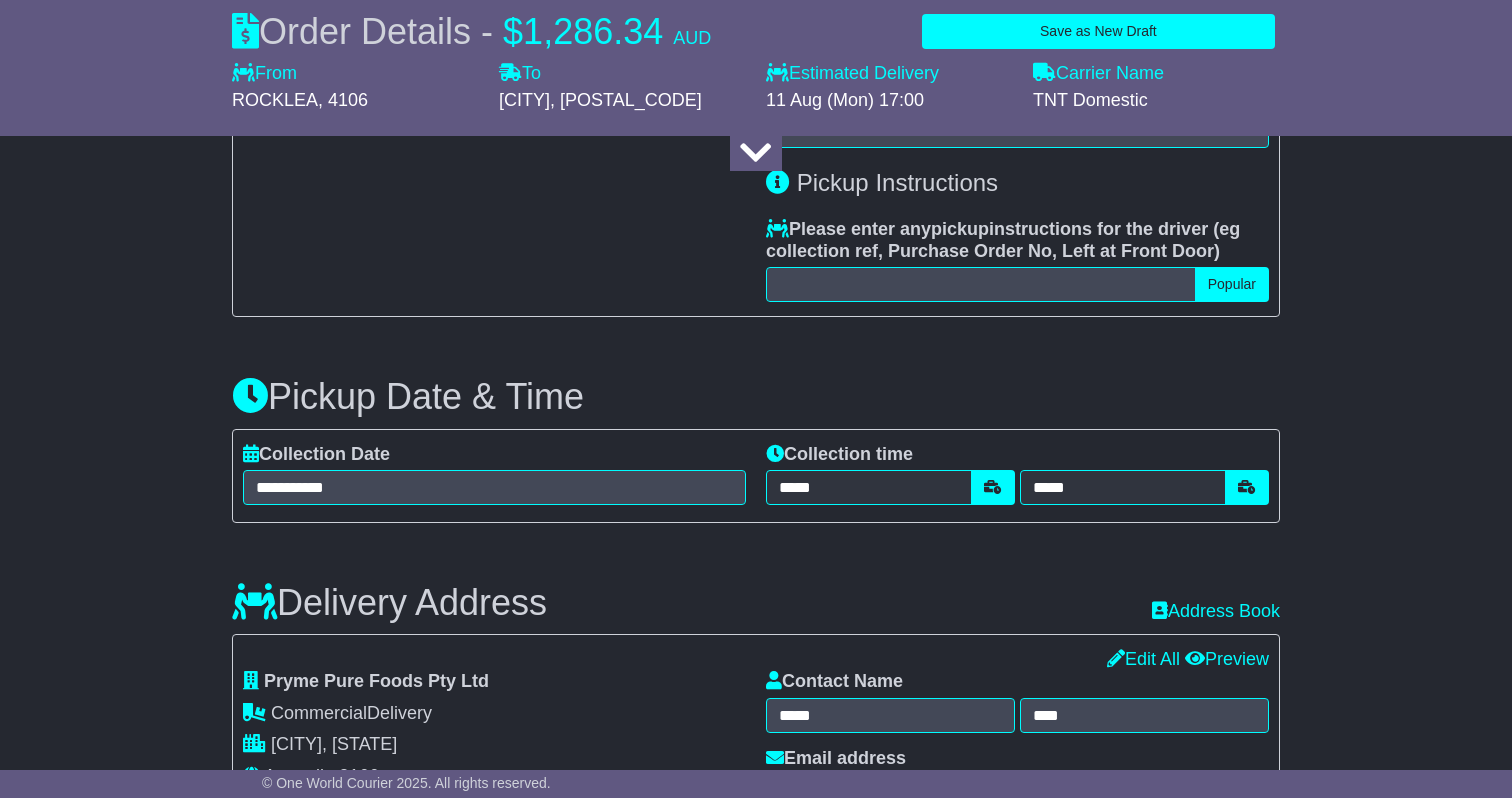 click on "**********" at bounding box center [756, 435] 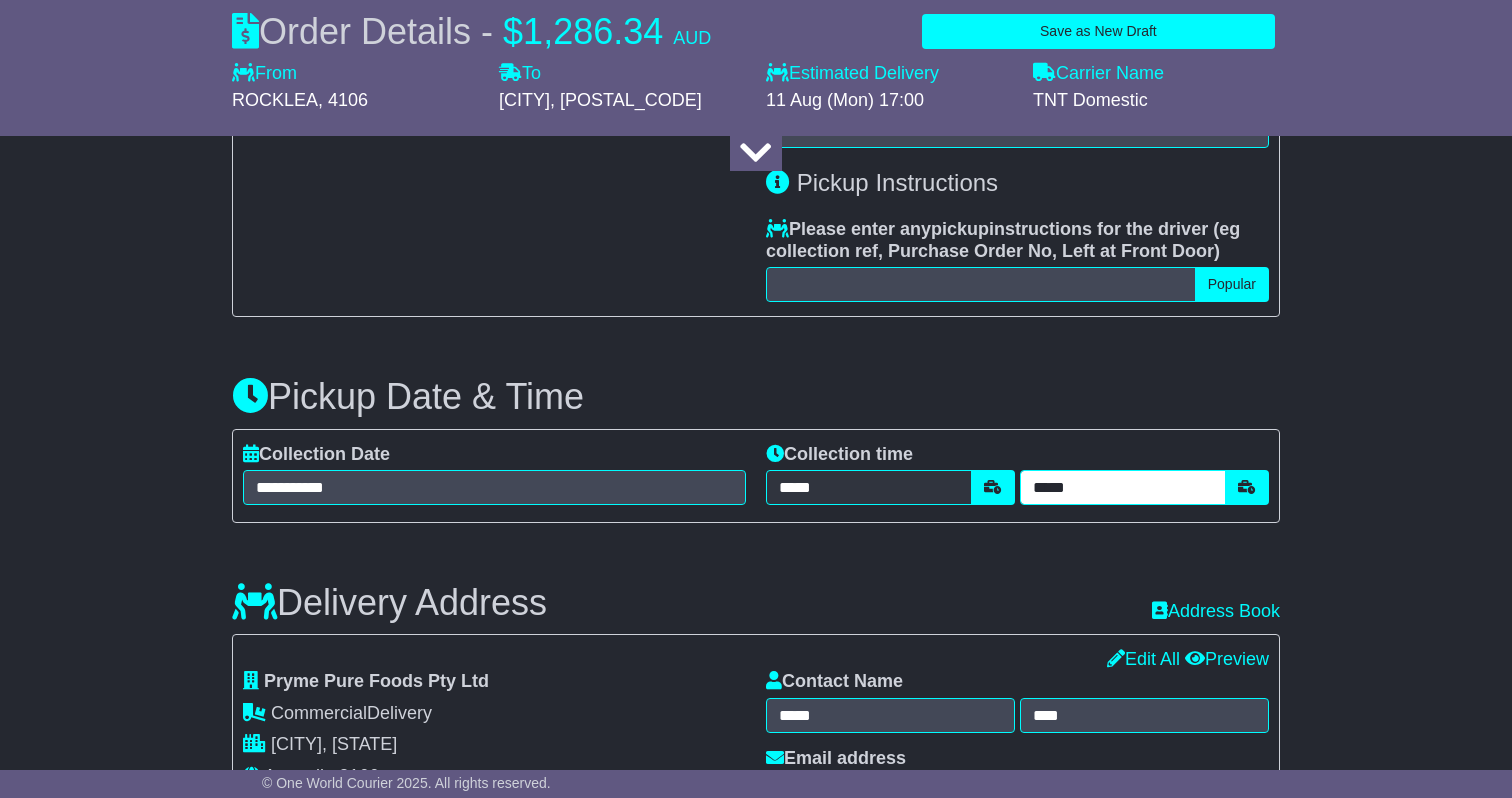 click on "*****" at bounding box center [1123, 487] 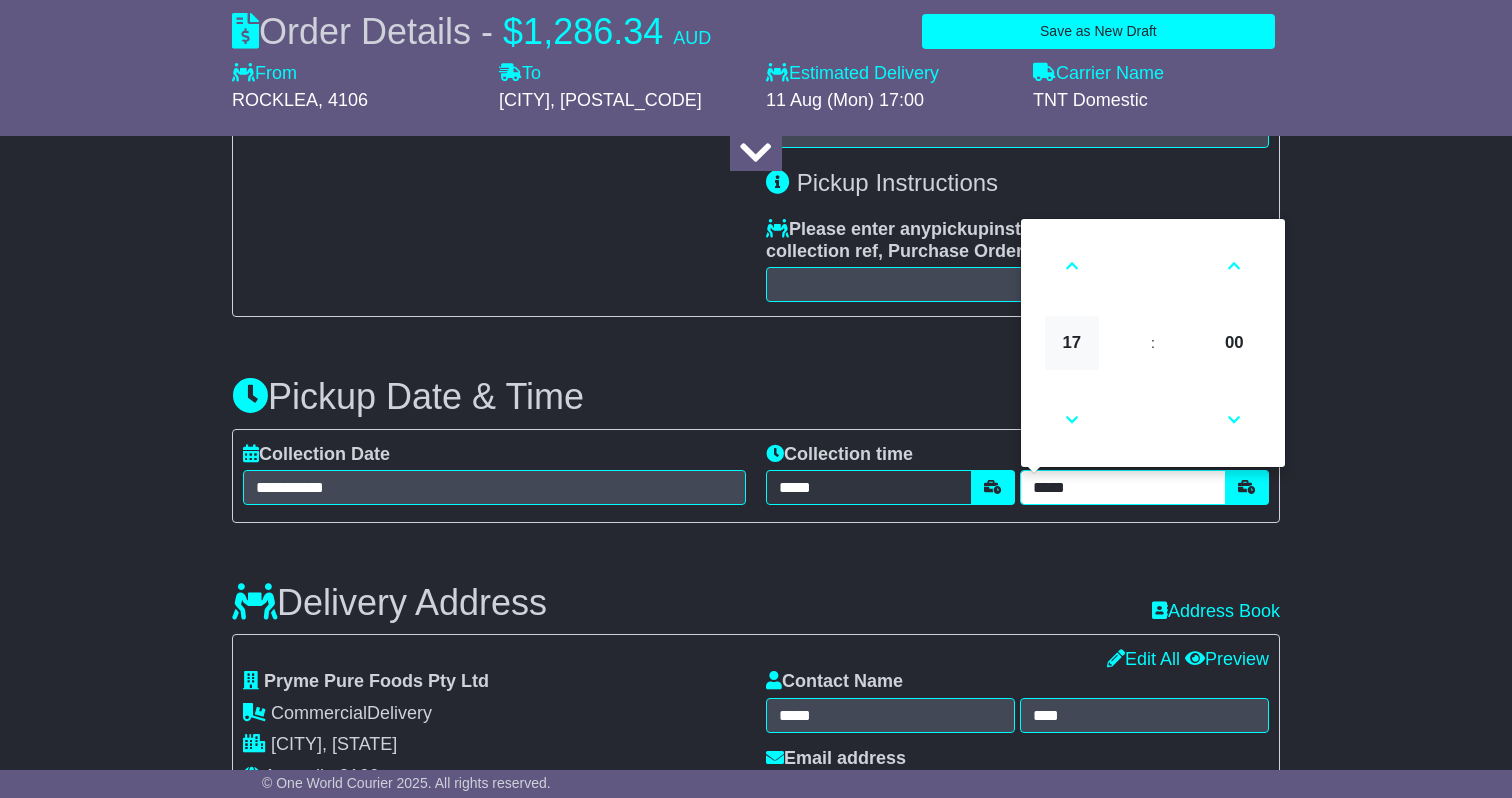 click on "17" at bounding box center [1072, 343] 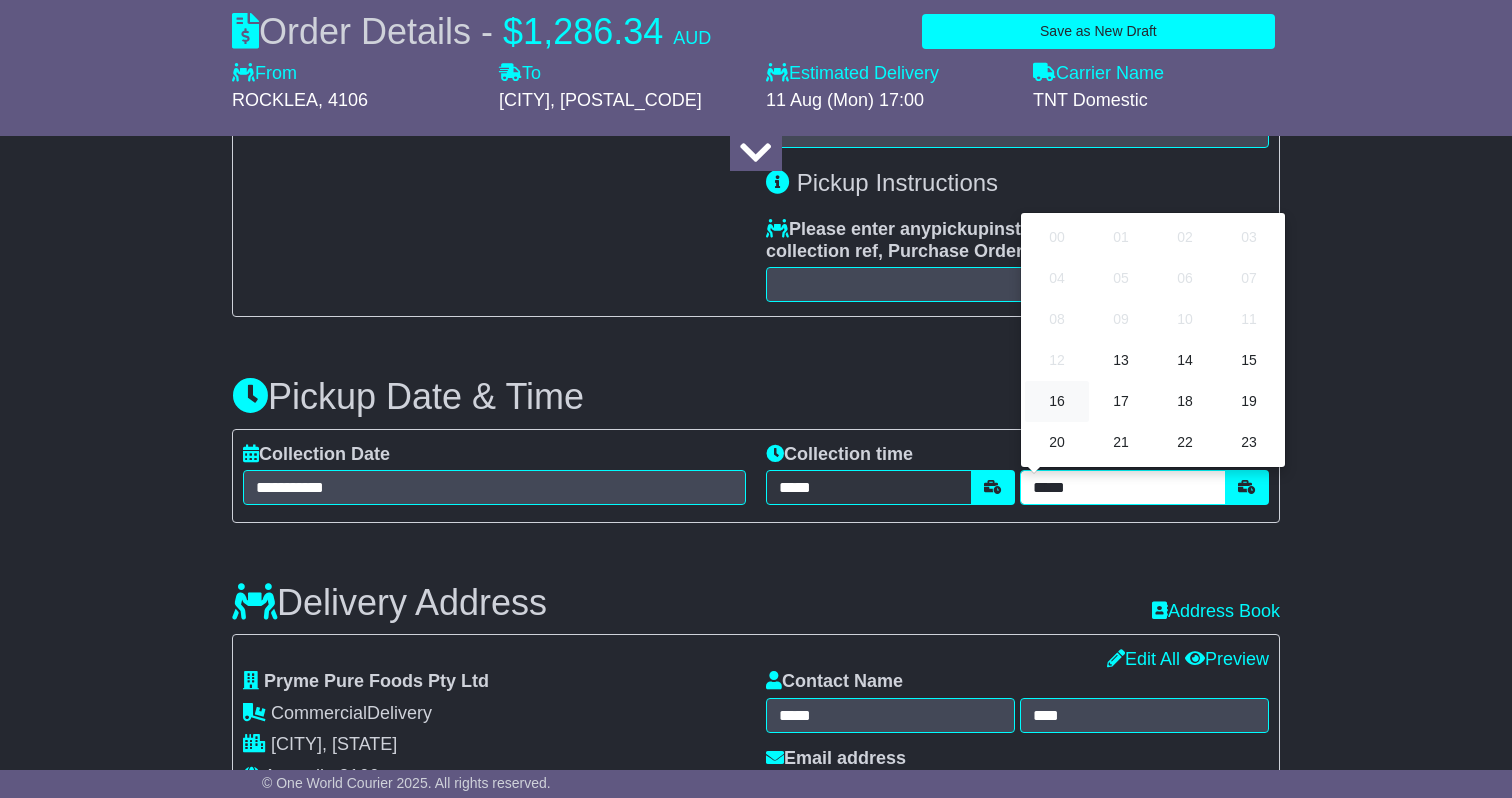 click on "16" at bounding box center (1057, 401) 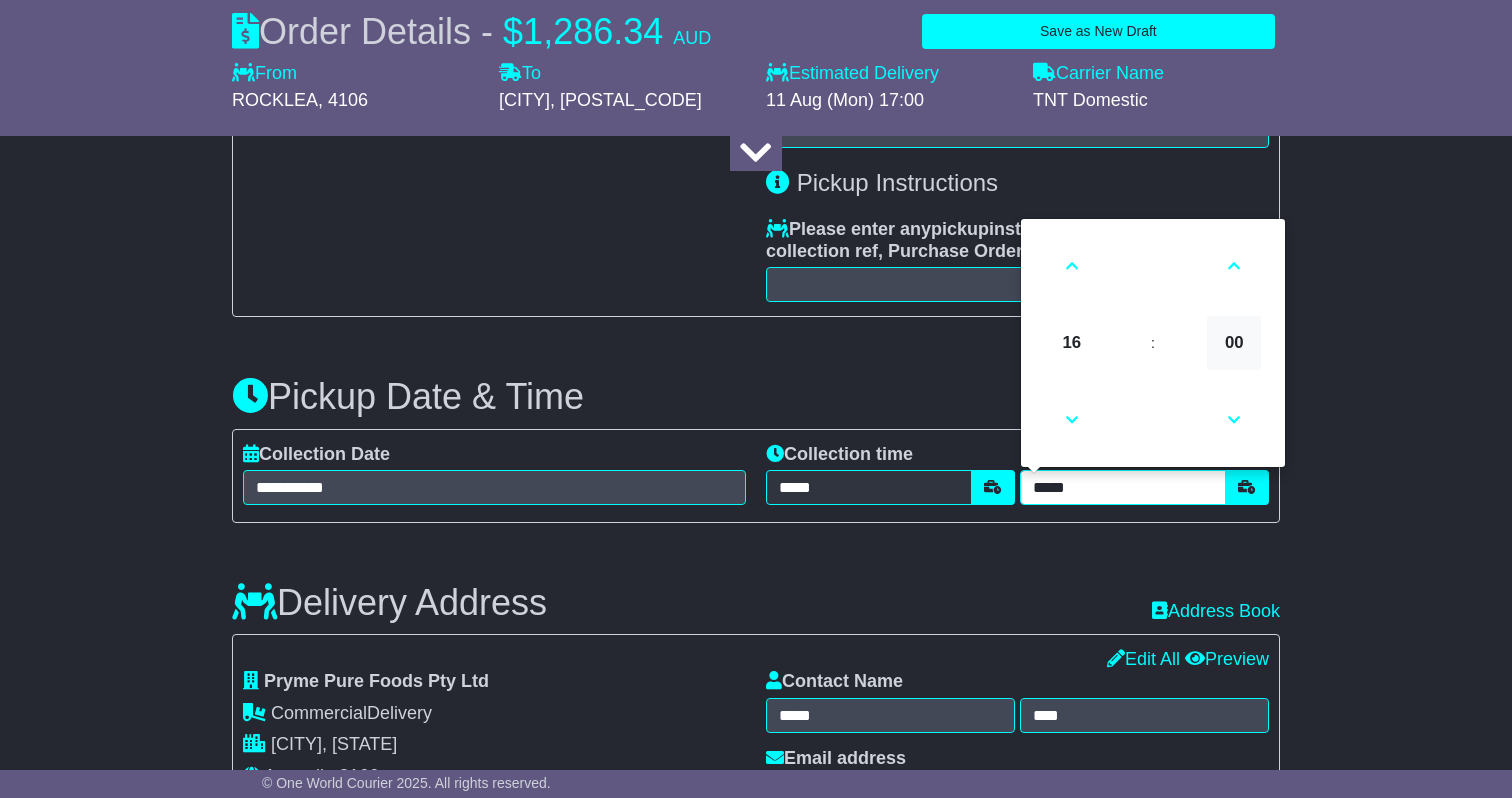 click on "00" at bounding box center [1234, 343] 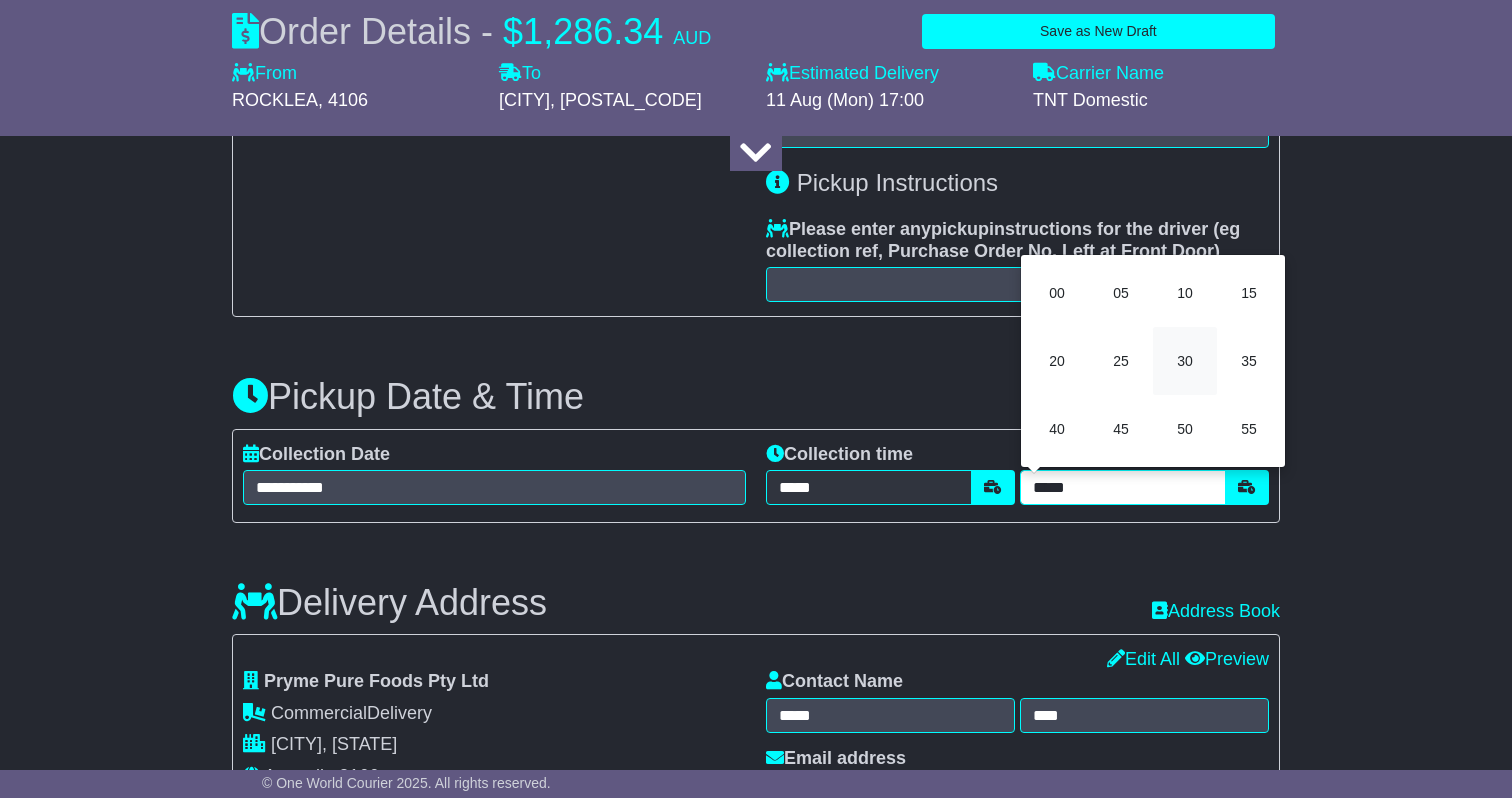 click on "30" at bounding box center [1185, 361] 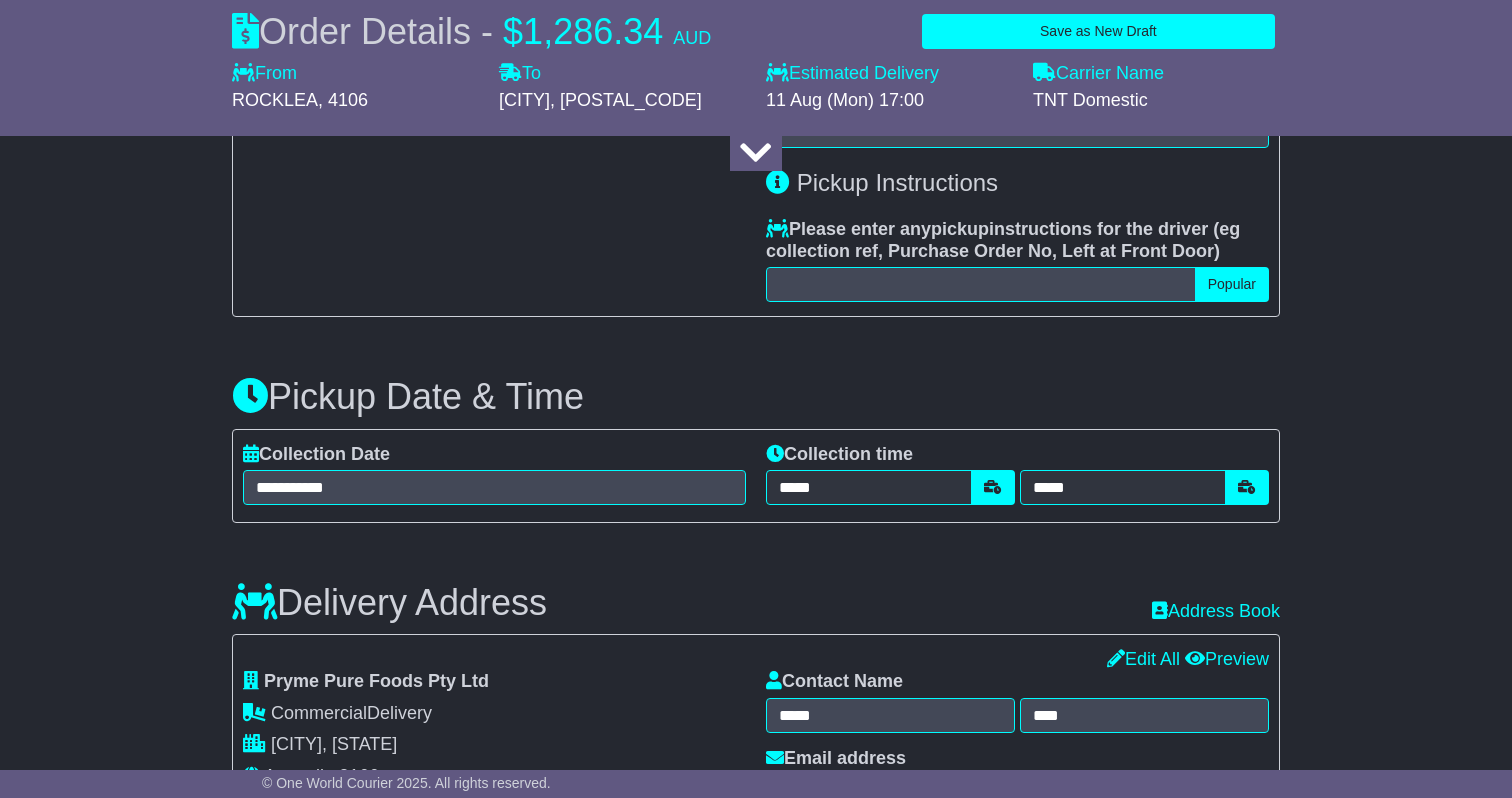 click on "Delivery Address
Recent:
Address Book" at bounding box center (756, 588) 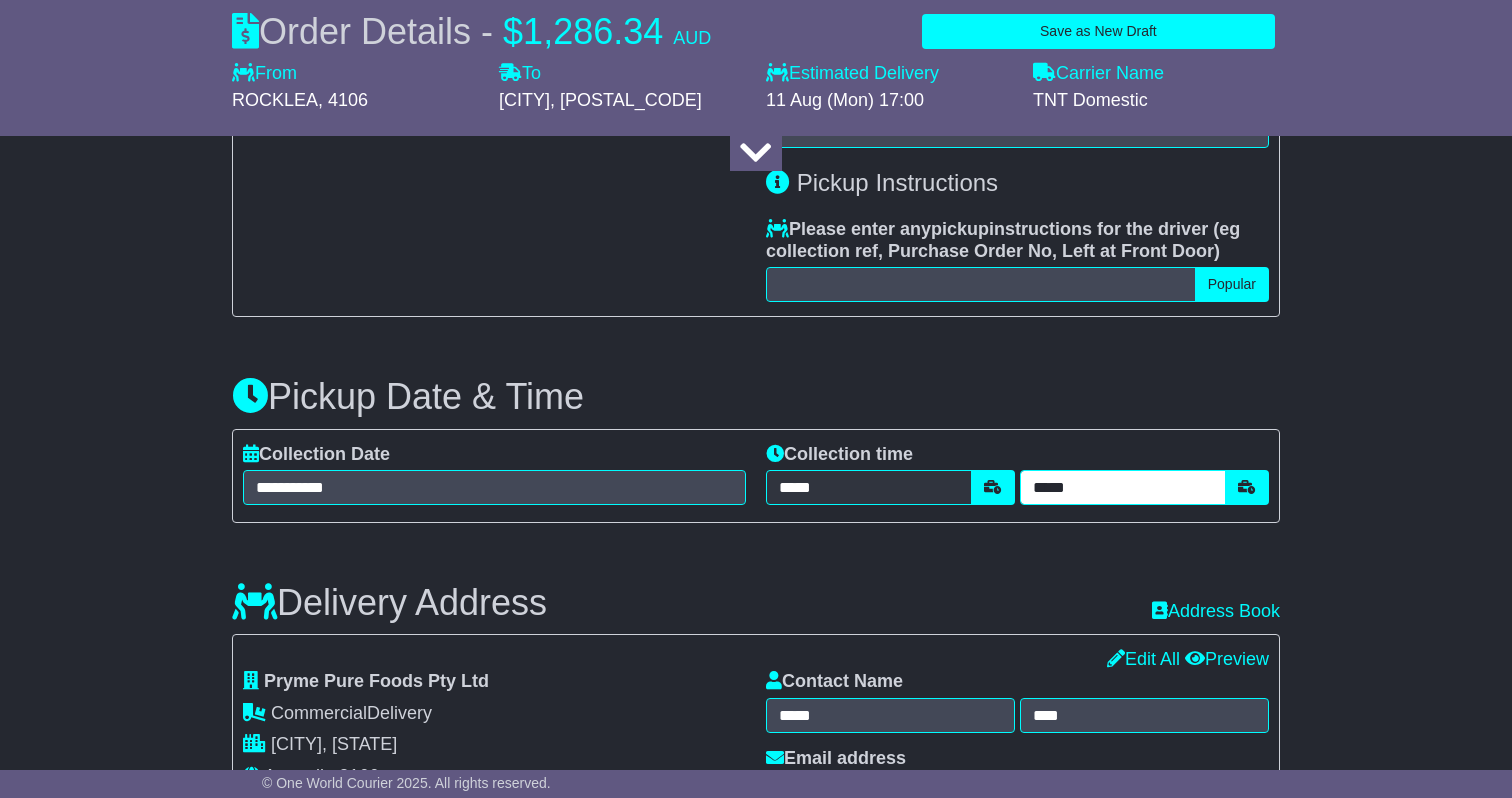 click on "*****" at bounding box center (1123, 487) 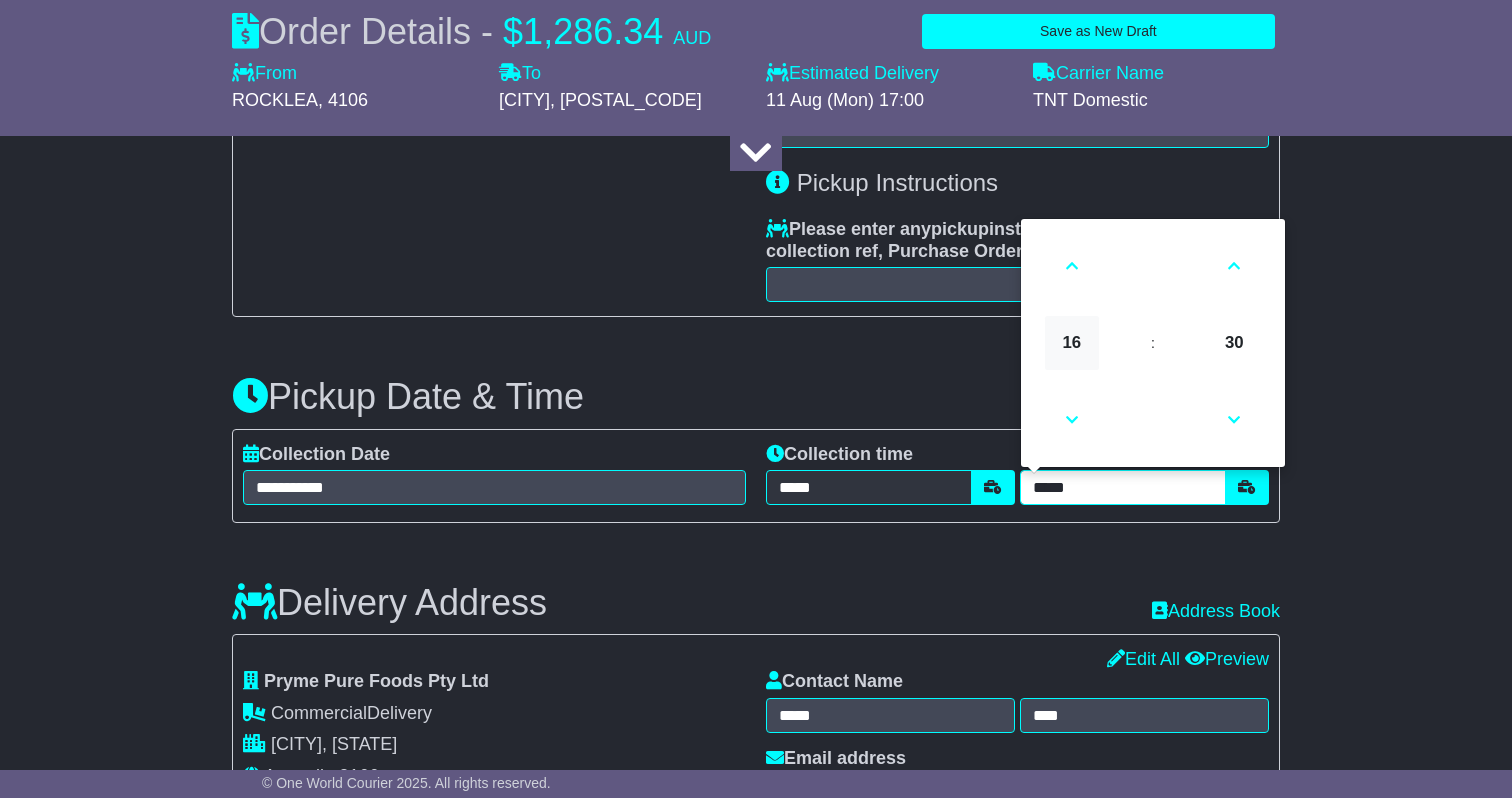 click on "16" at bounding box center (1072, 343) 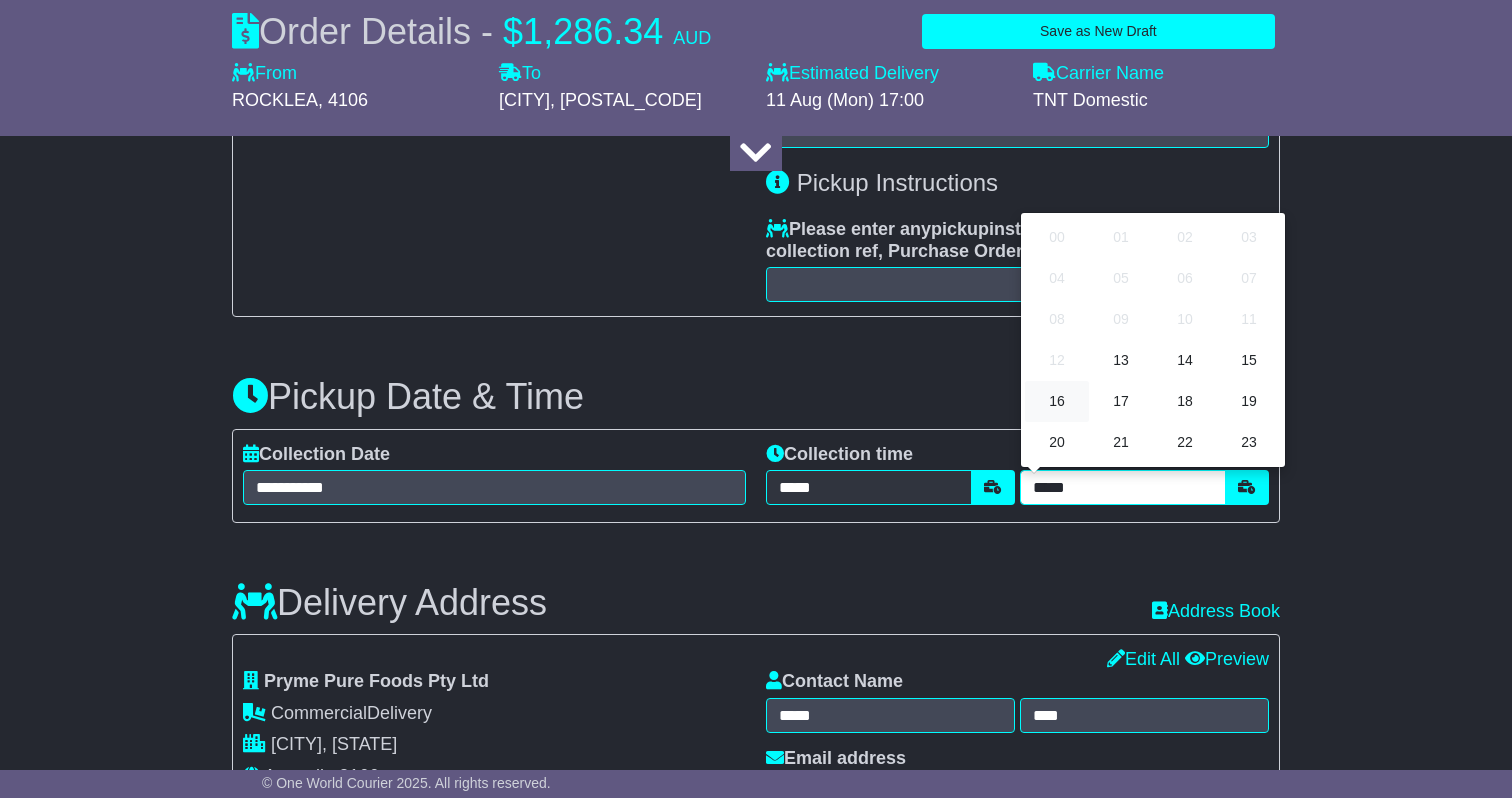 click on "16" at bounding box center [1057, 401] 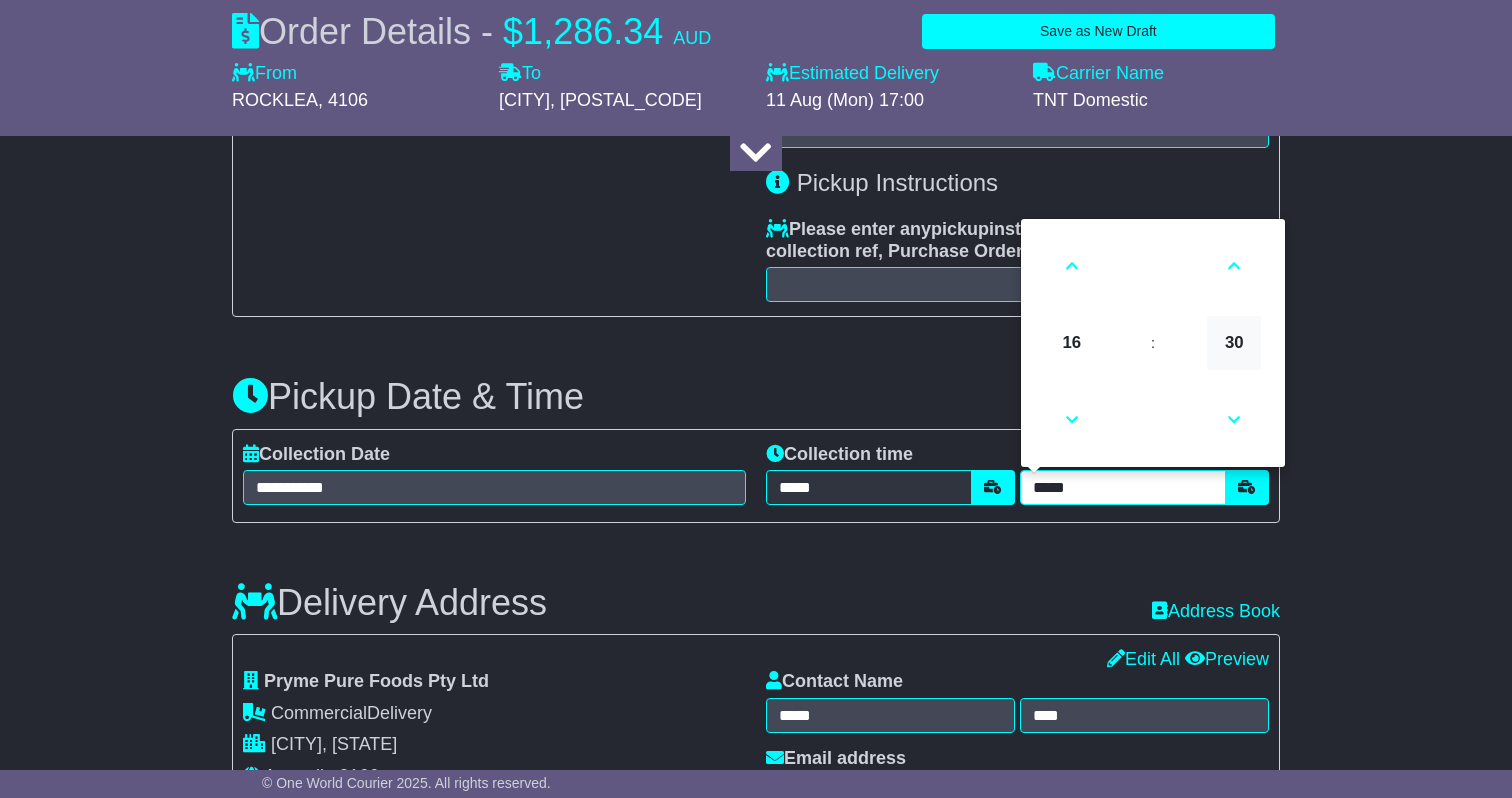 click on "30" at bounding box center [1234, 343] 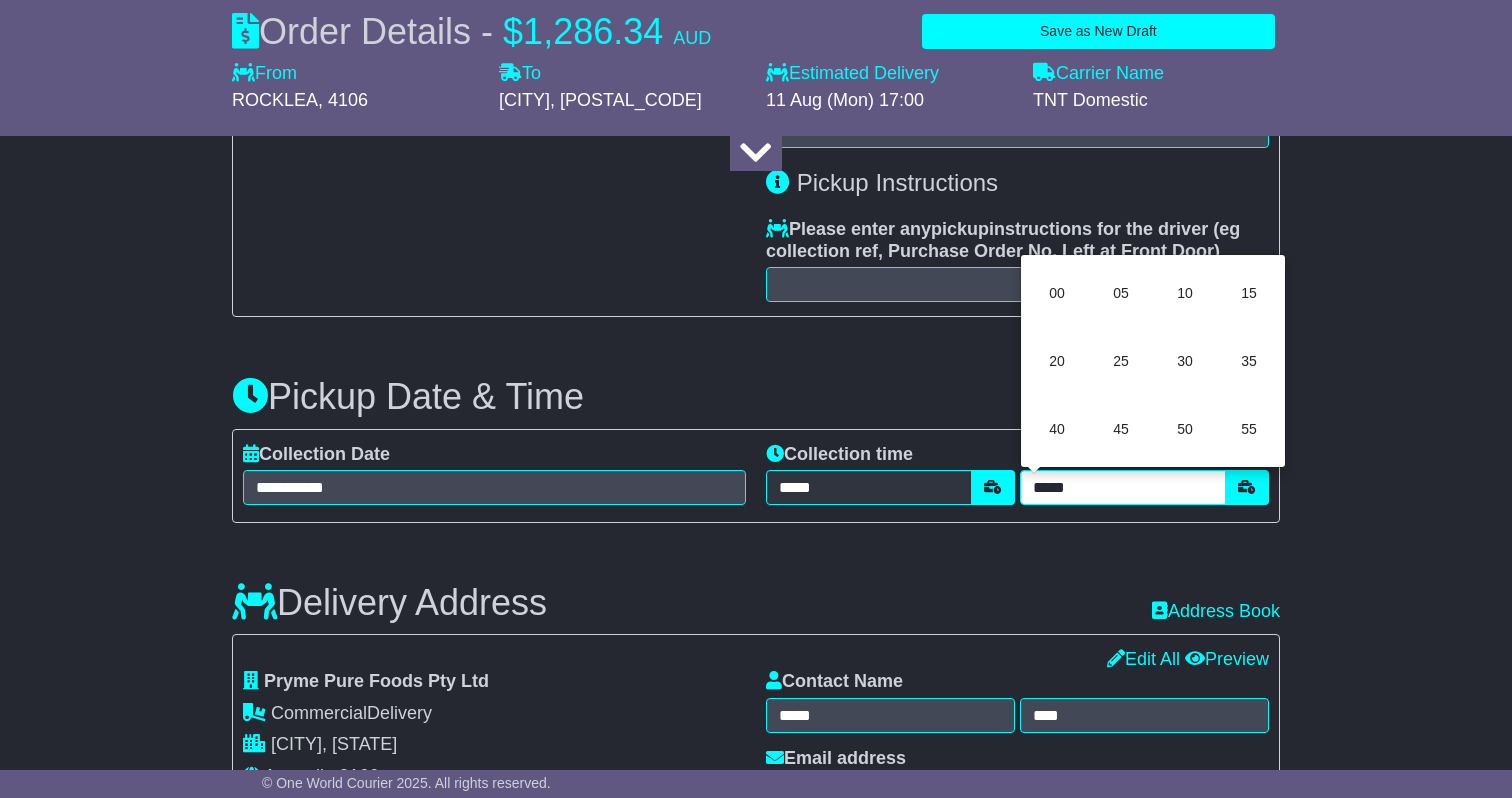 click on "00" at bounding box center (1057, 293) 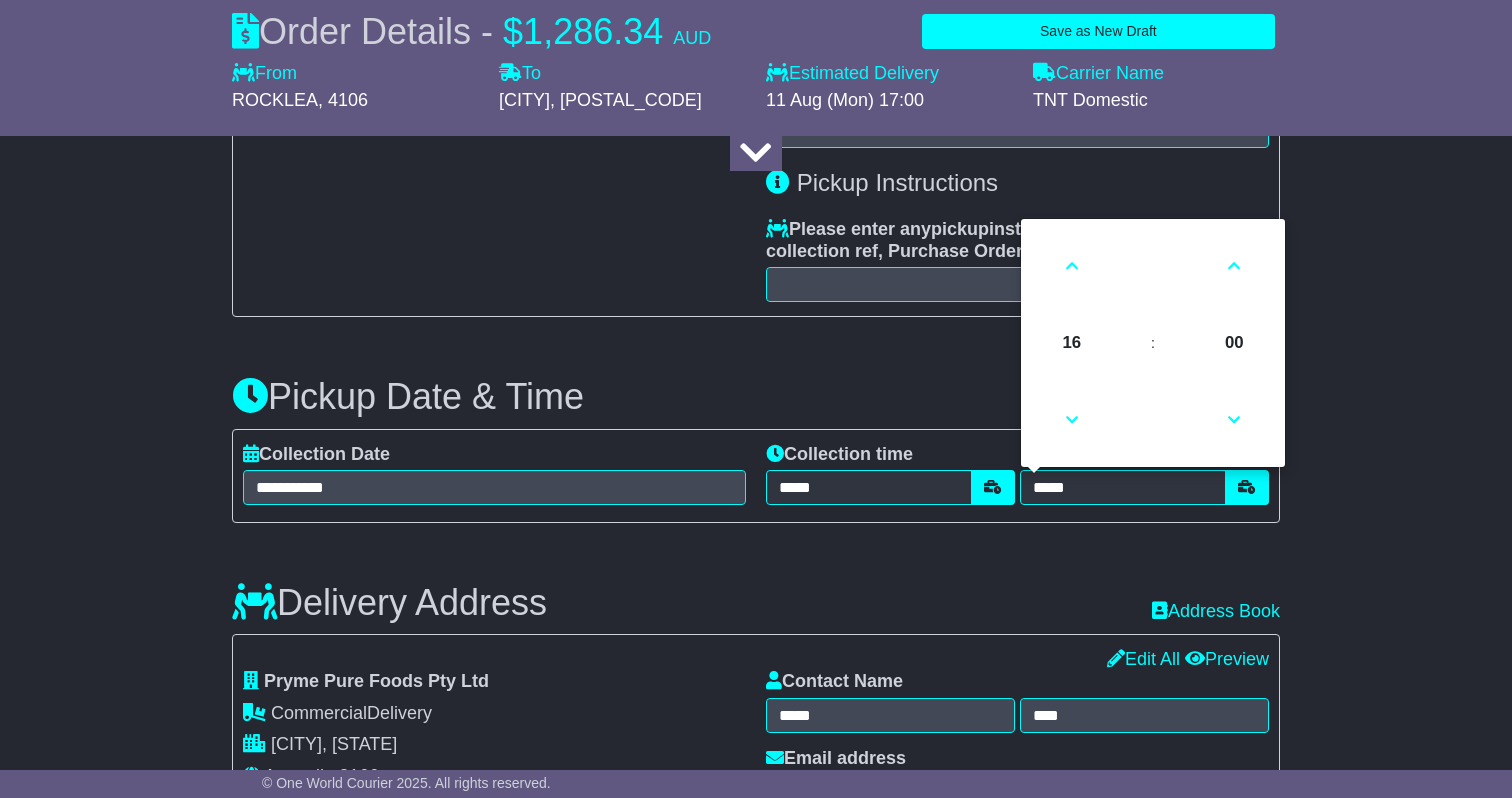click on "Delivery Address
Recent:
Address Book" at bounding box center (756, 588) 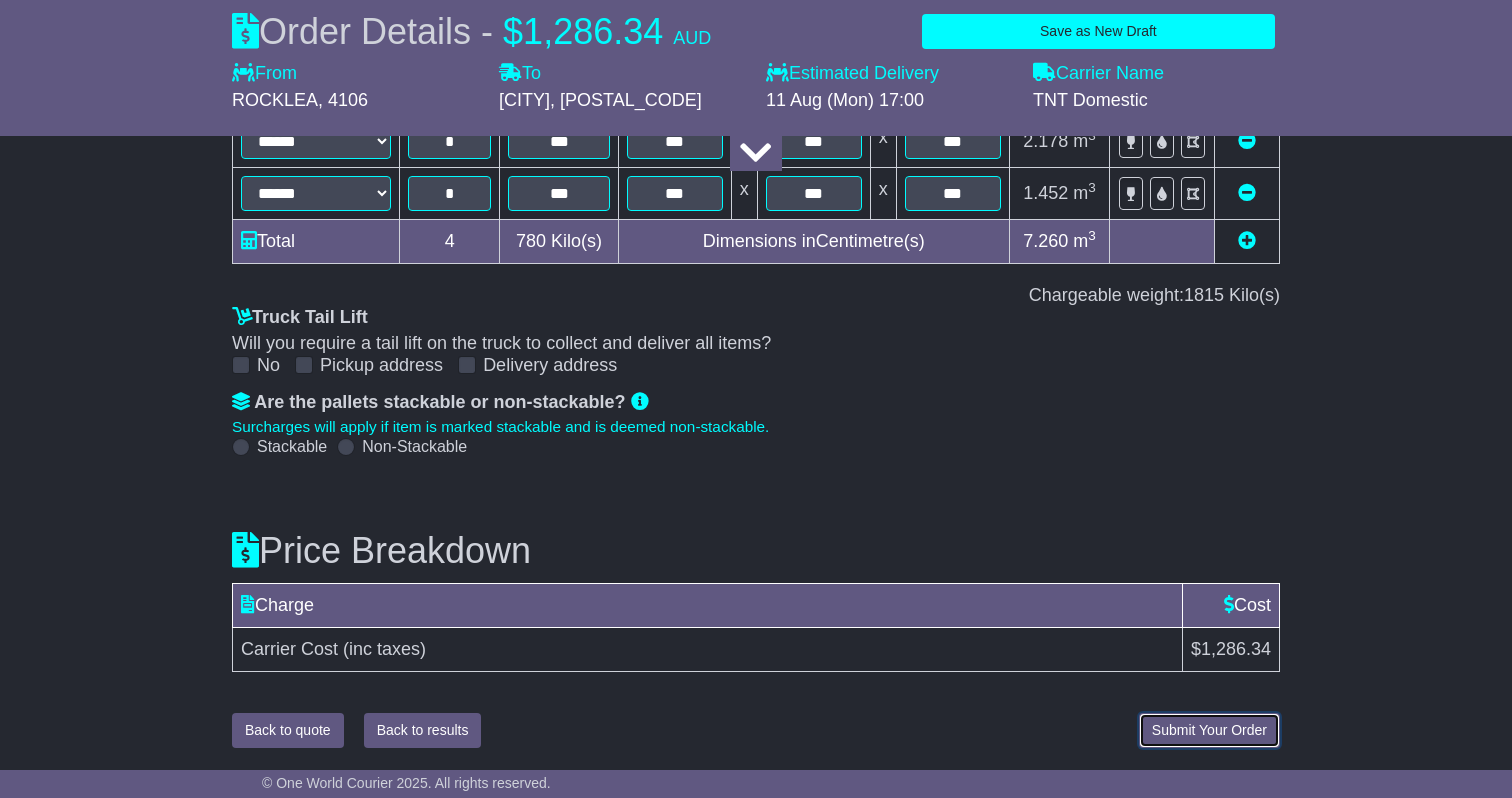 click on "Submit Your Order" at bounding box center [1209, 730] 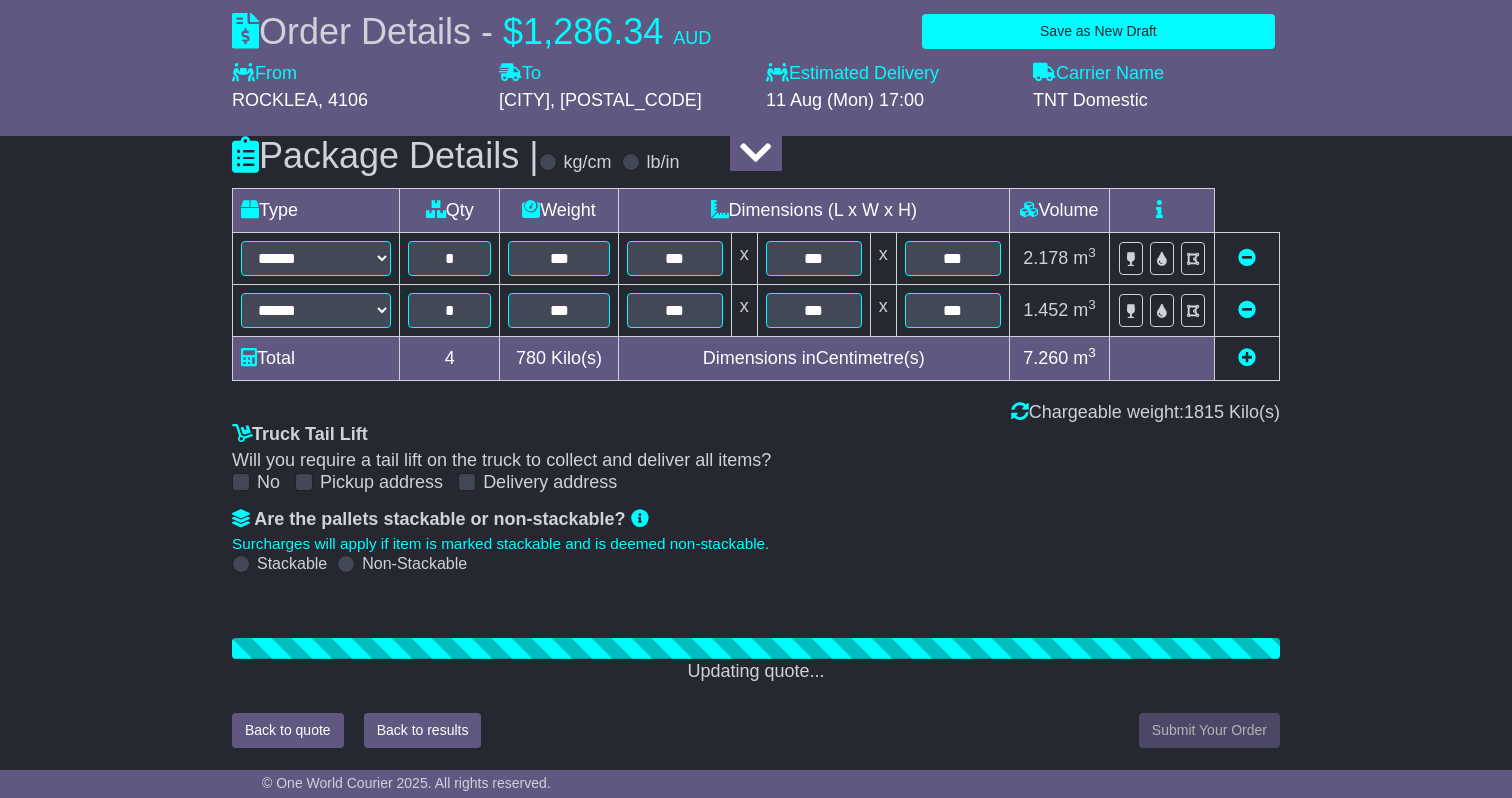 scroll, scrollTop: 2311, scrollLeft: 0, axis: vertical 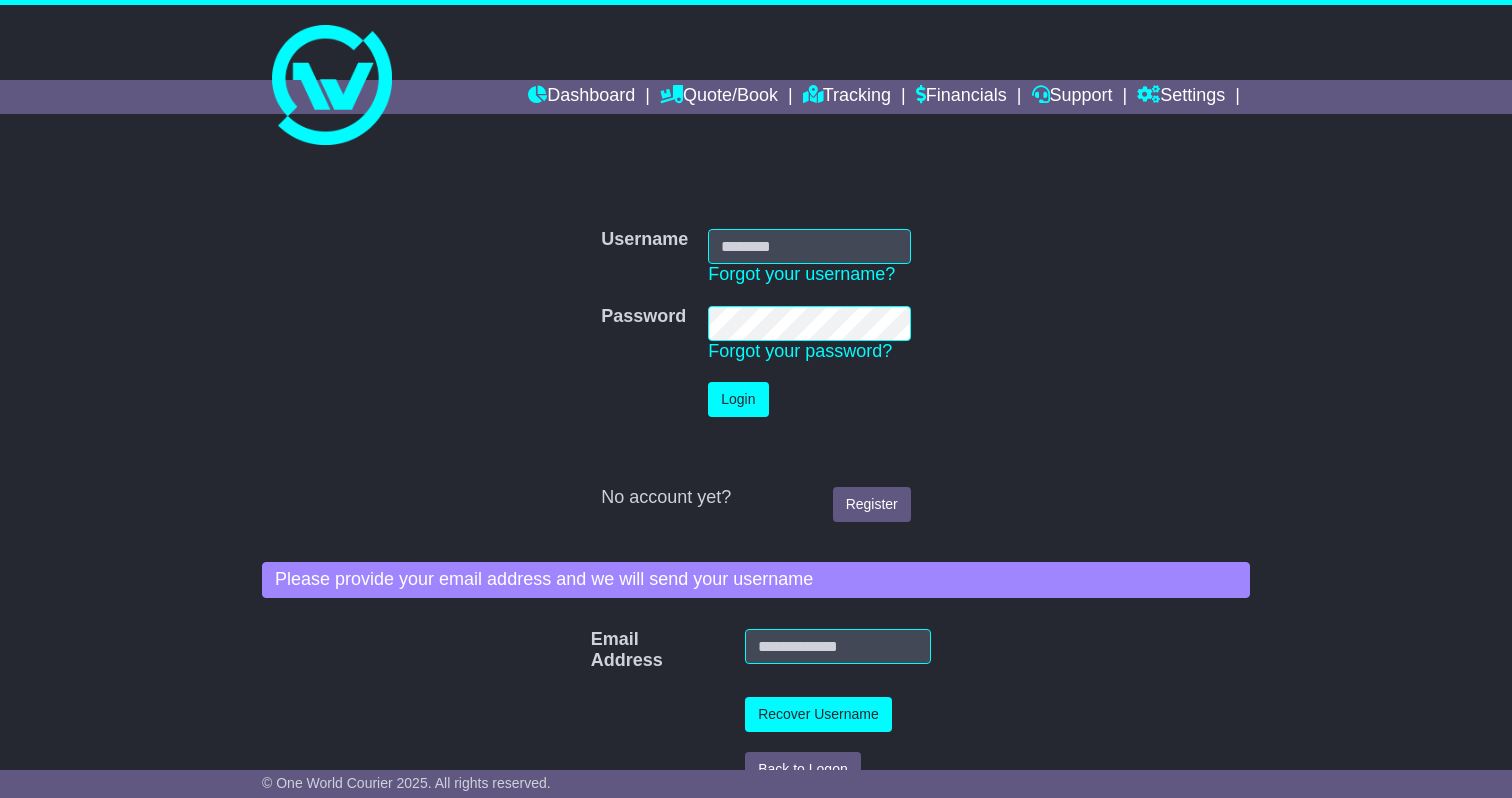 type on "**********" 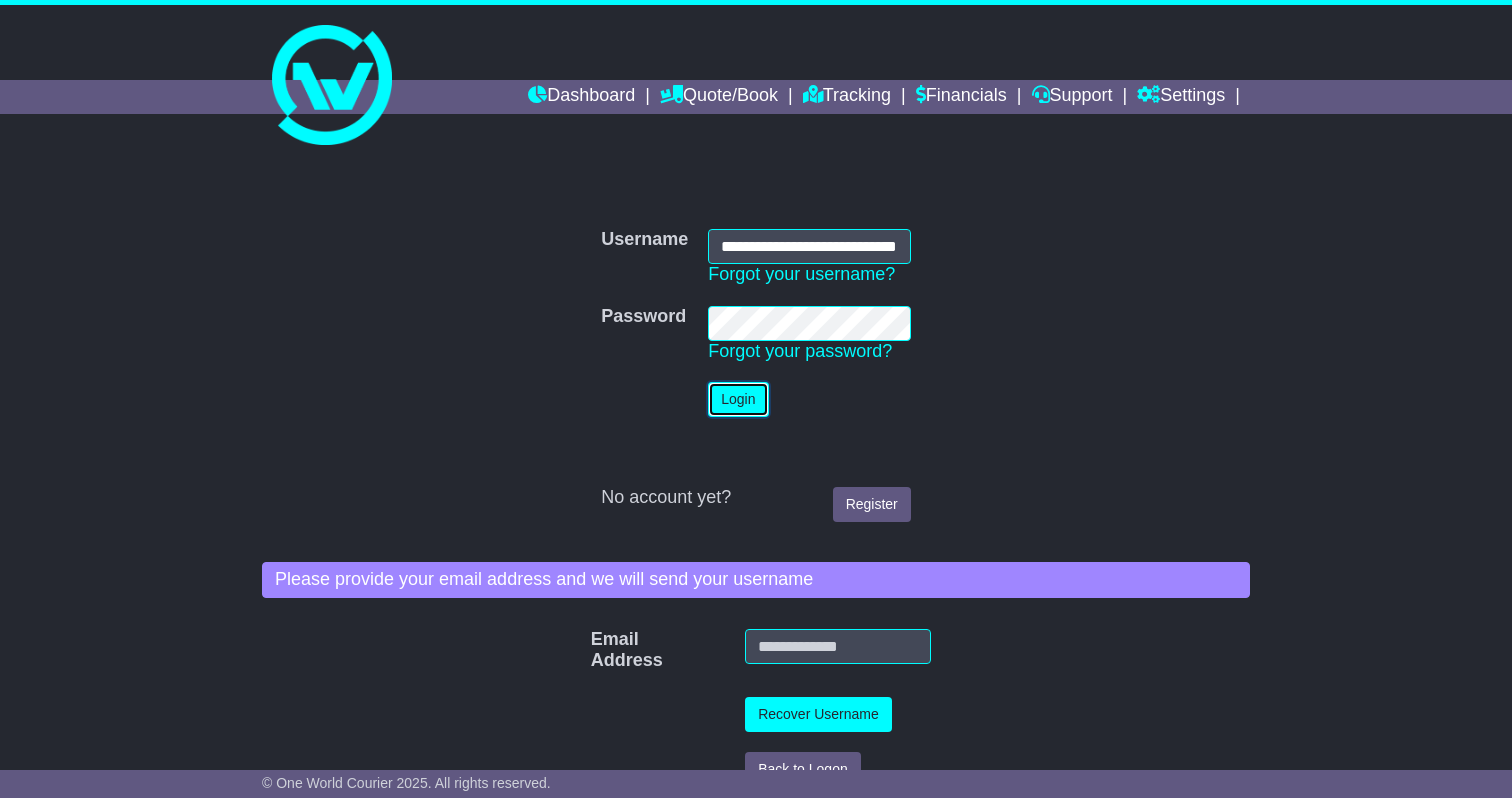 click on "Login" at bounding box center [738, 399] 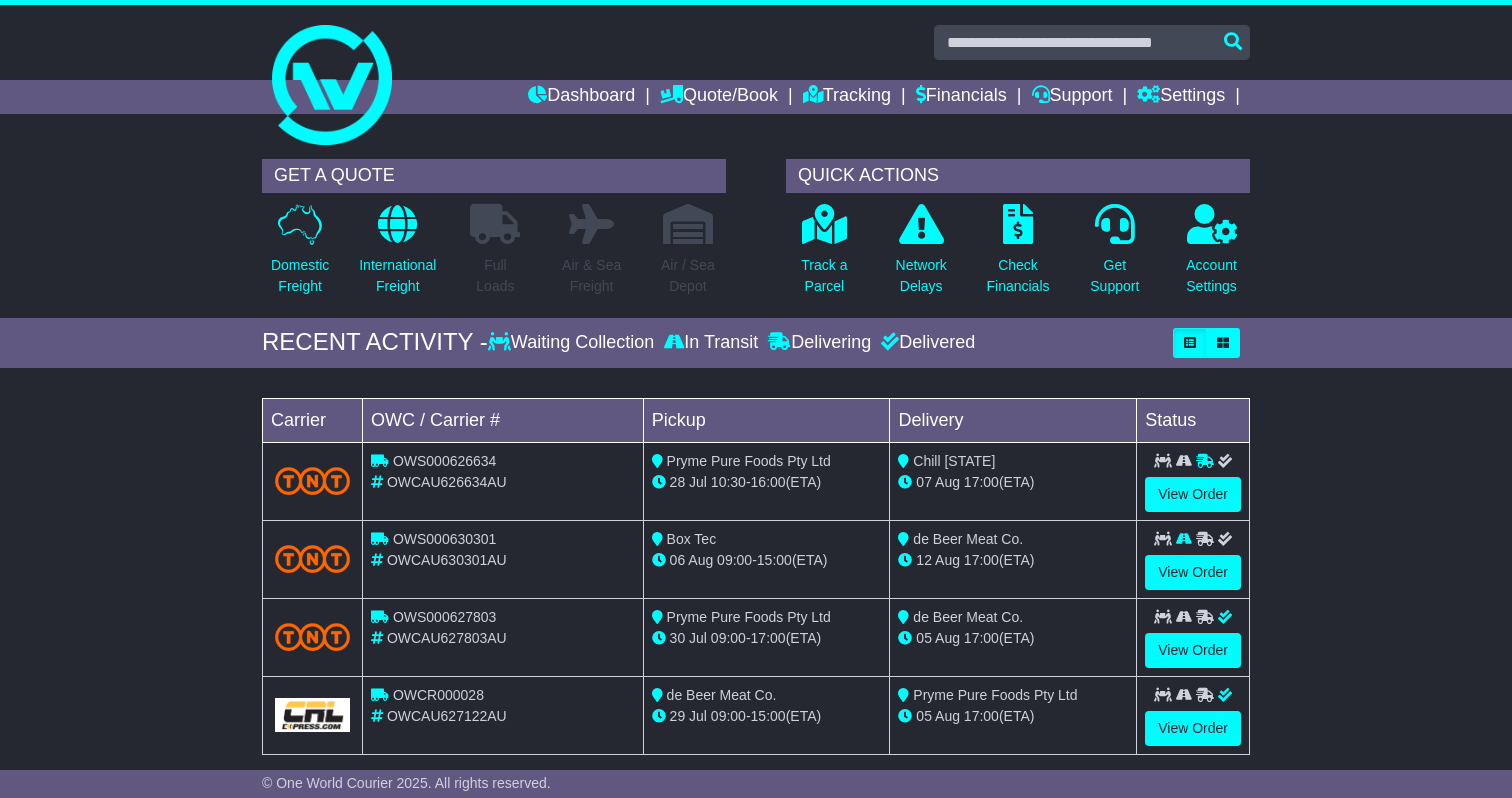 scroll, scrollTop: 0, scrollLeft: 0, axis: both 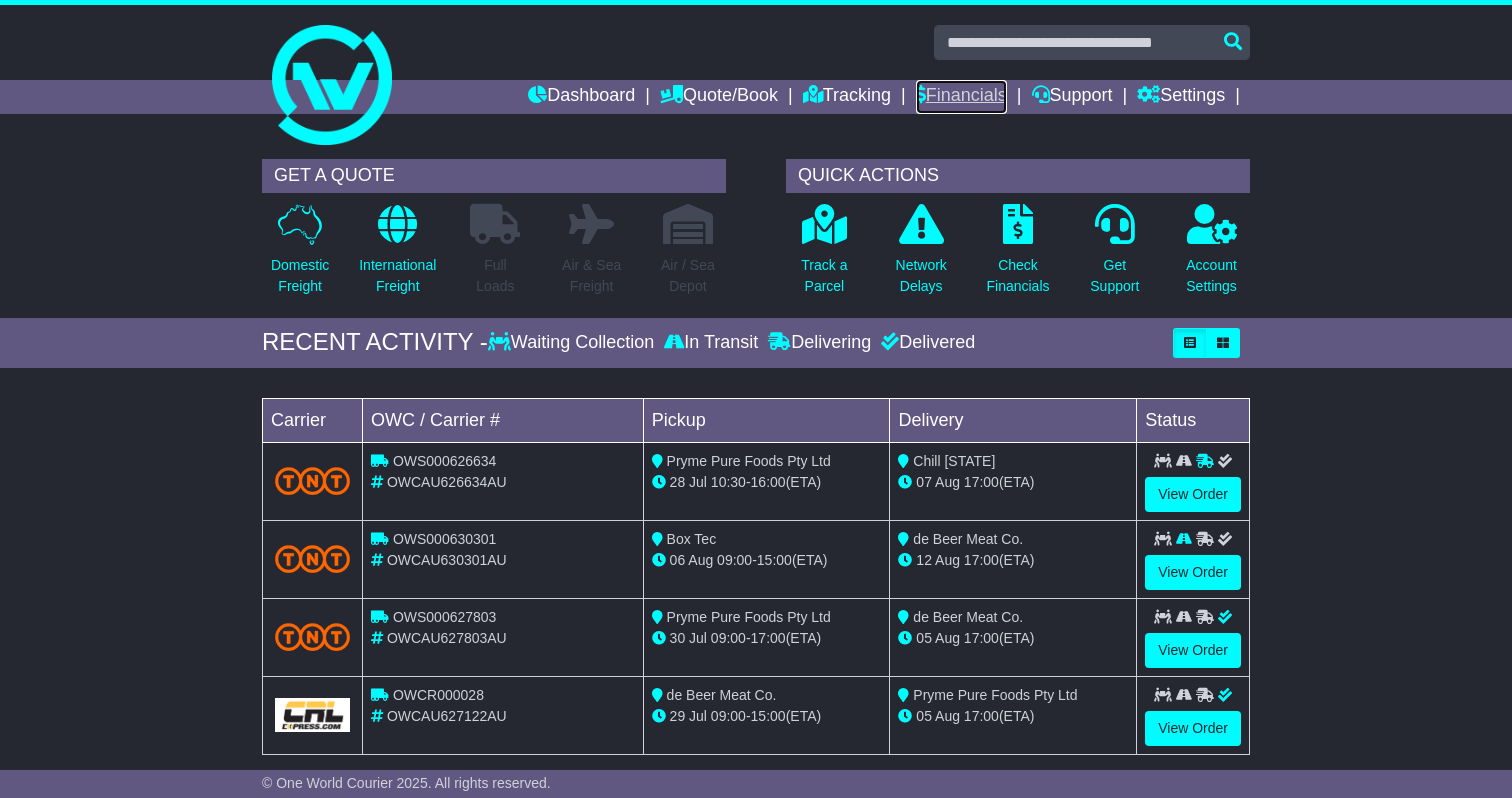 click on "Financials" at bounding box center [961, 97] 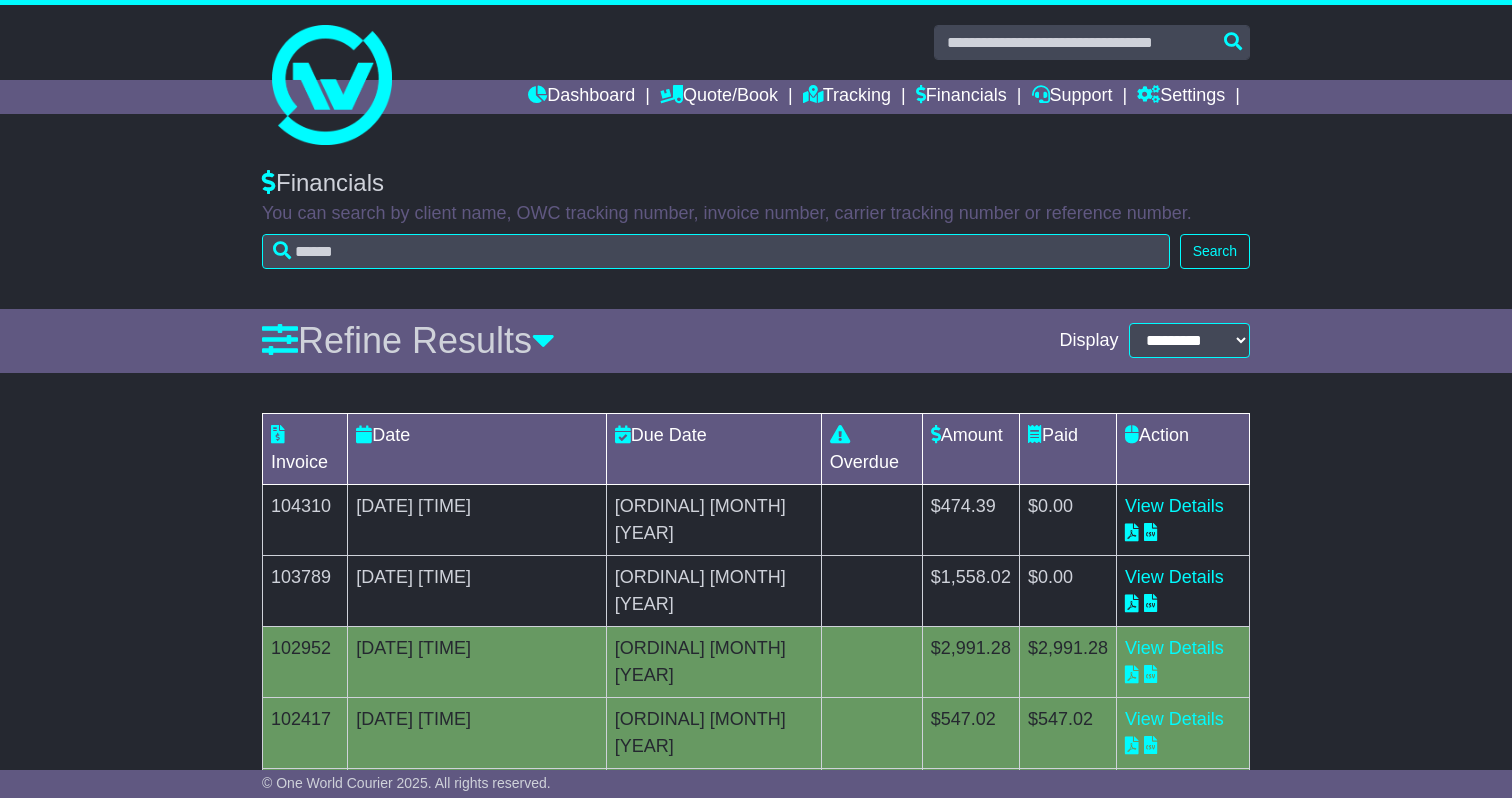 scroll, scrollTop: 0, scrollLeft: 0, axis: both 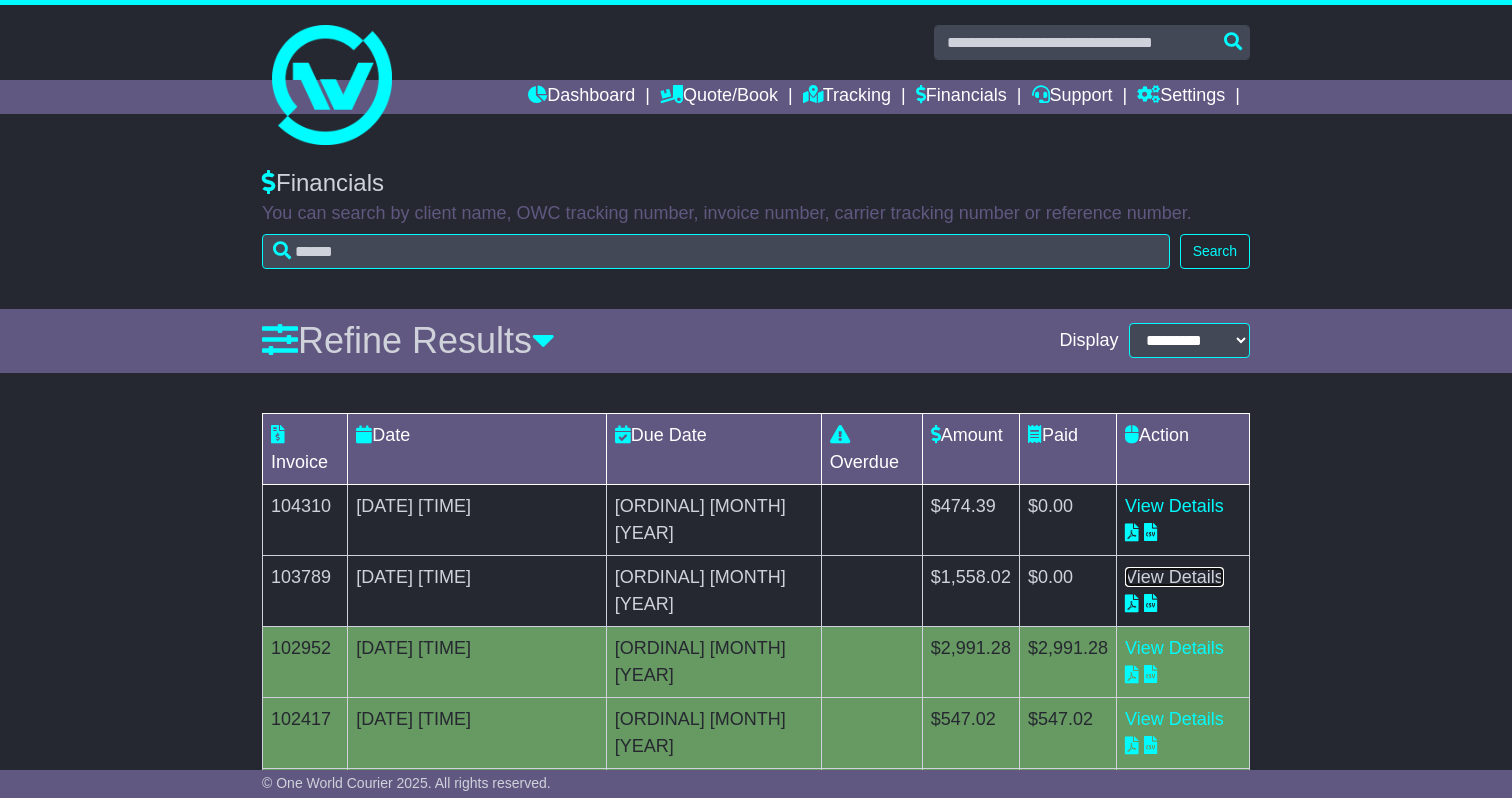 click on "View Details" at bounding box center (1174, 577) 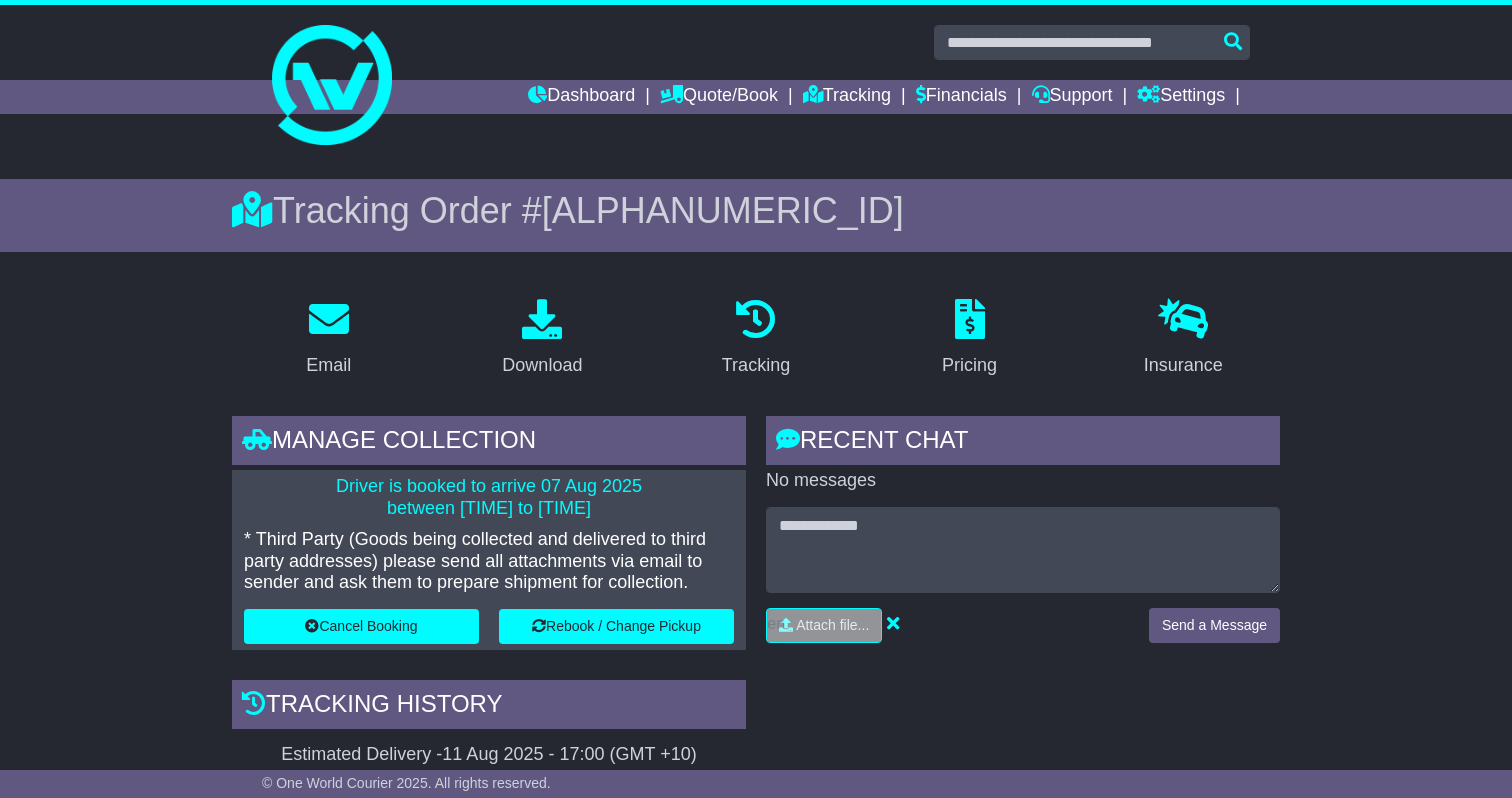 scroll, scrollTop: 0, scrollLeft: 0, axis: both 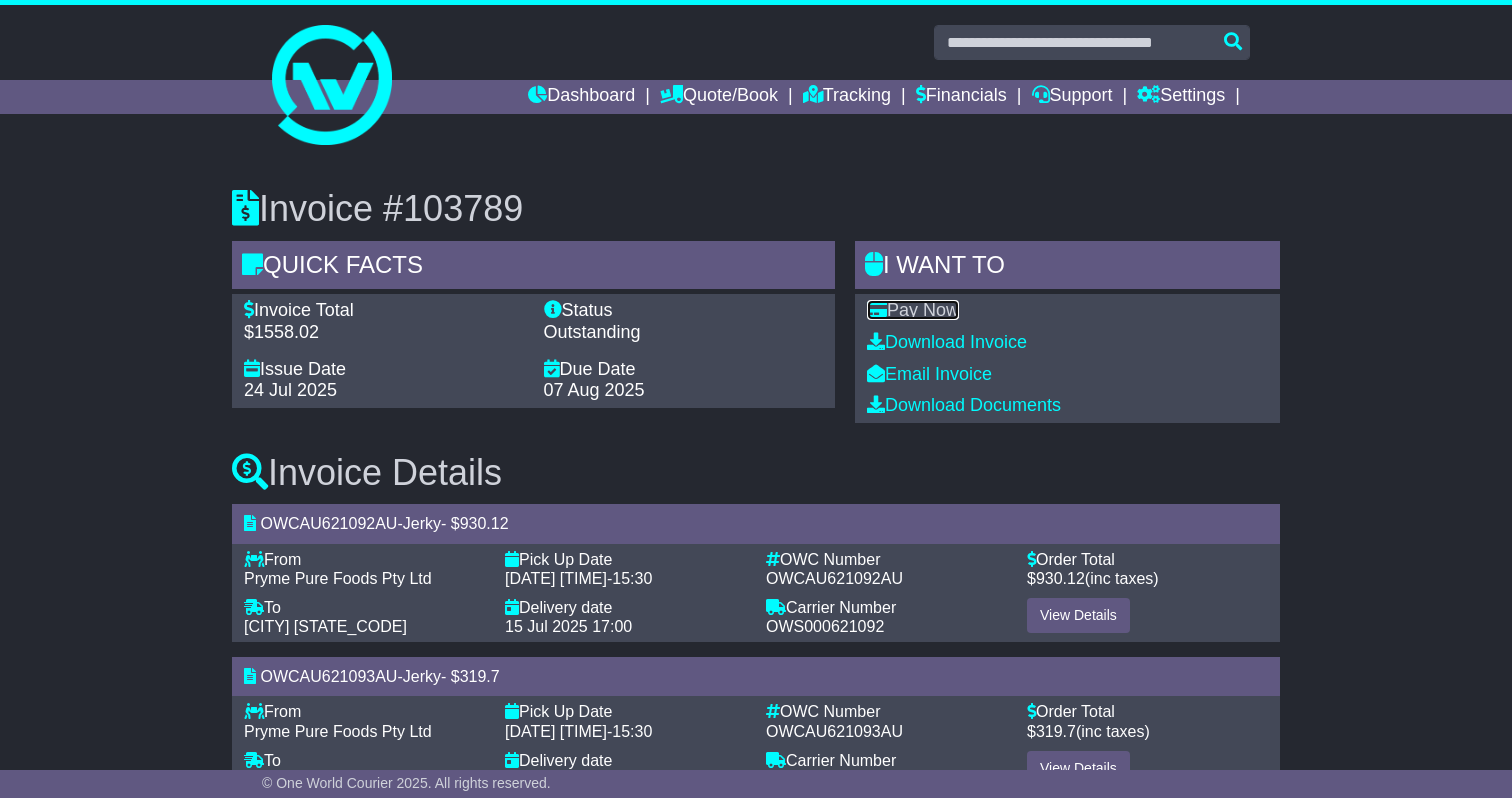 click on "Pay Now" at bounding box center (913, 310) 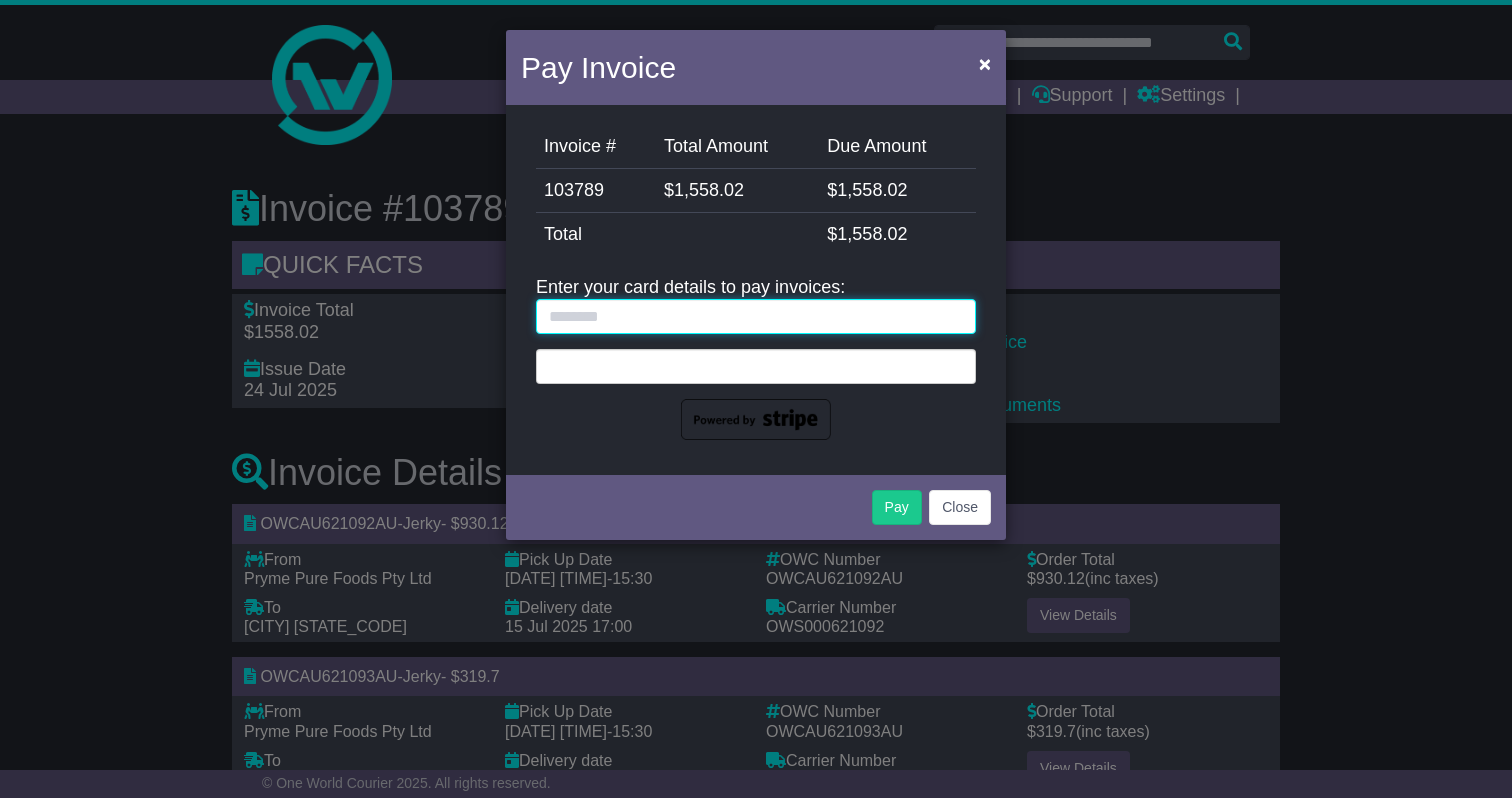 click at bounding box center [756, 316] 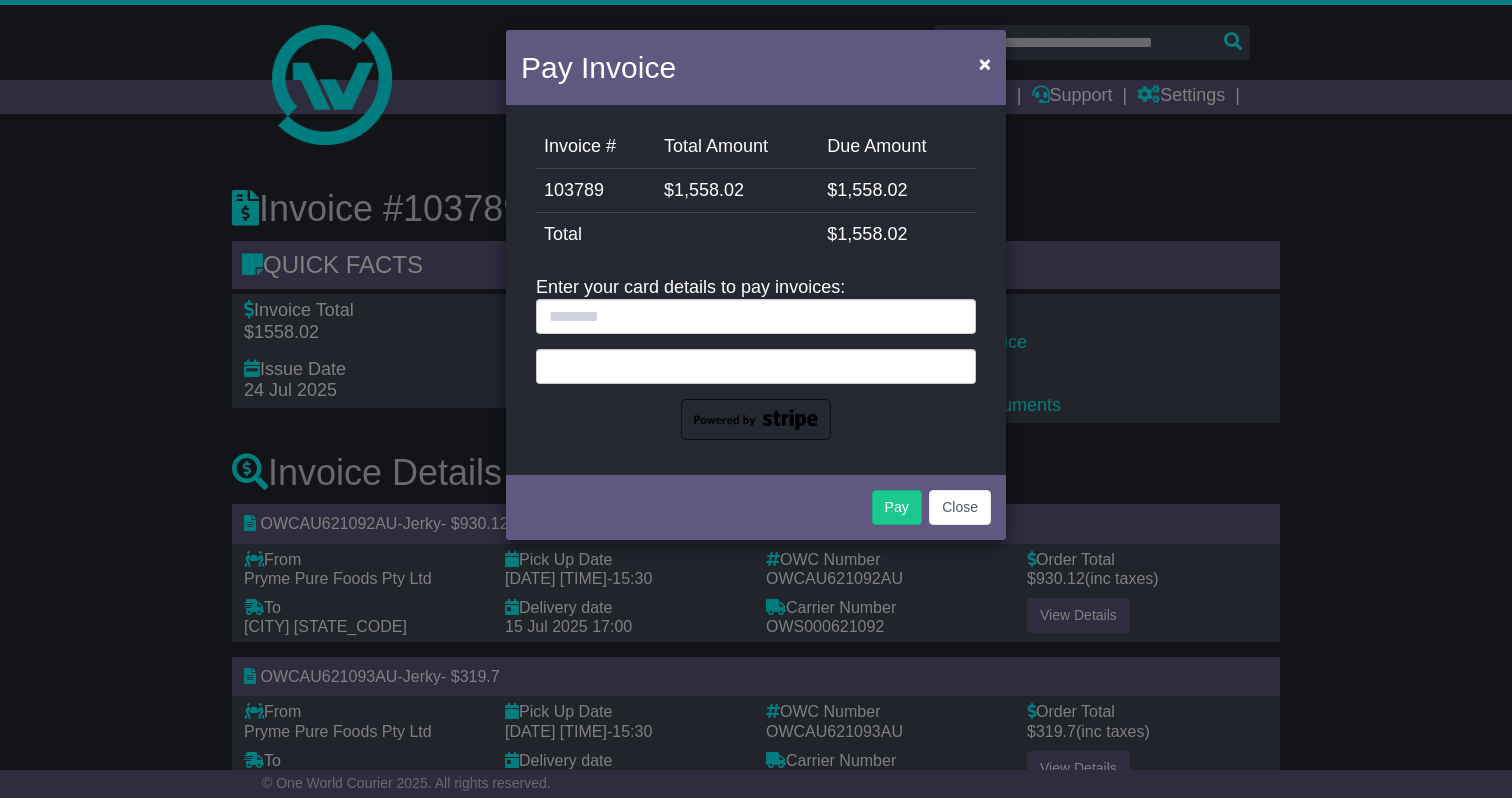 click at bounding box center (756, 366) 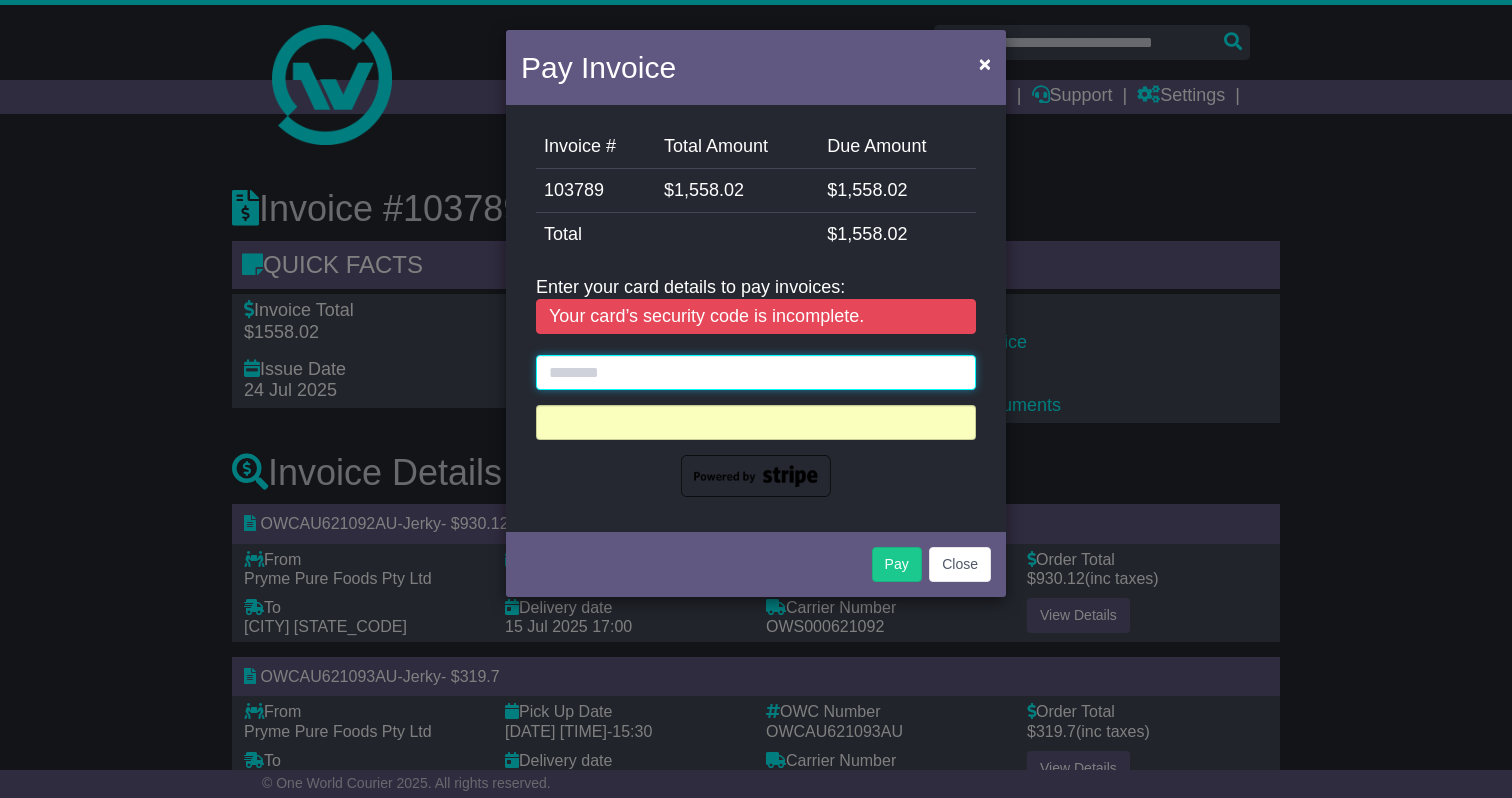 click at bounding box center (756, 372) 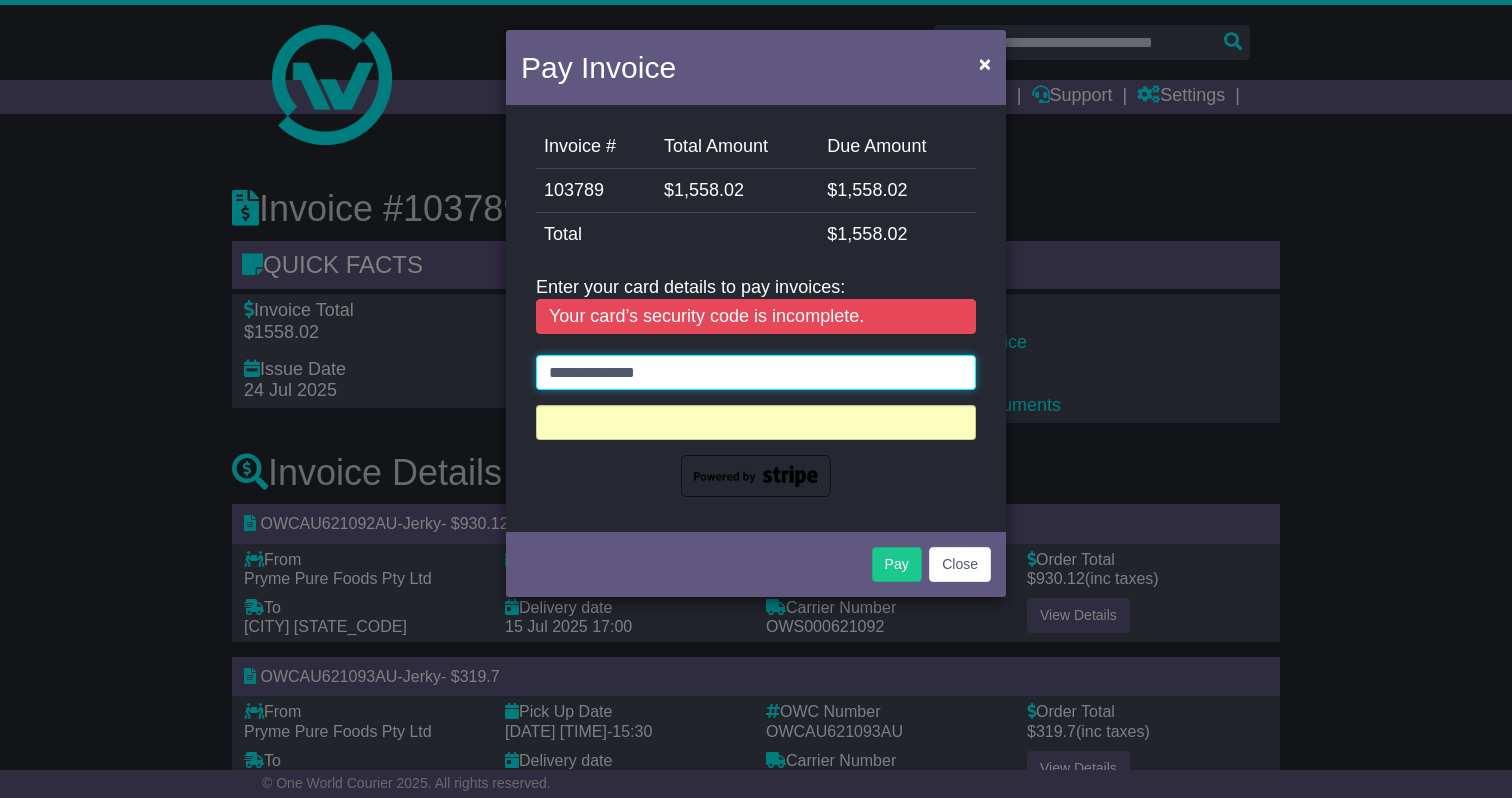 type on "**********" 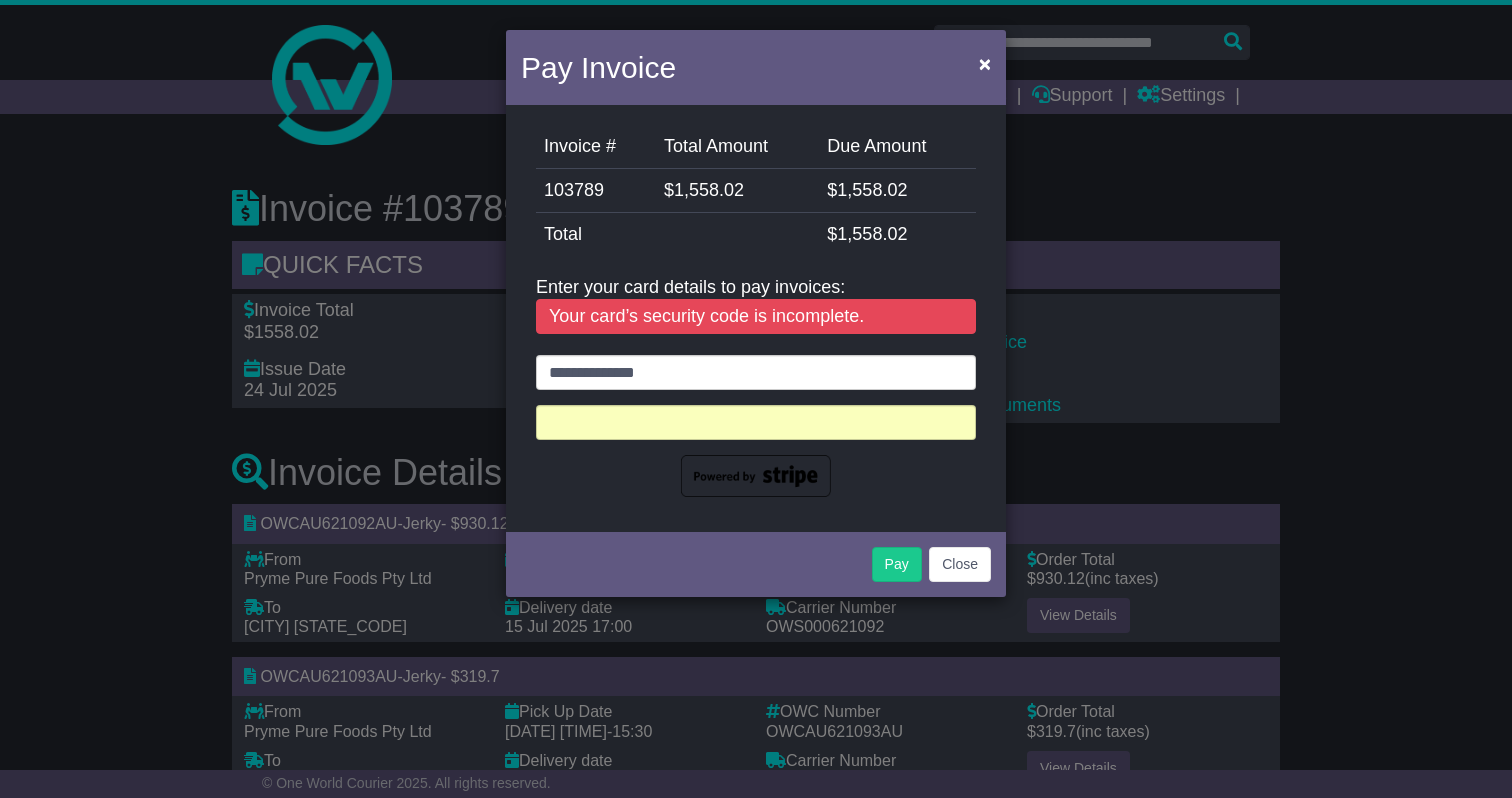 click at bounding box center [756, 422] 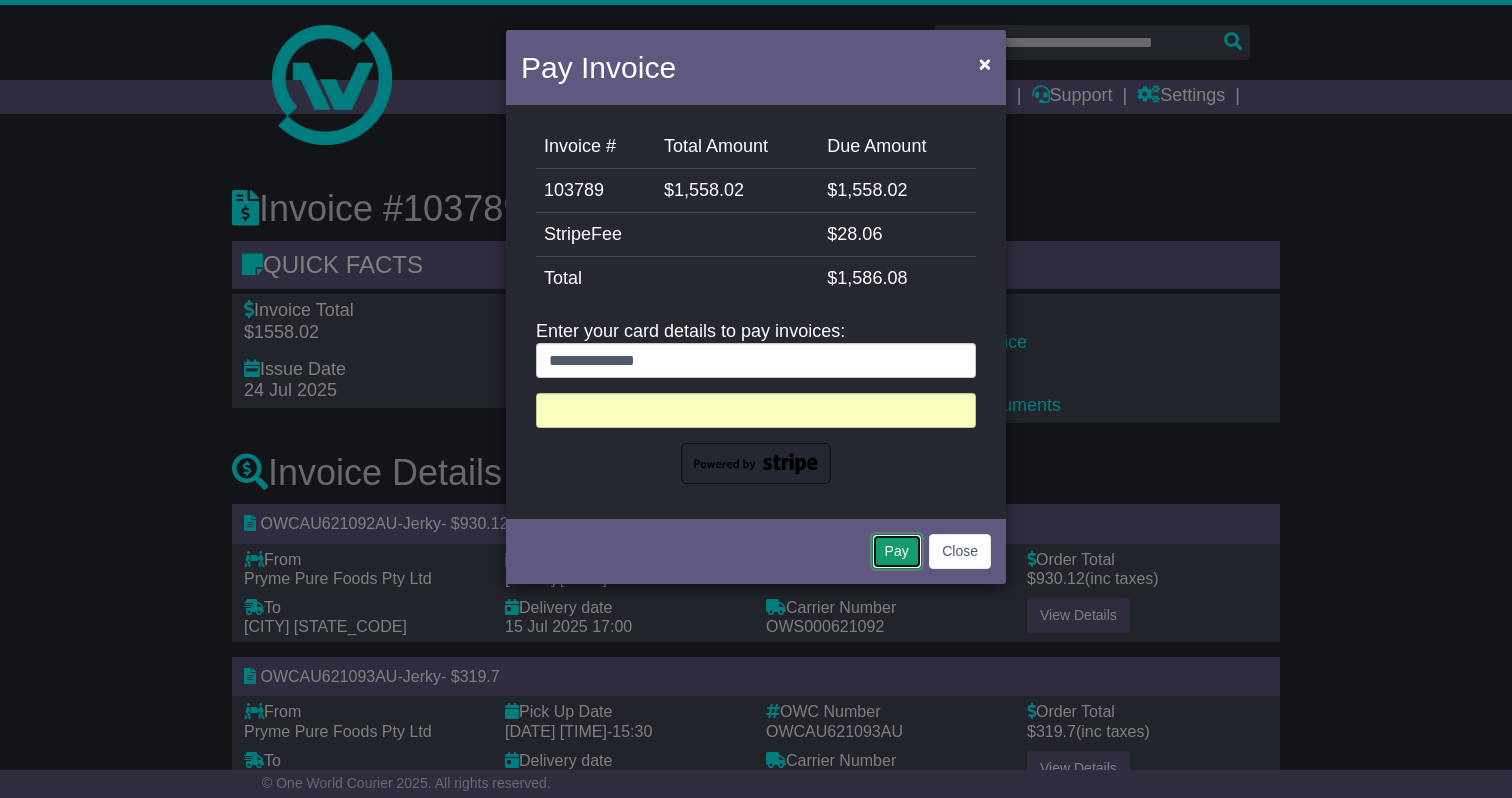 click on "Pay" at bounding box center [897, 551] 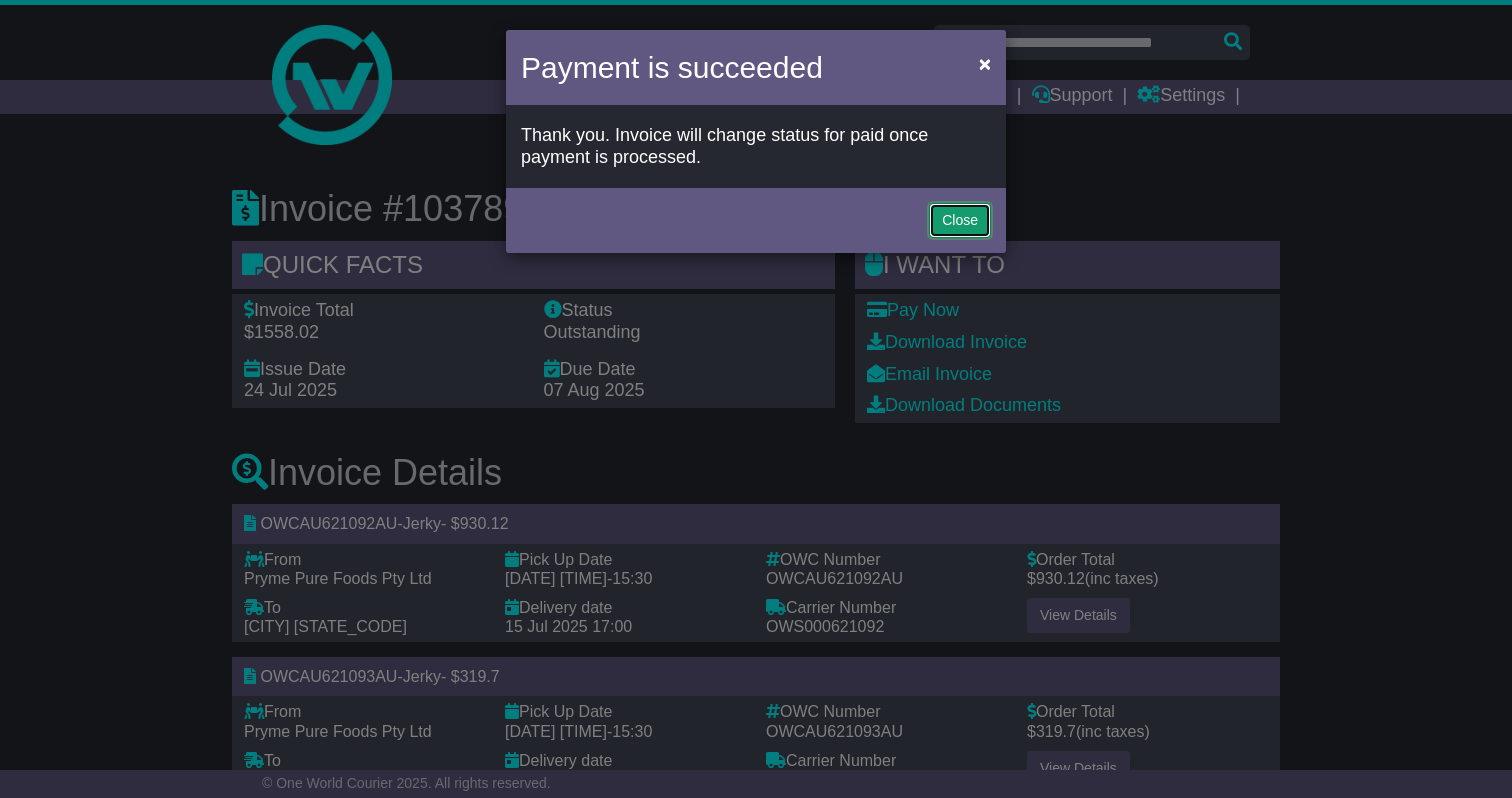 click on "Close" at bounding box center [960, 220] 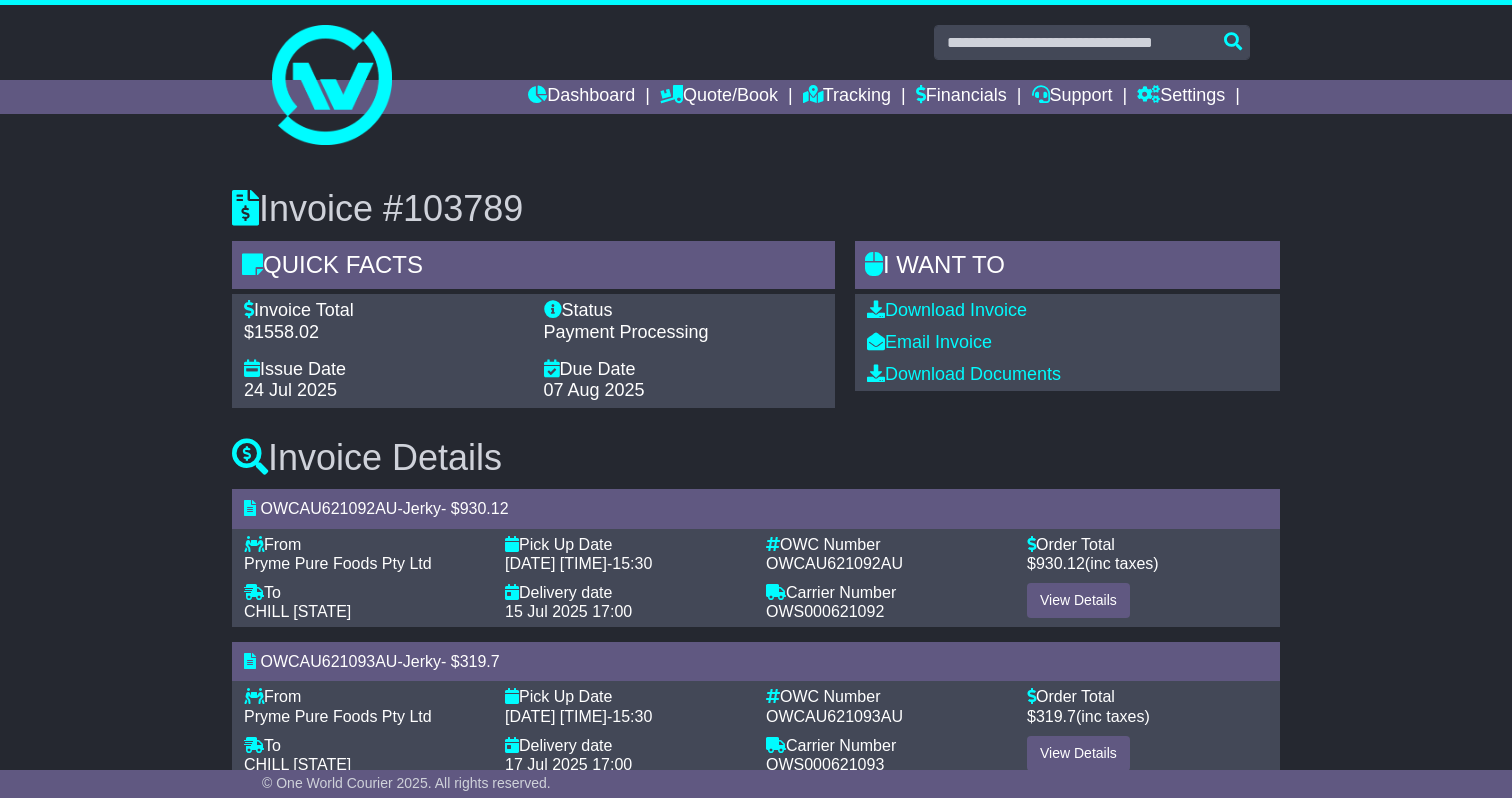 scroll, scrollTop: 0, scrollLeft: 0, axis: both 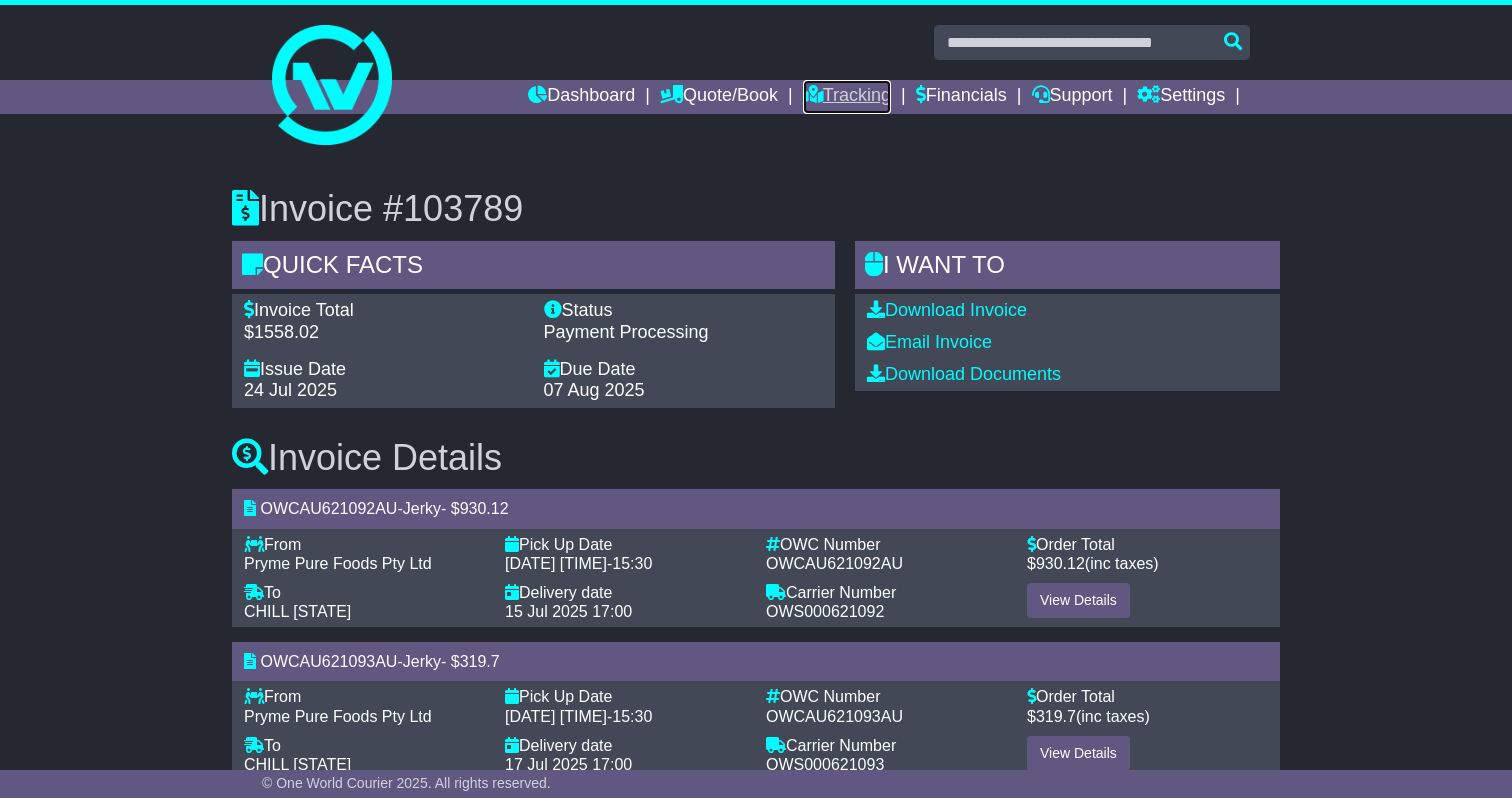 click on "Tracking" at bounding box center (847, 97) 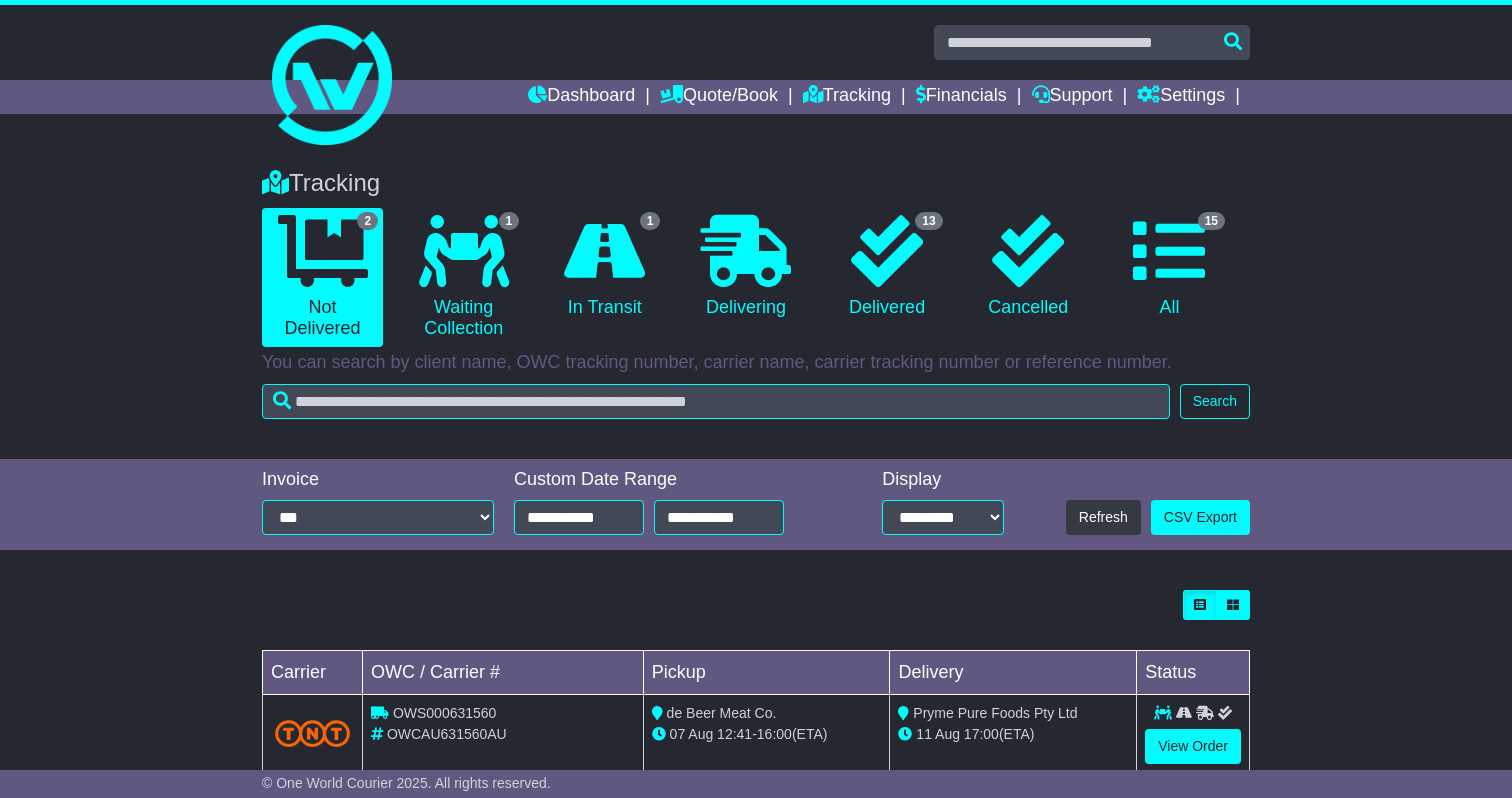 scroll, scrollTop: 0, scrollLeft: 0, axis: both 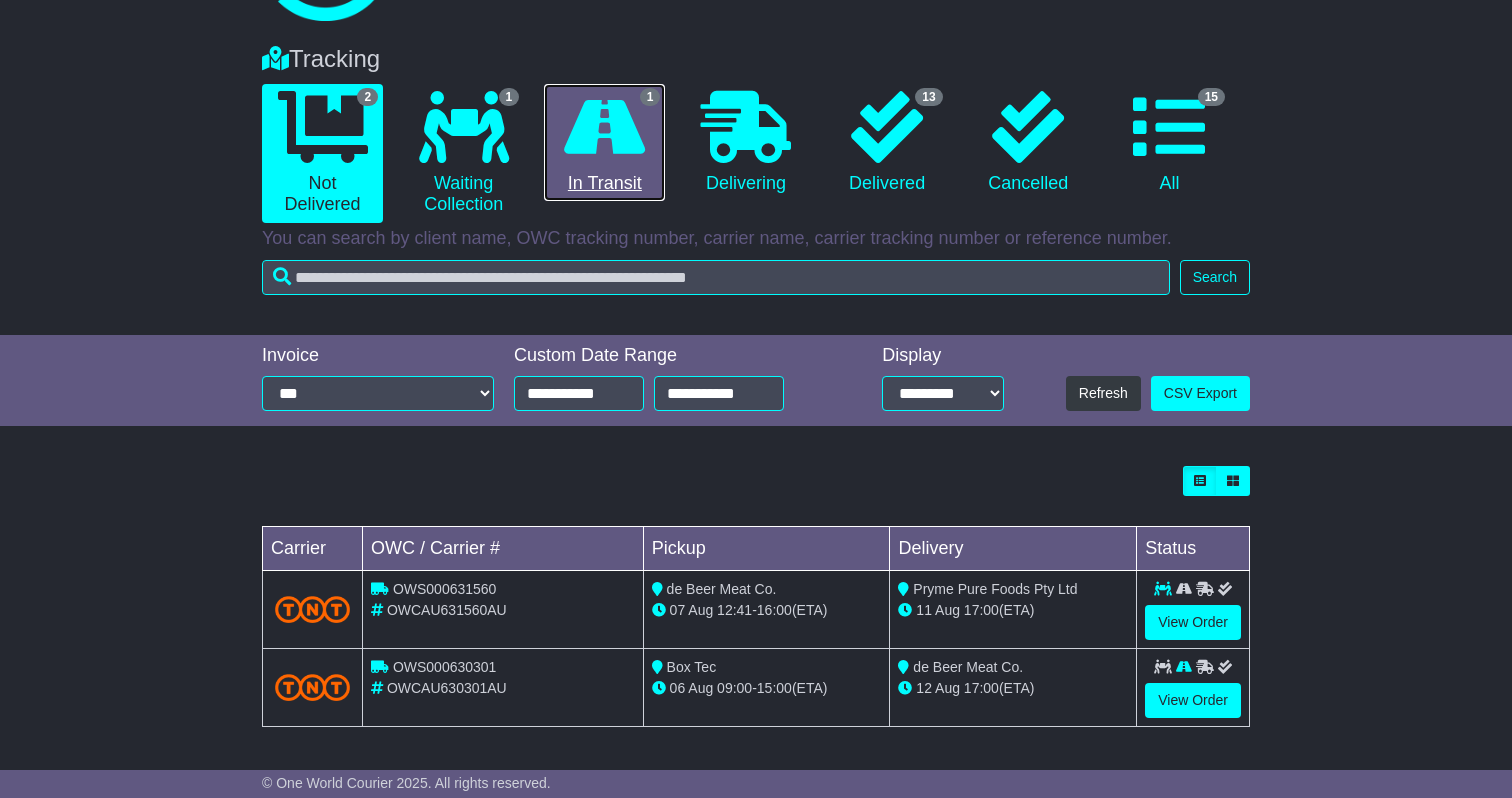 click on "1
In Transit" at bounding box center [604, 143] 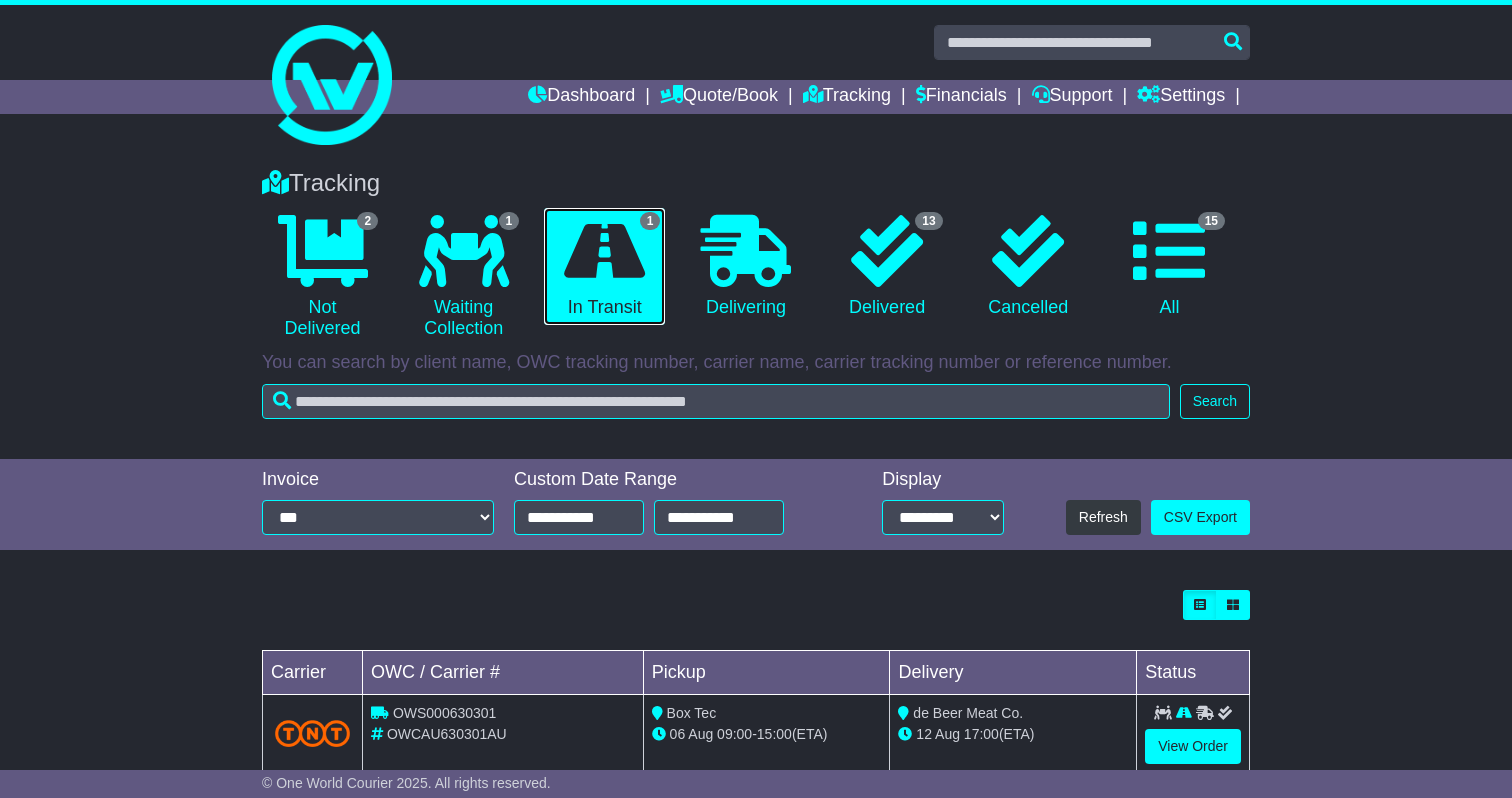 scroll, scrollTop: 46, scrollLeft: 0, axis: vertical 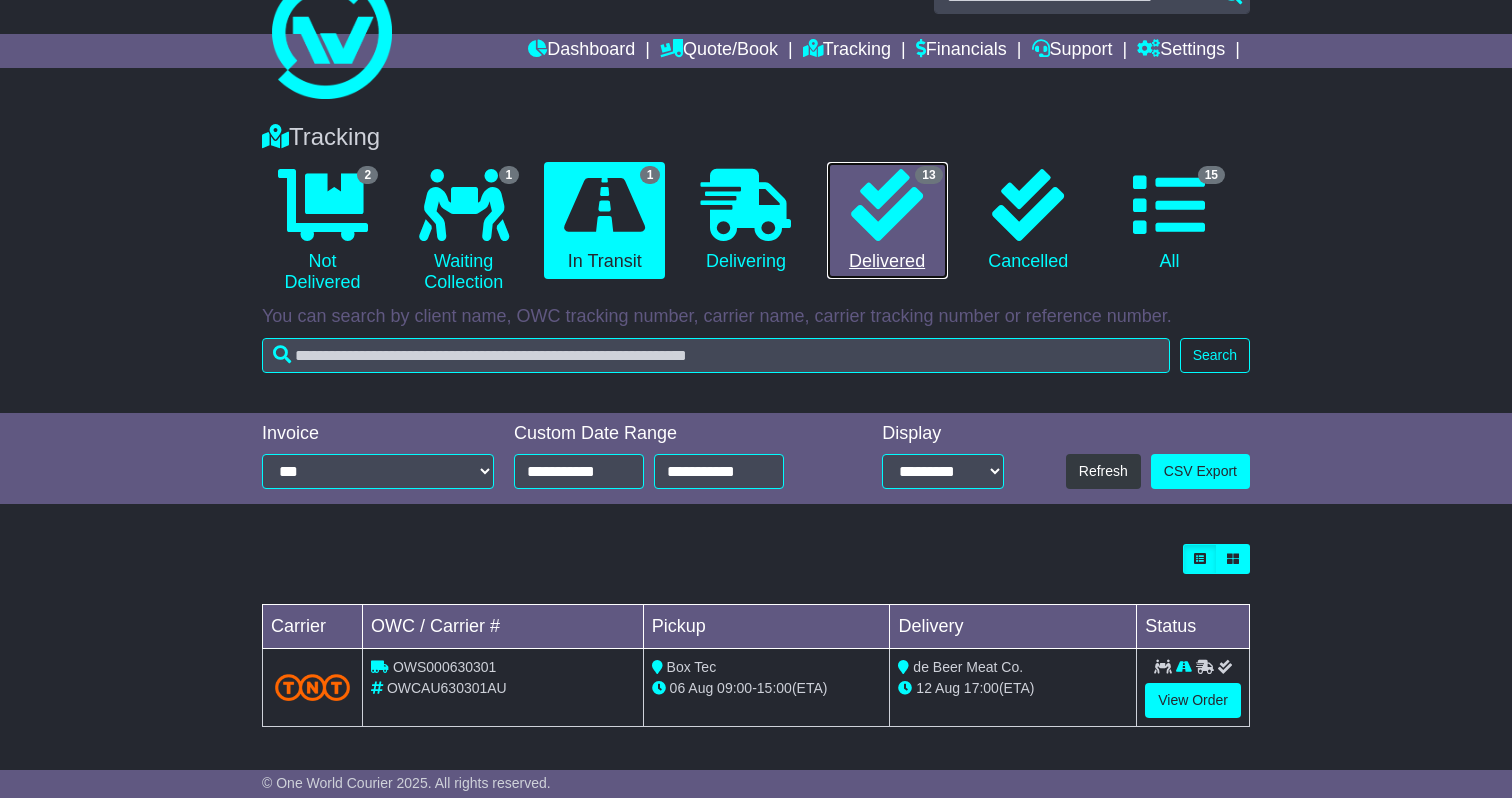 click on "13
Delivered" at bounding box center (887, 221) 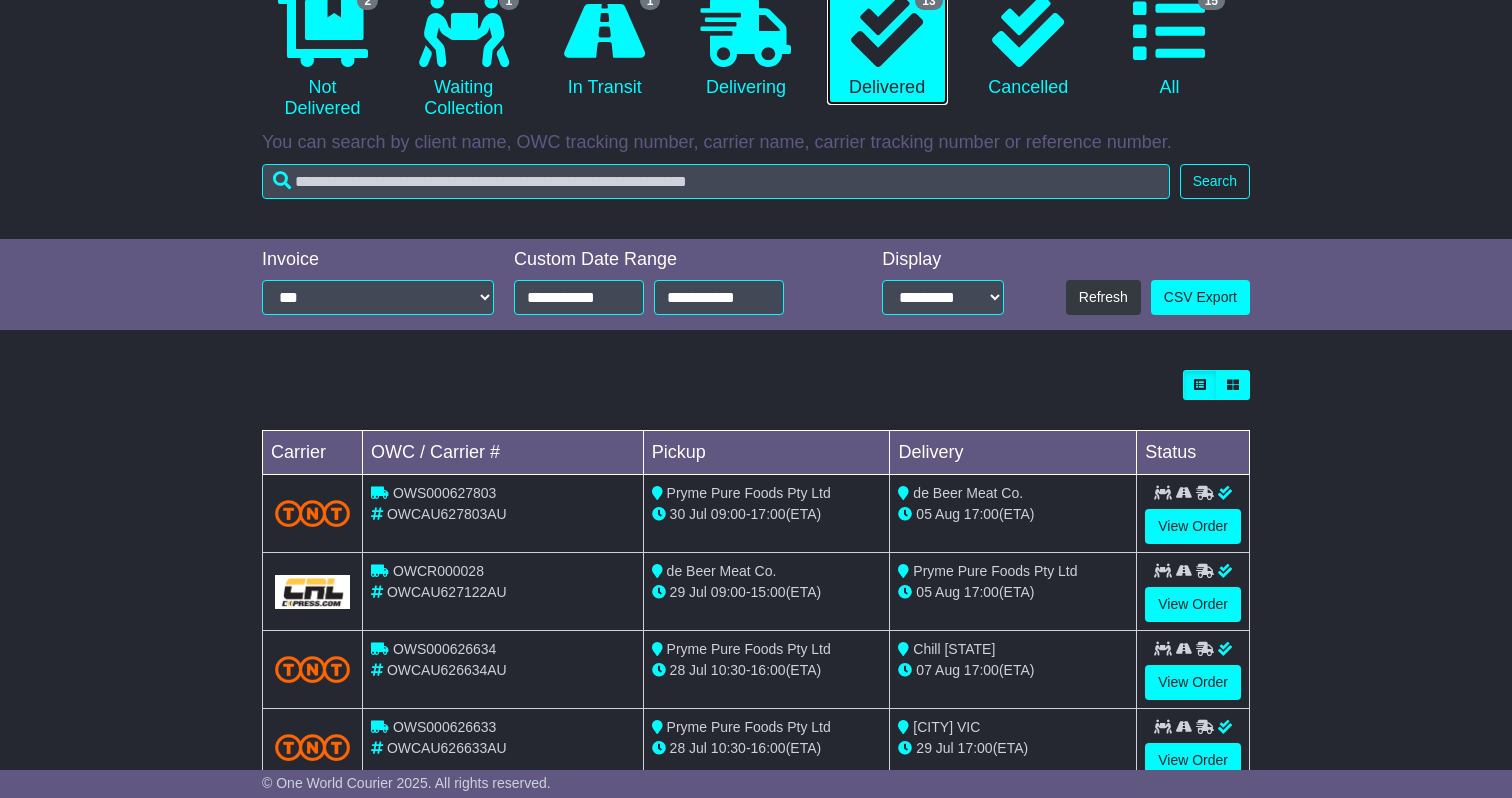 scroll, scrollTop: 231, scrollLeft: 0, axis: vertical 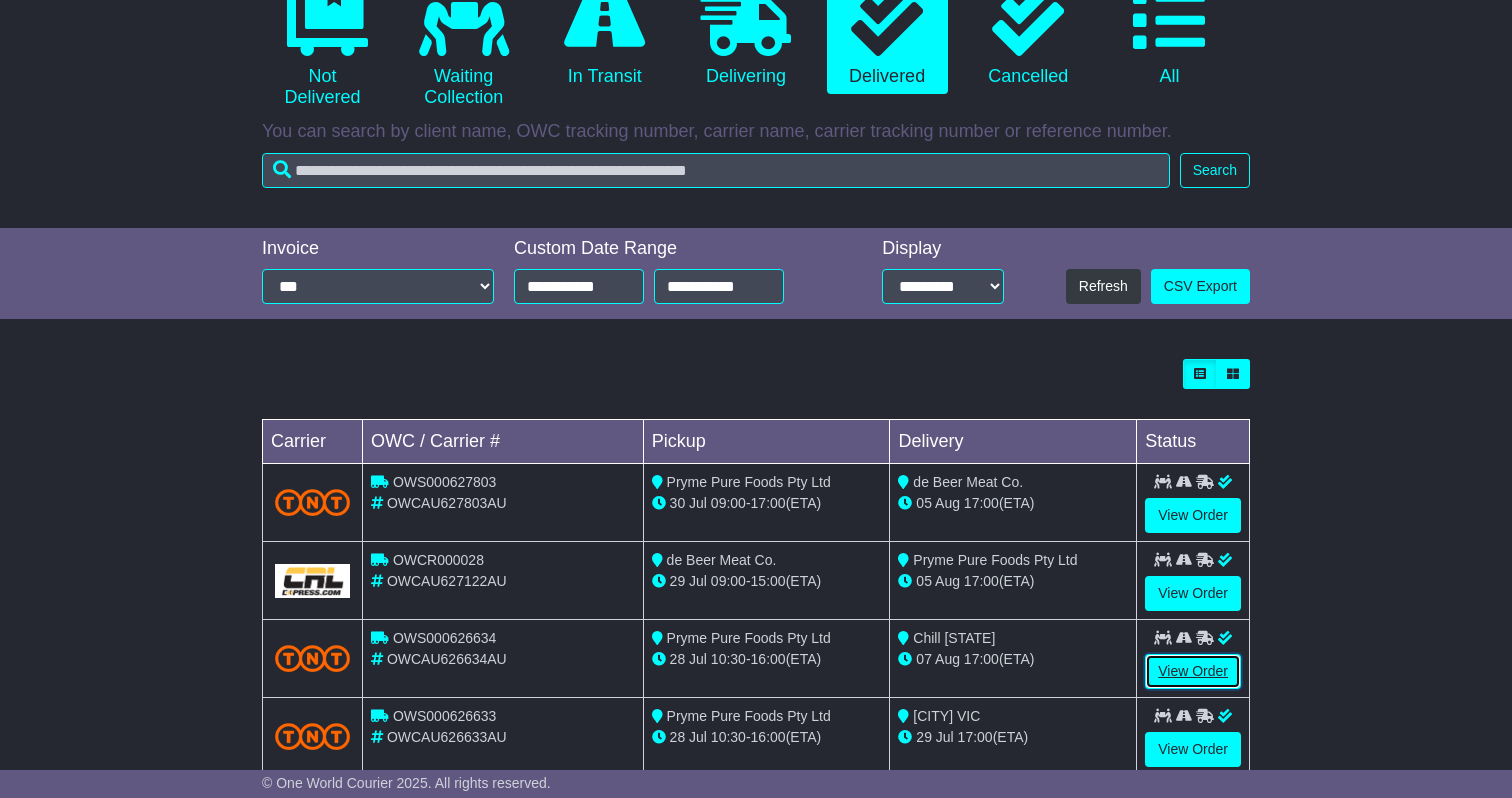 click on "View Order" at bounding box center (1193, 671) 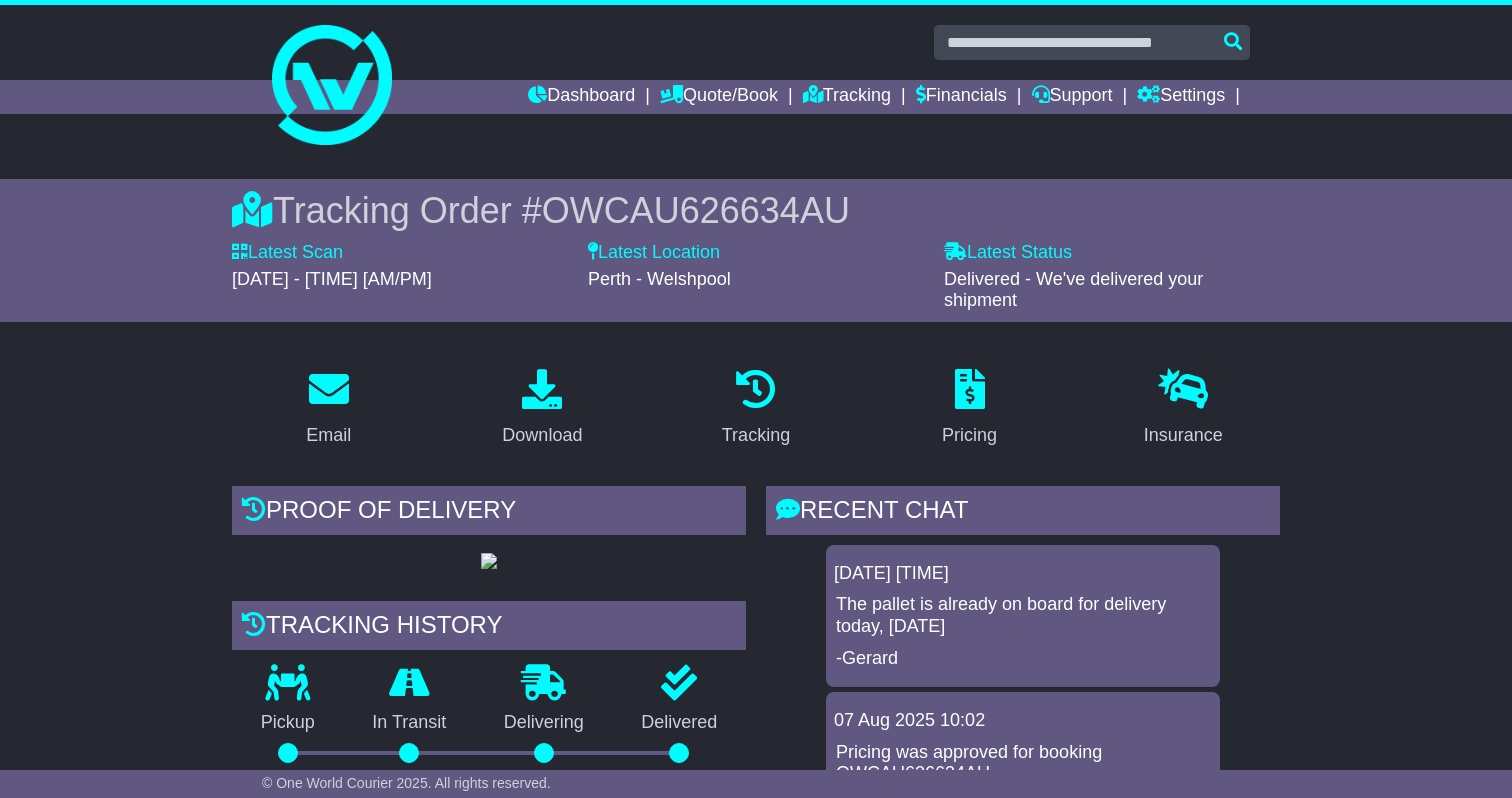 scroll, scrollTop: 0, scrollLeft: 0, axis: both 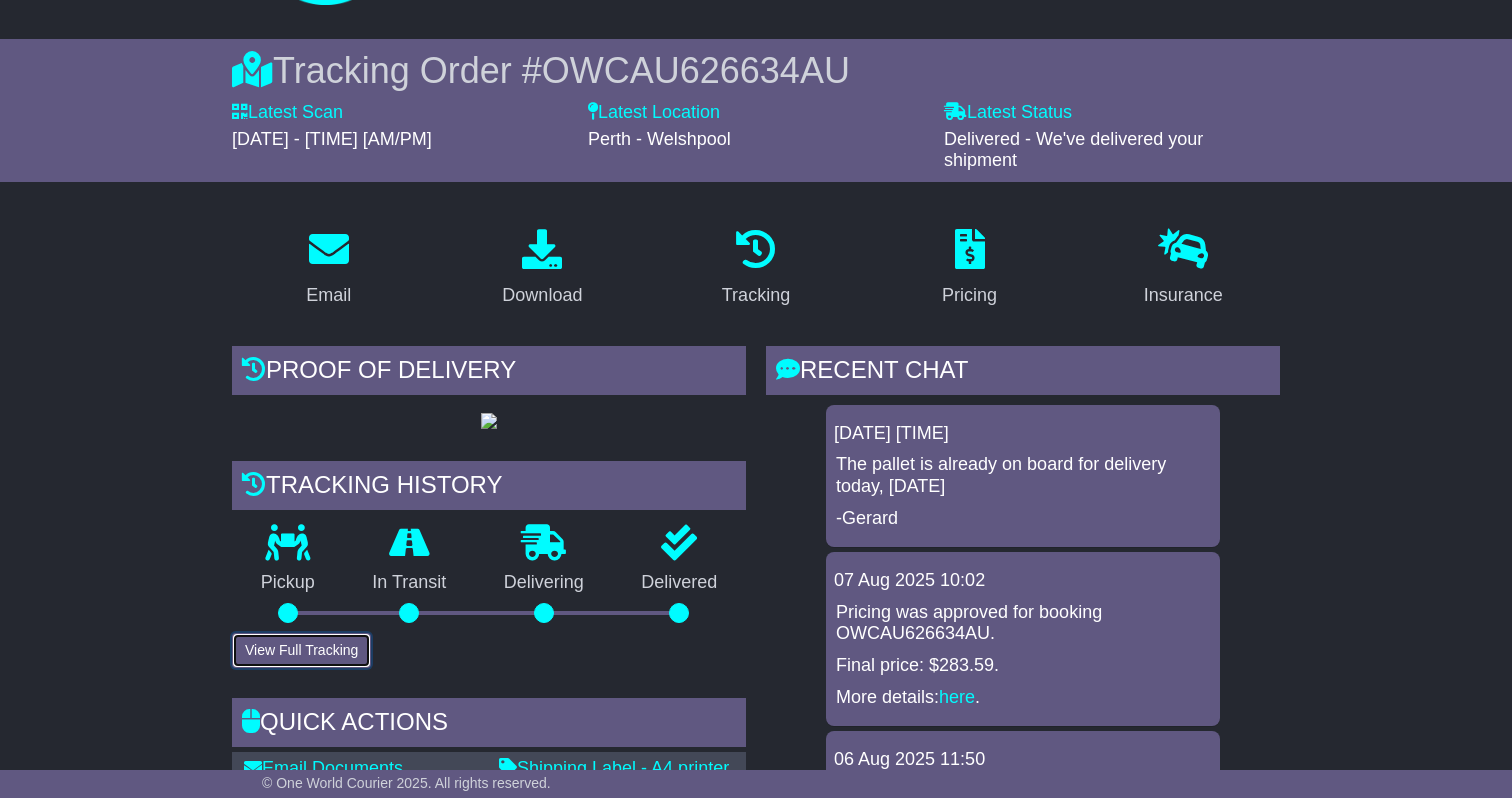 click on "View Full Tracking" at bounding box center (301, 650) 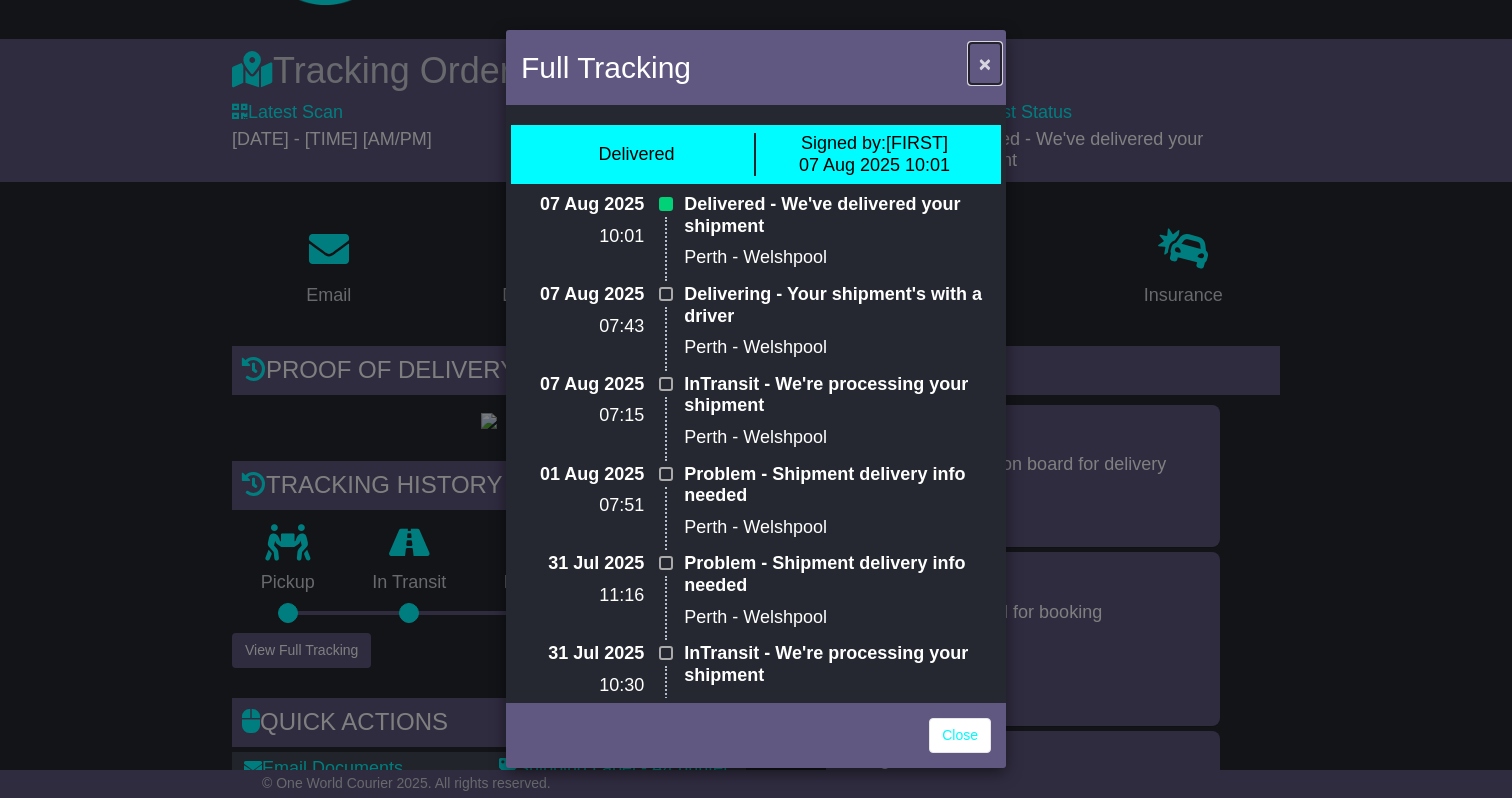 click on "×" at bounding box center [985, 63] 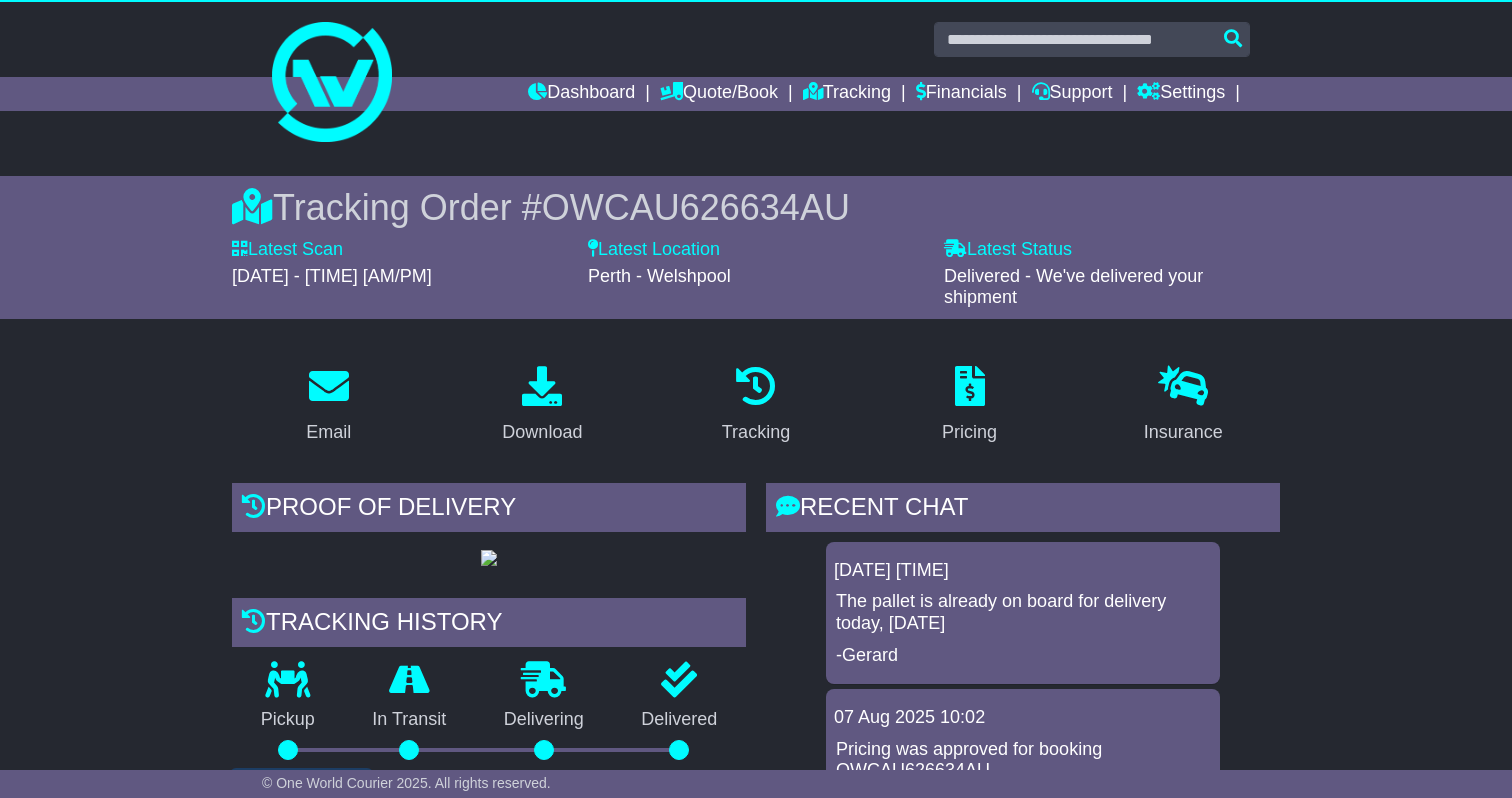scroll, scrollTop: 0, scrollLeft: 0, axis: both 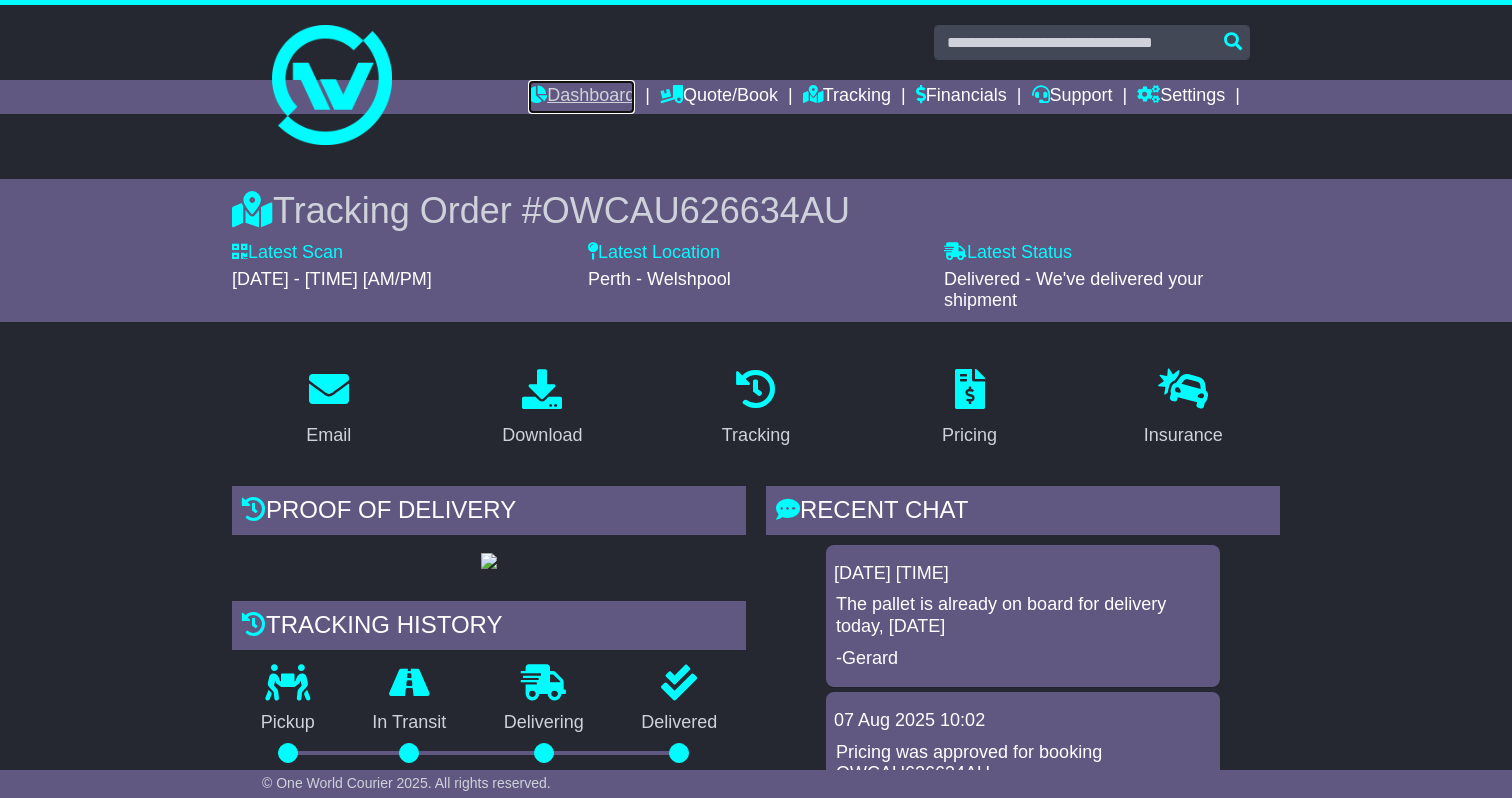 click on "Dashboard" at bounding box center (581, 97) 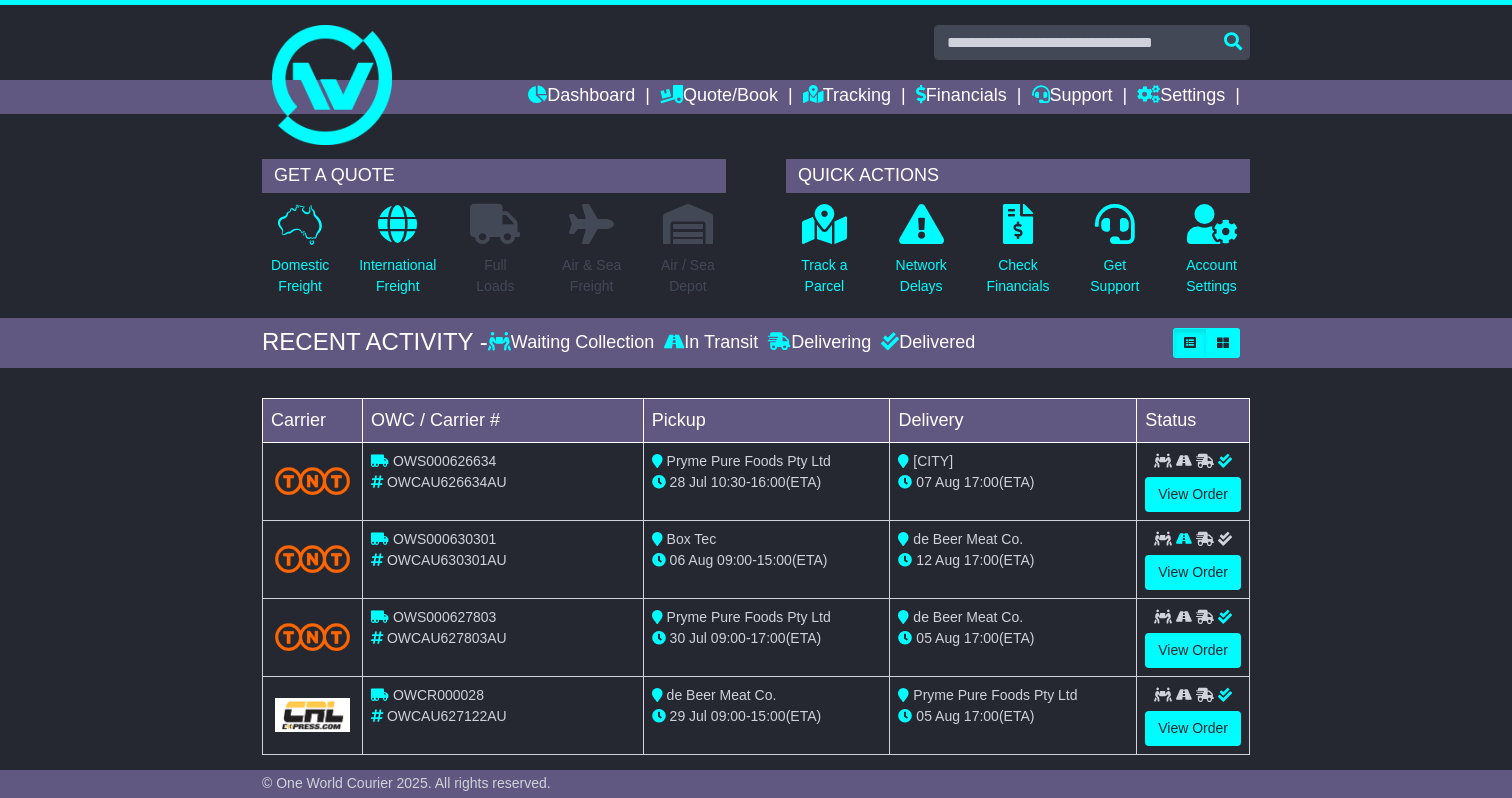 scroll, scrollTop: 0, scrollLeft: 0, axis: both 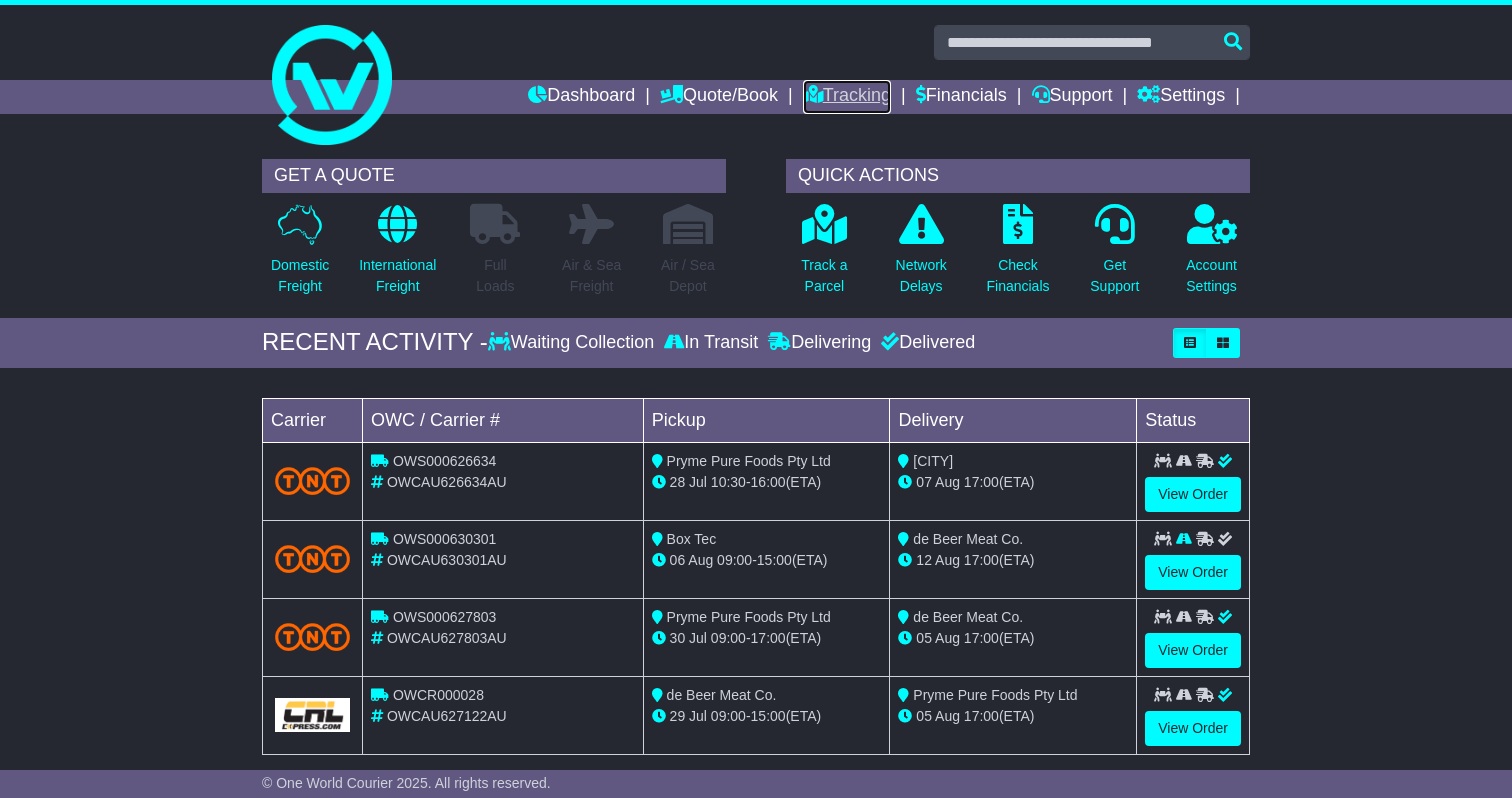 click on "Tracking" at bounding box center [847, 97] 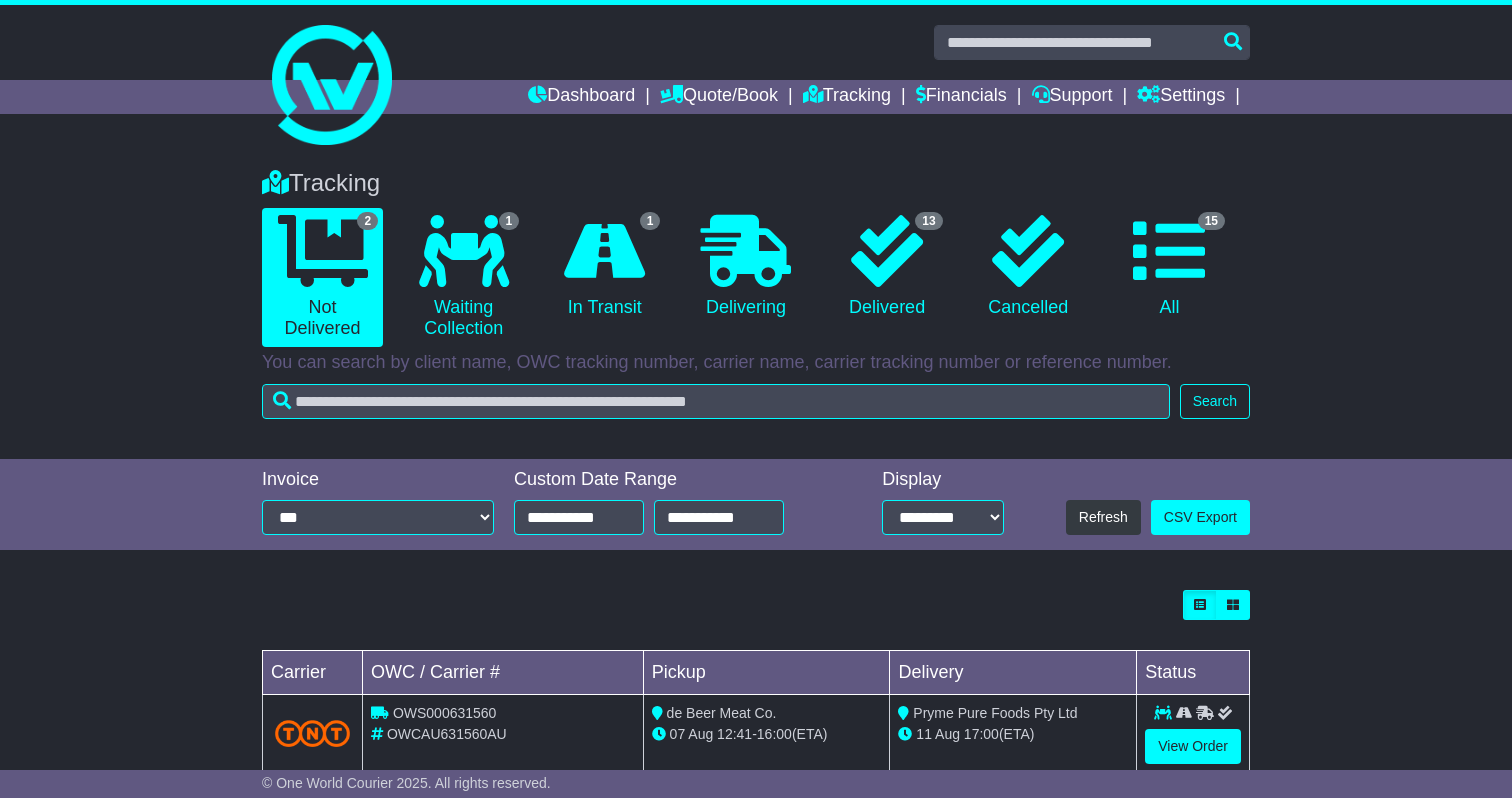 scroll, scrollTop: 0, scrollLeft: 0, axis: both 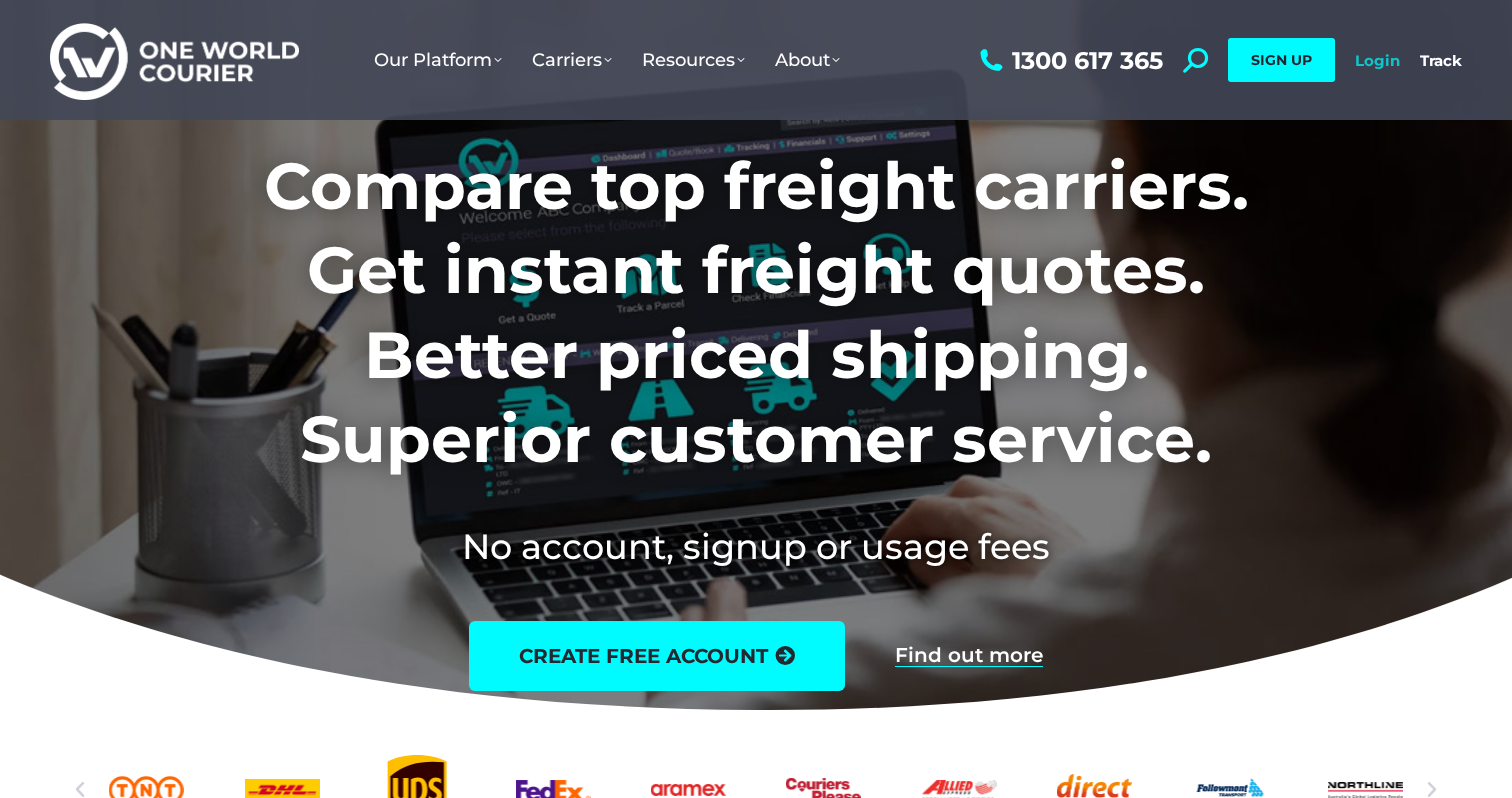 click on "Login" at bounding box center [1377, 60] 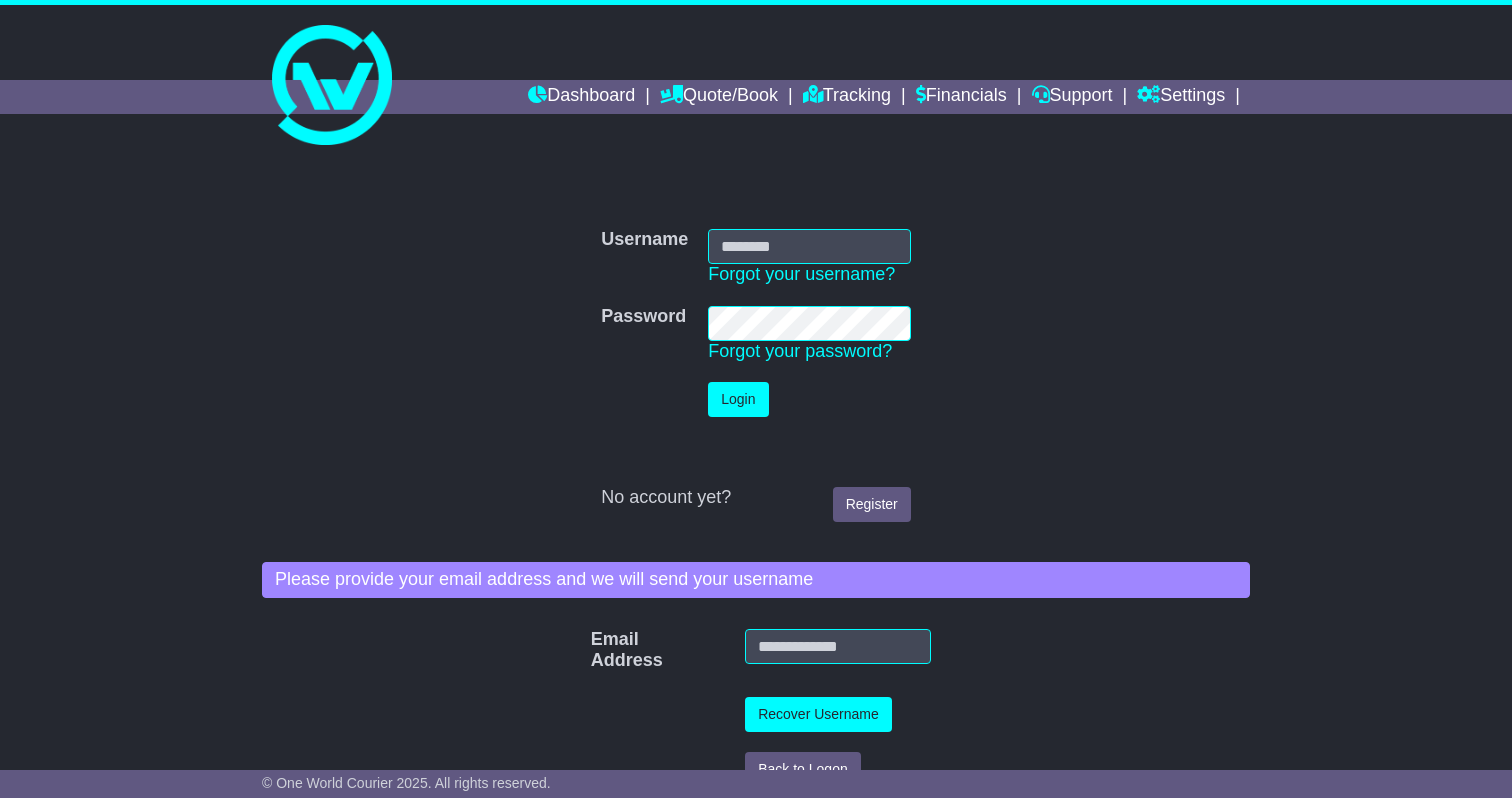 scroll, scrollTop: 0, scrollLeft: 0, axis: both 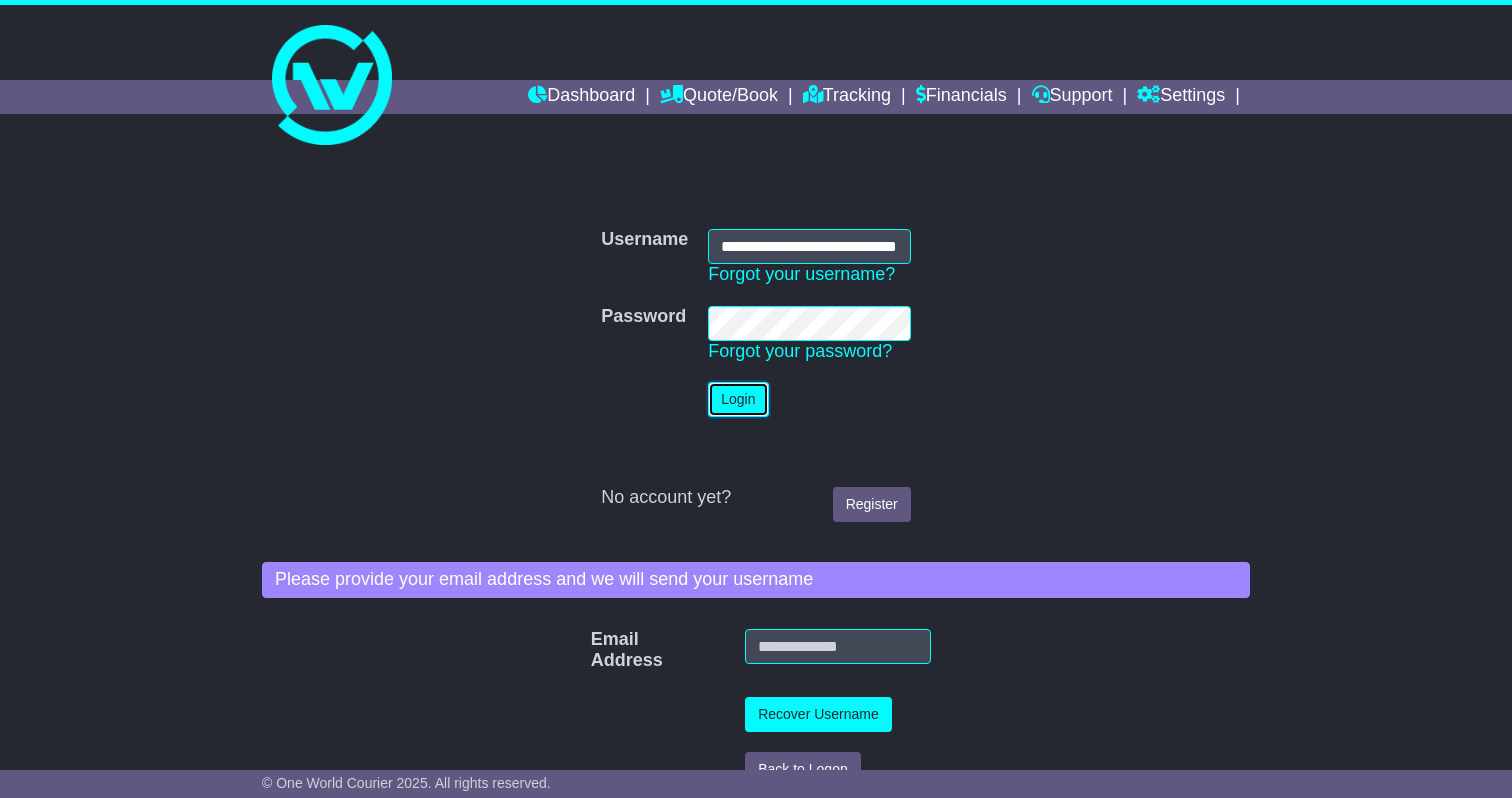click on "Login" at bounding box center [738, 399] 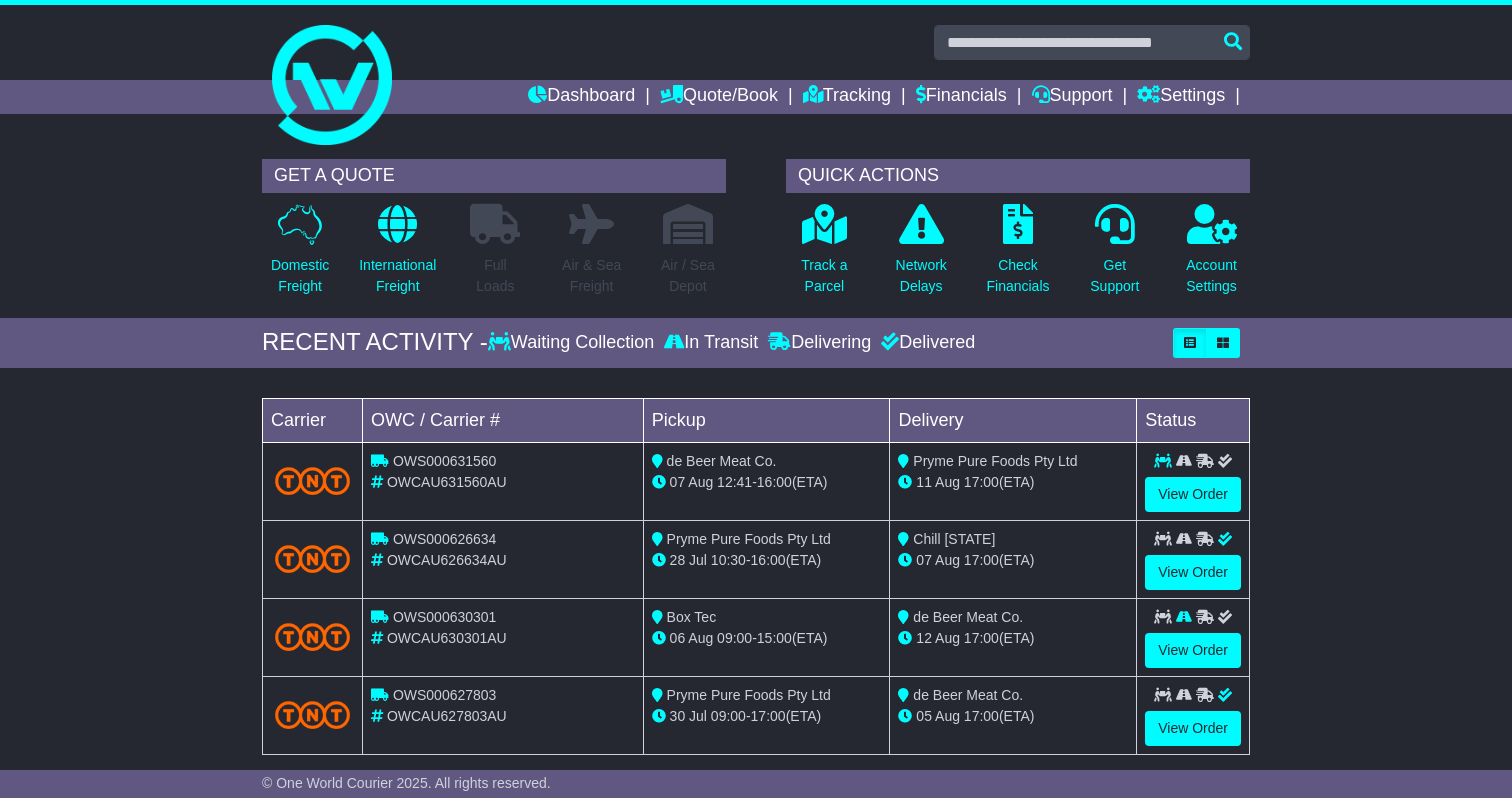 scroll, scrollTop: 0, scrollLeft: 0, axis: both 